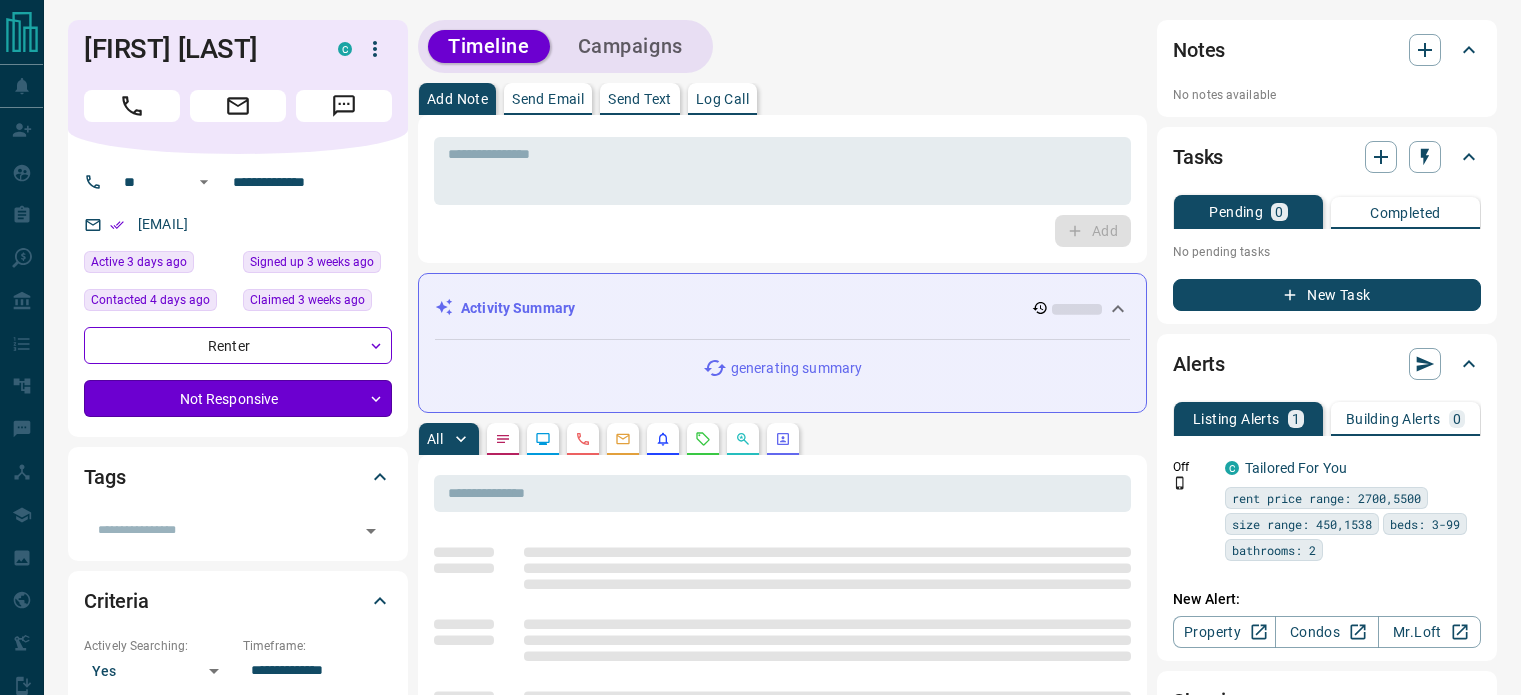 scroll, scrollTop: 0, scrollLeft: 0, axis: both 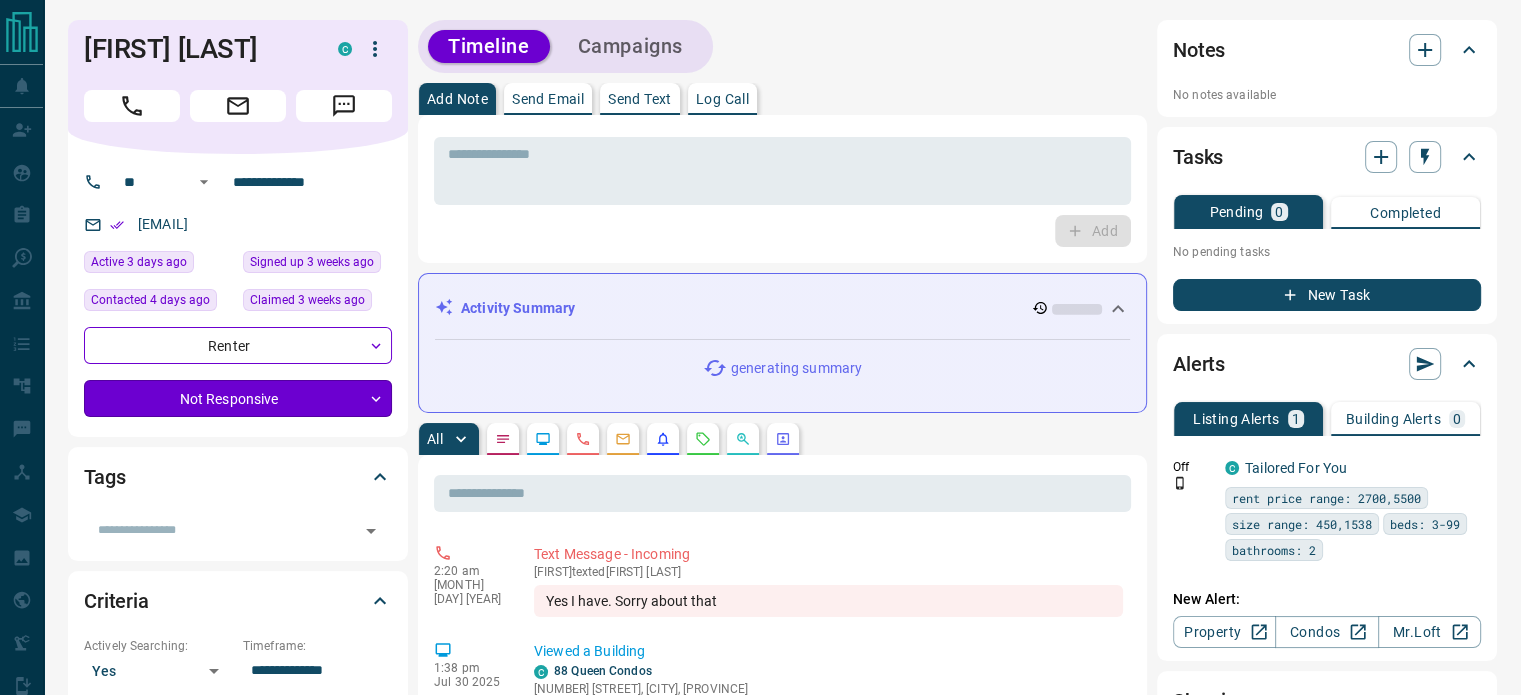 click on "**********" at bounding box center [760, 1089] 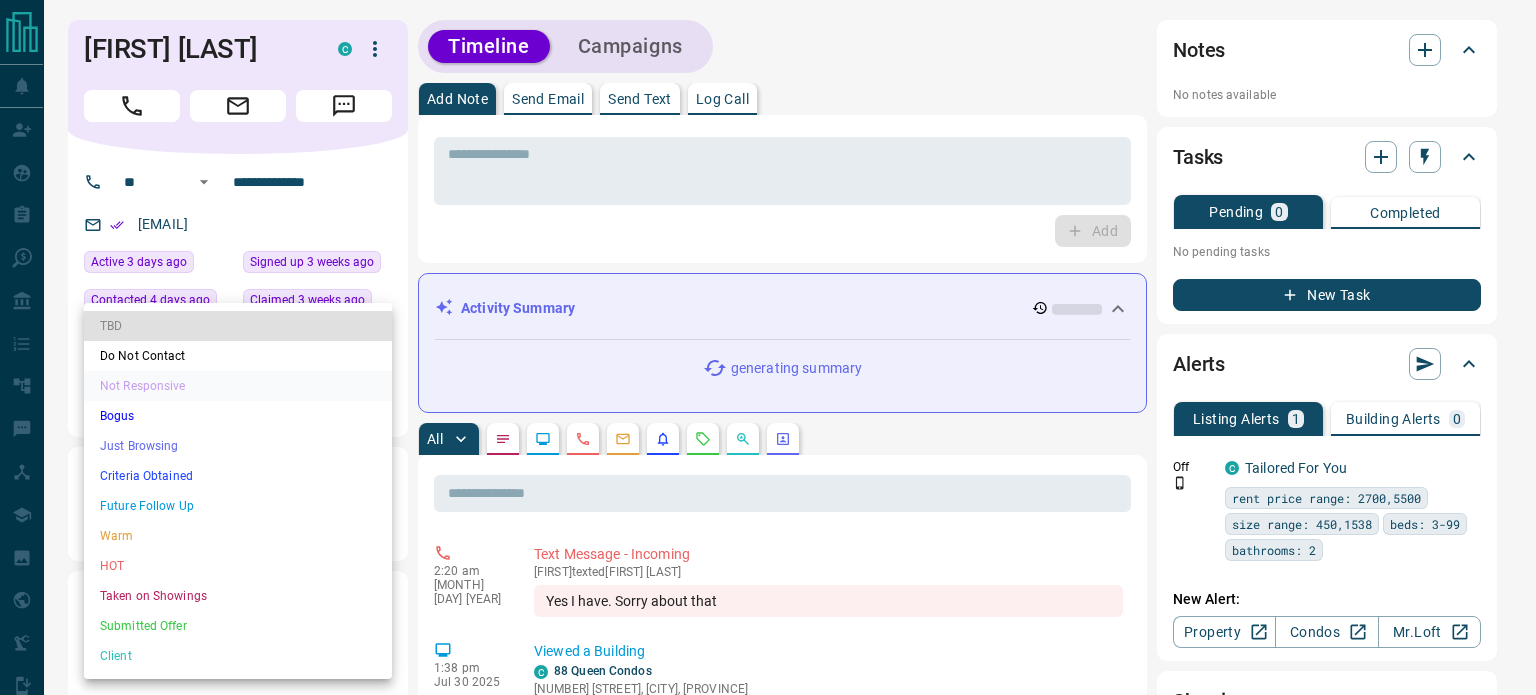 click on "Just Browsing" at bounding box center [238, 446] 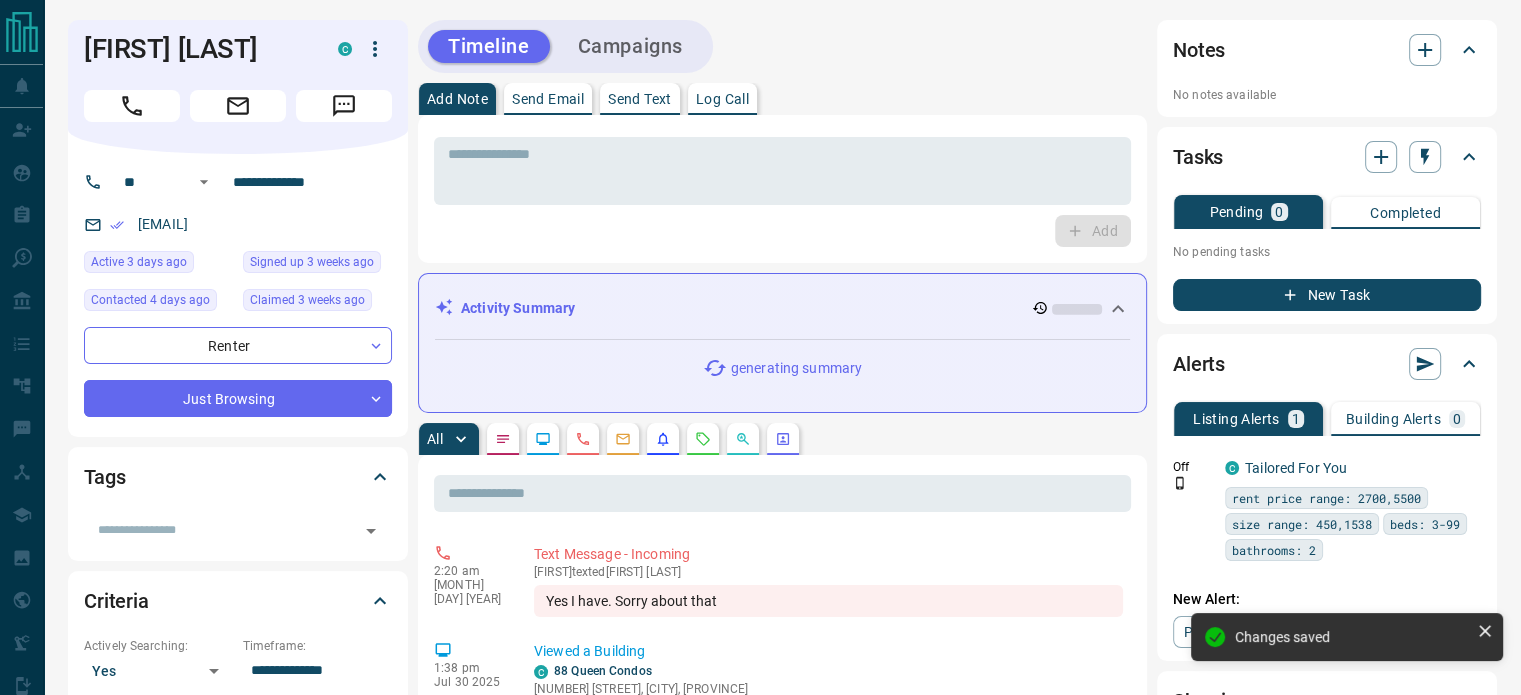 type on "*" 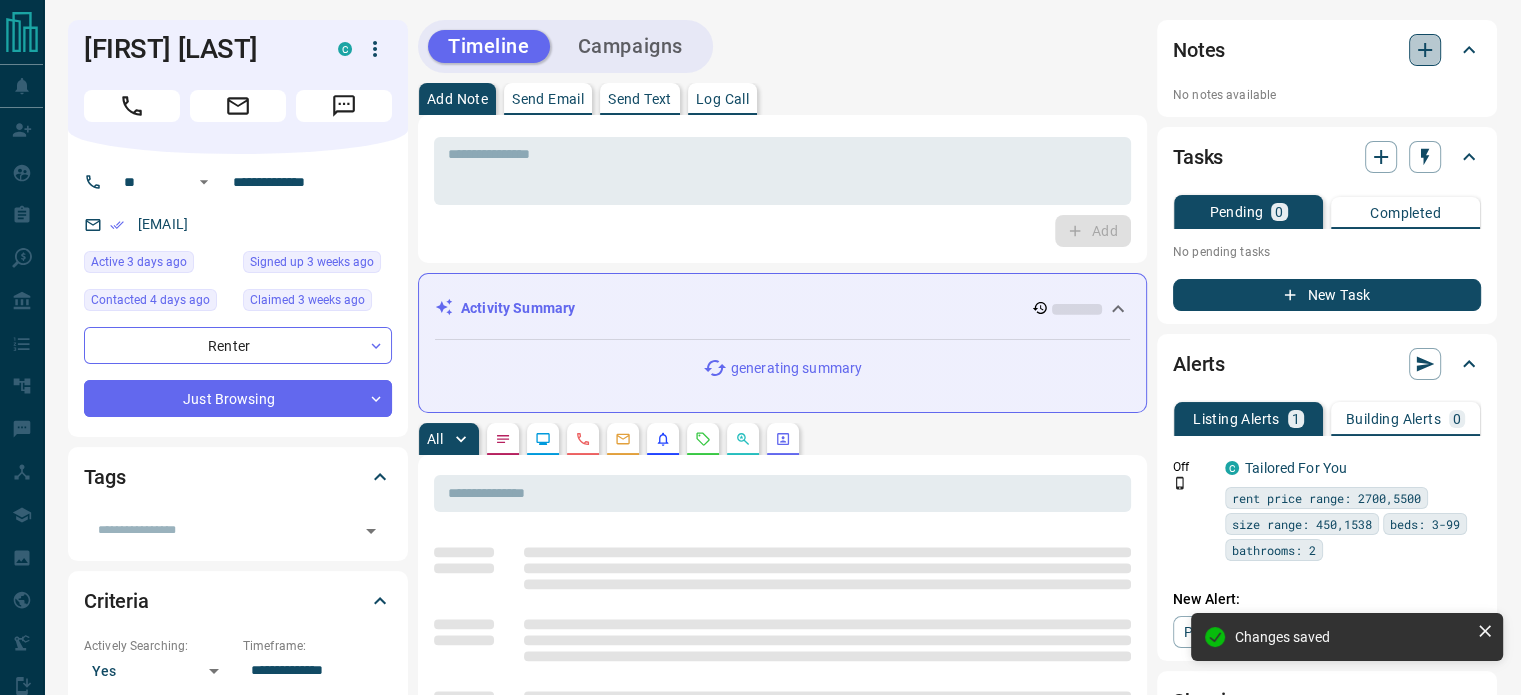 click 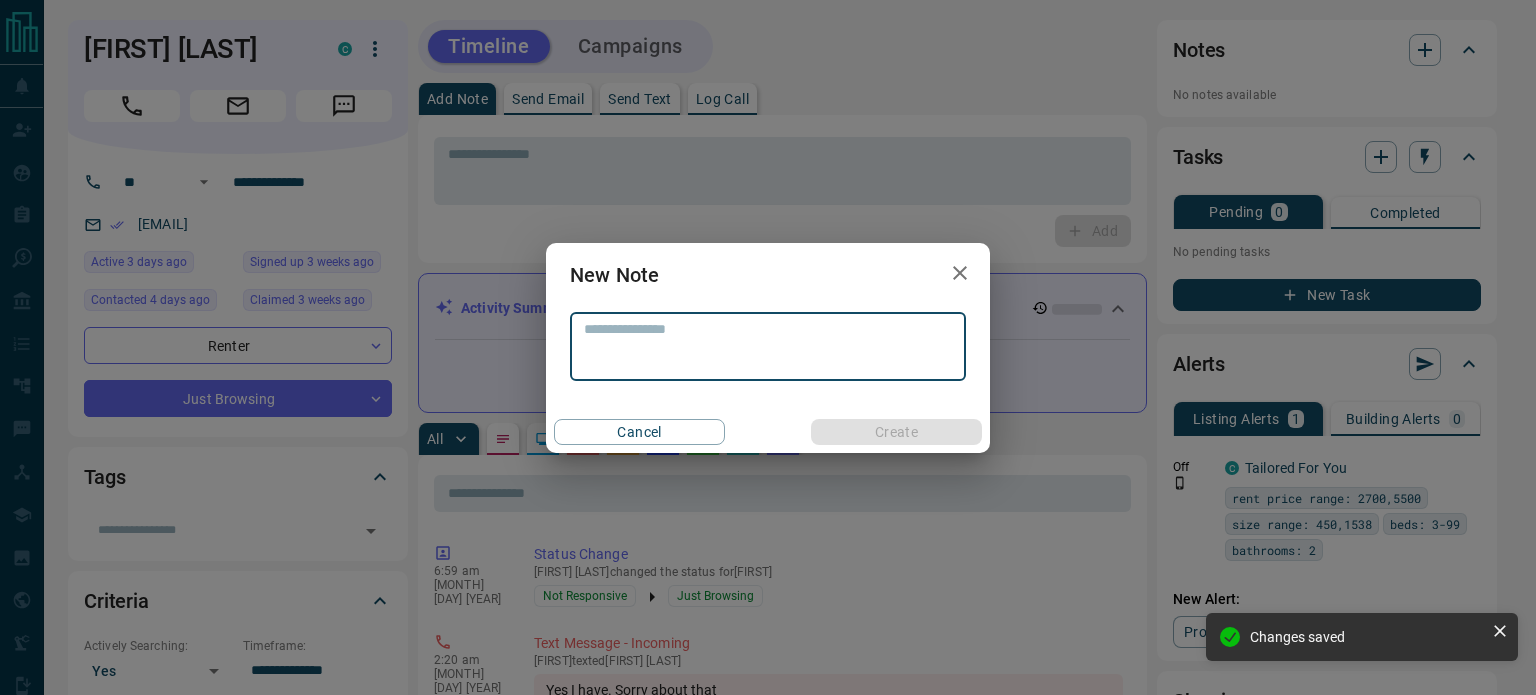 click at bounding box center [768, 346] 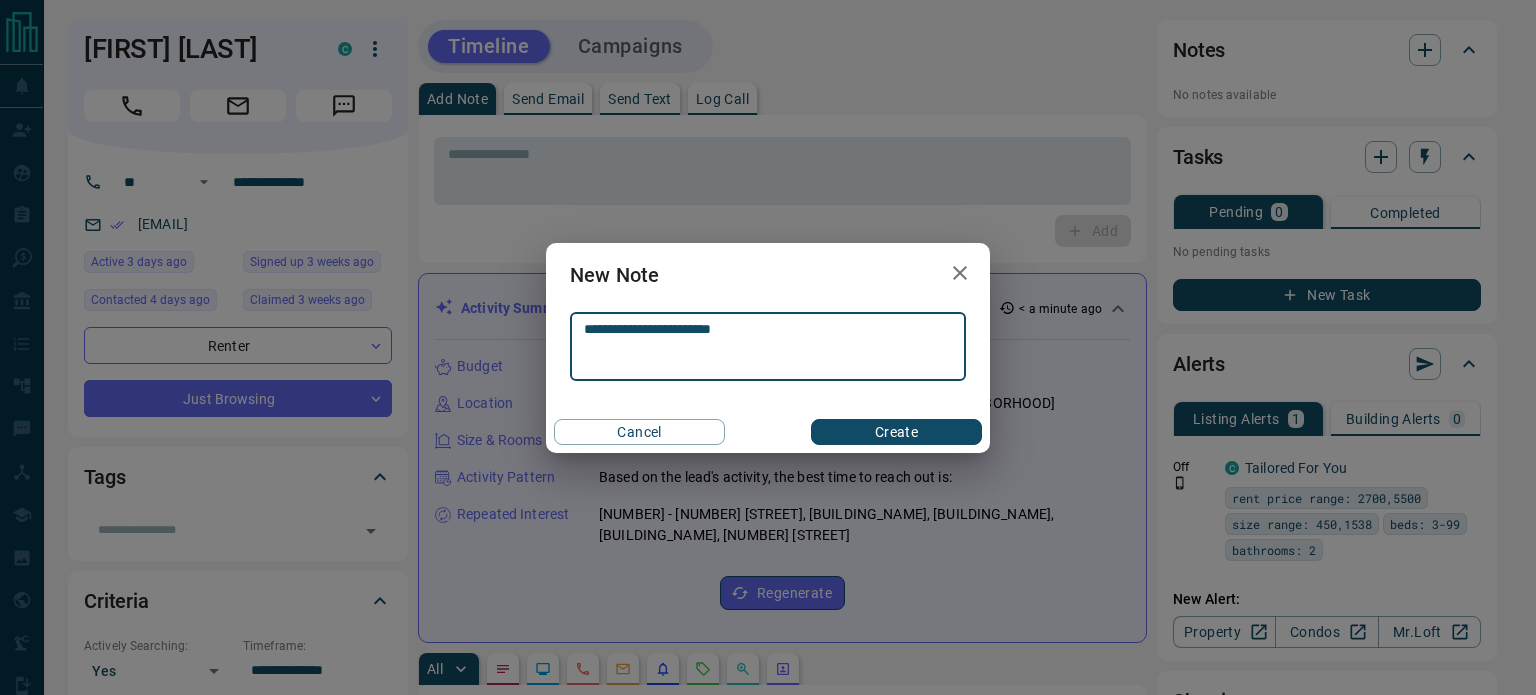 type on "**********" 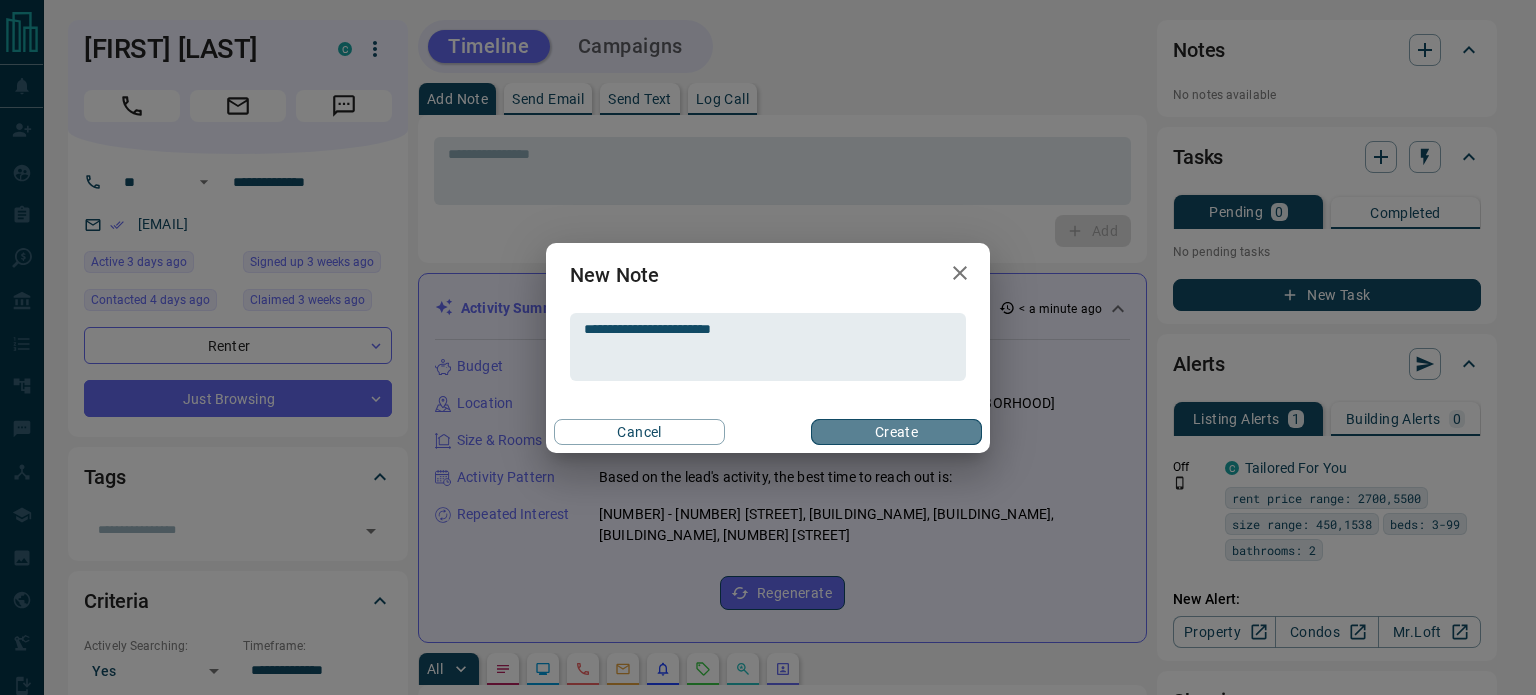 click on "Create" at bounding box center (896, 432) 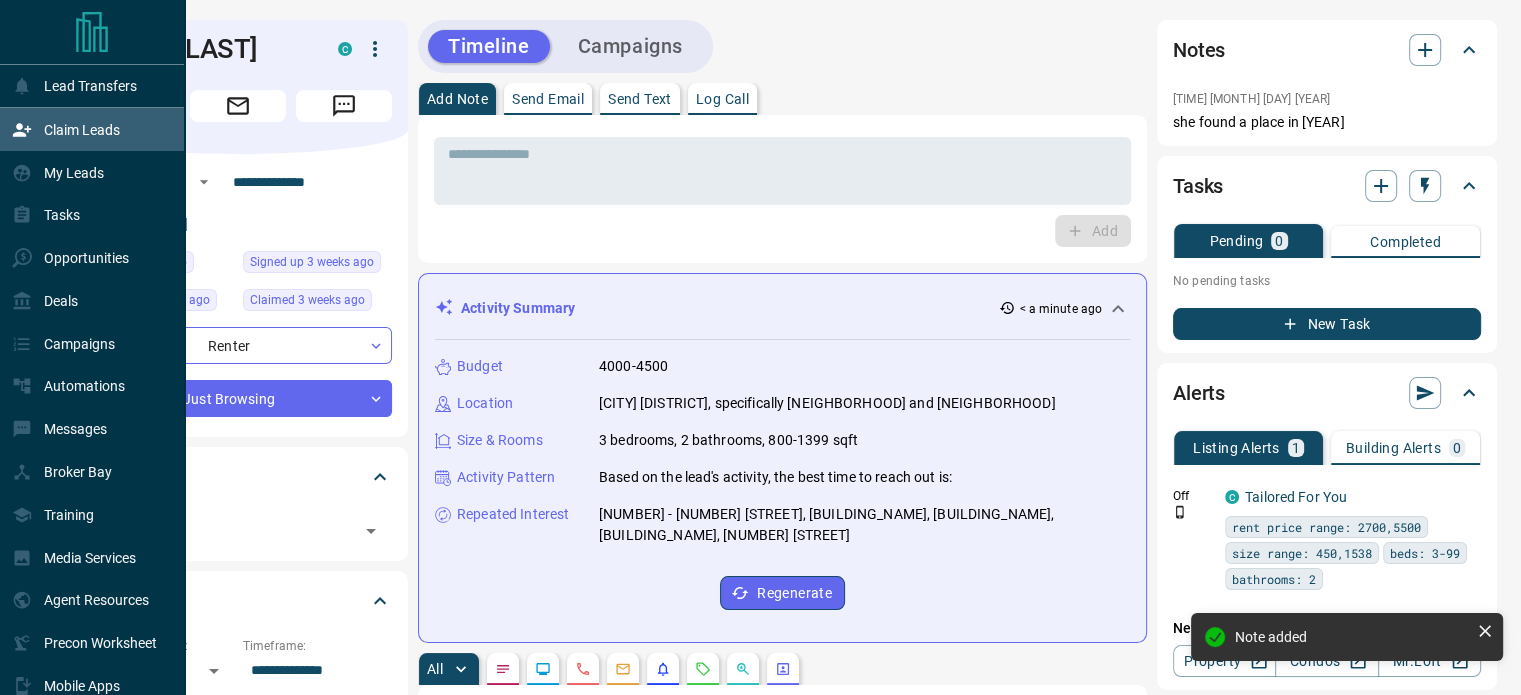 click on "Claim Leads" at bounding box center [82, 130] 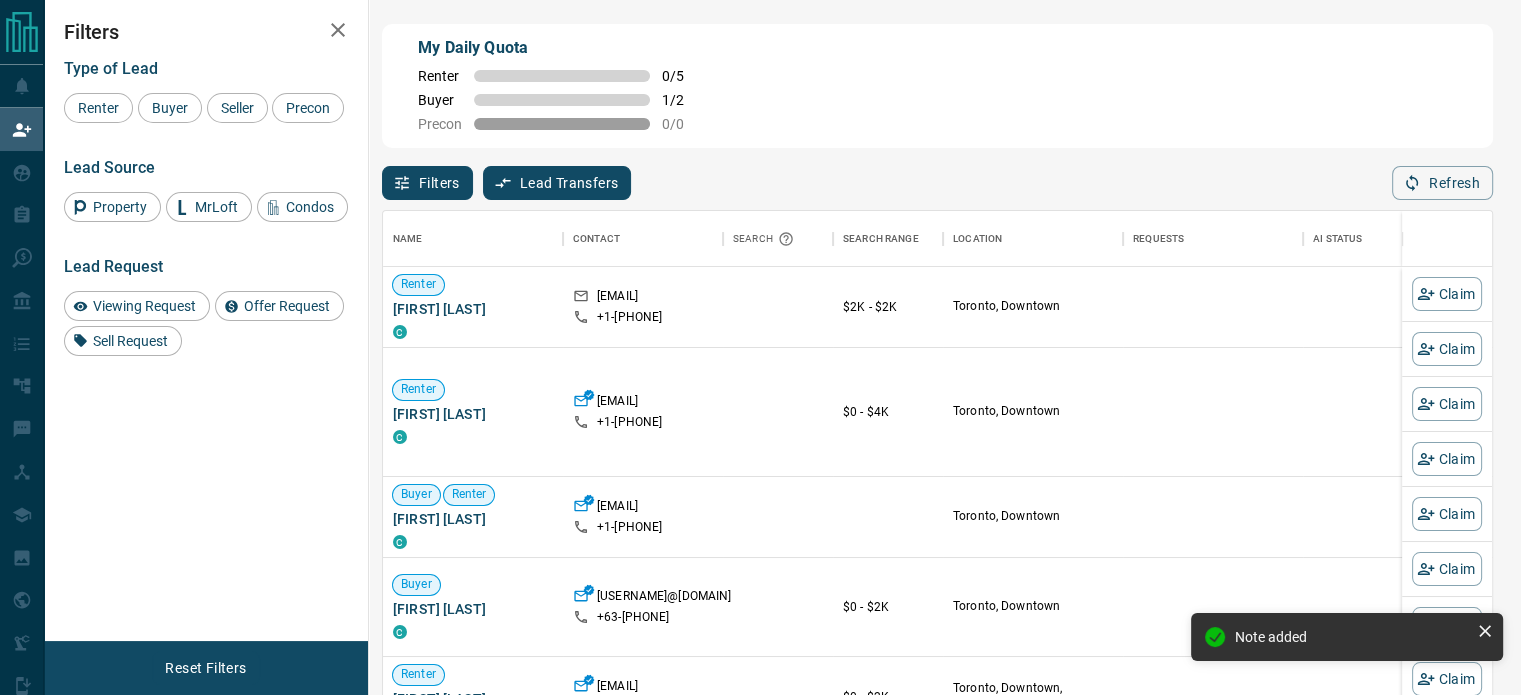 scroll, scrollTop: 16, scrollLeft: 16, axis: both 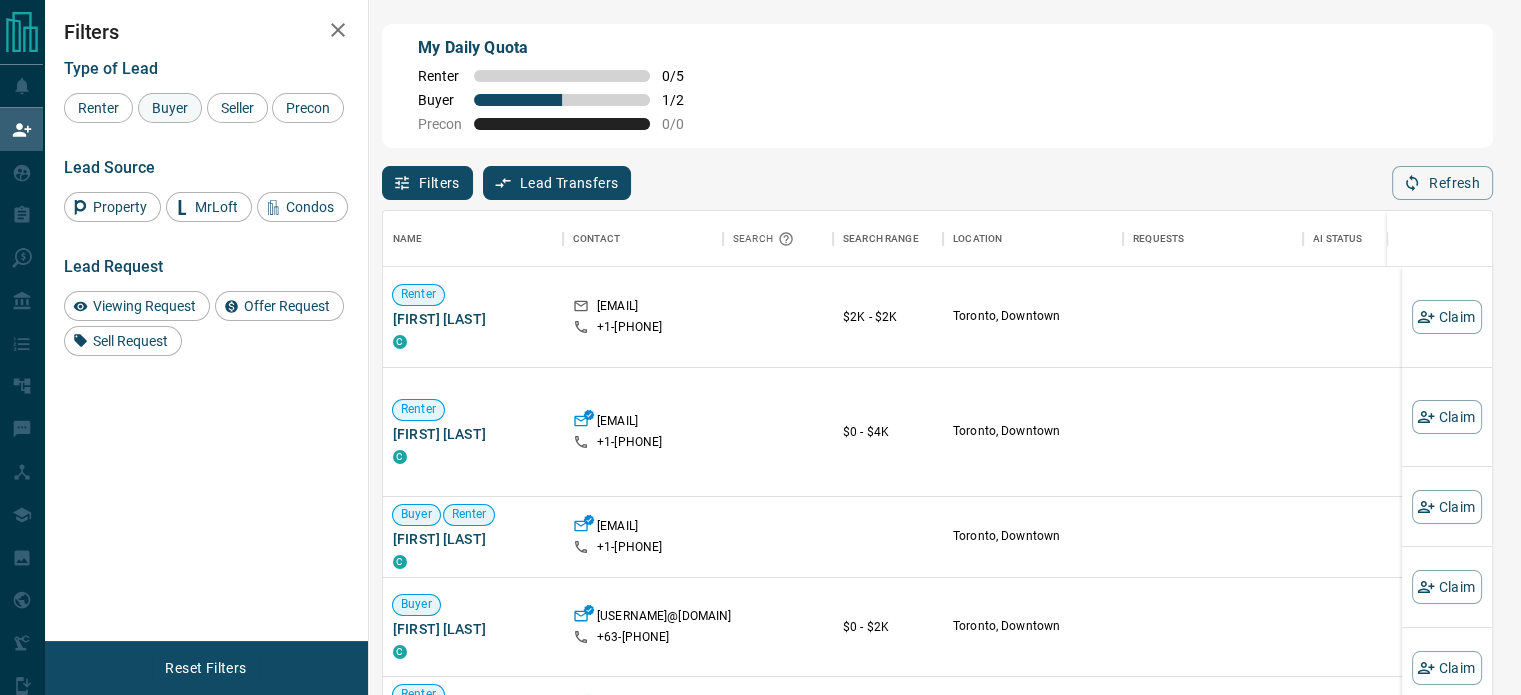 click on "Buyer" at bounding box center (170, 108) 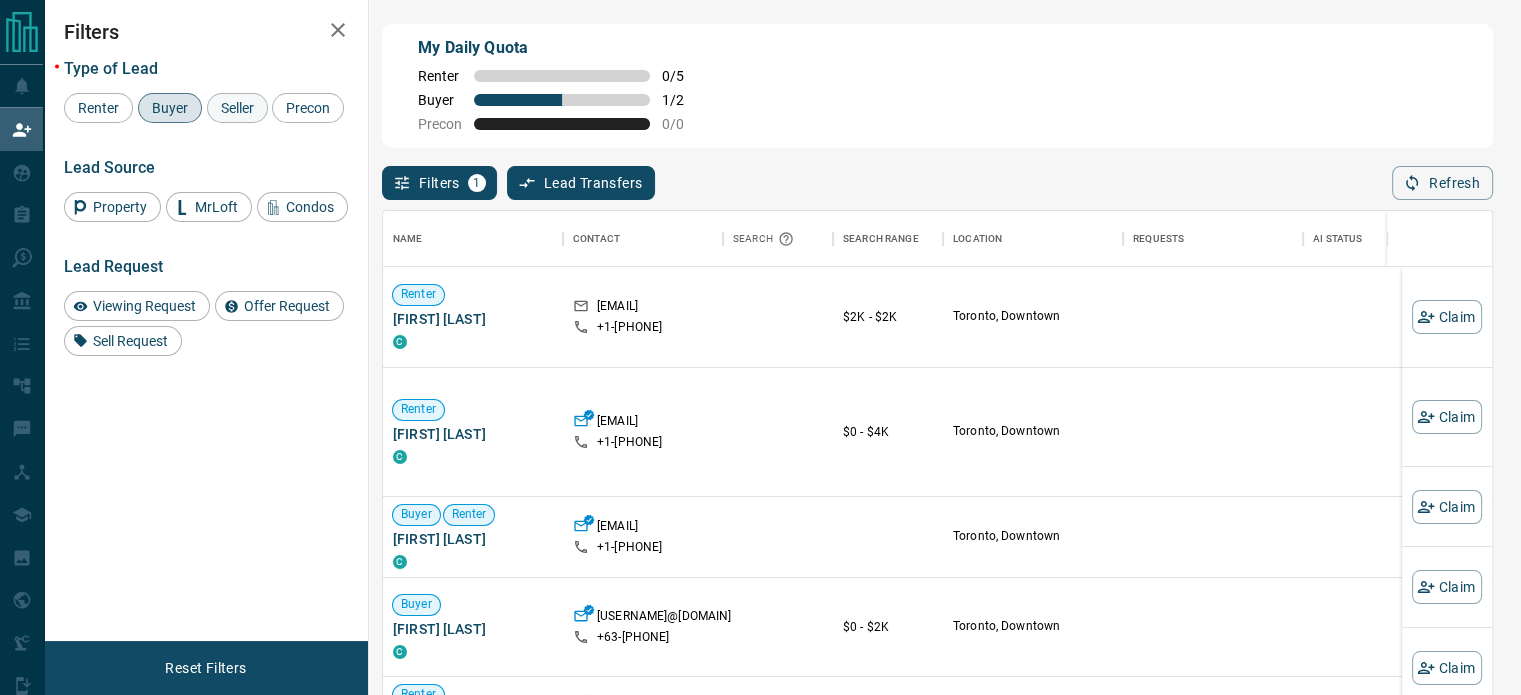 click on "Seller" at bounding box center [237, 108] 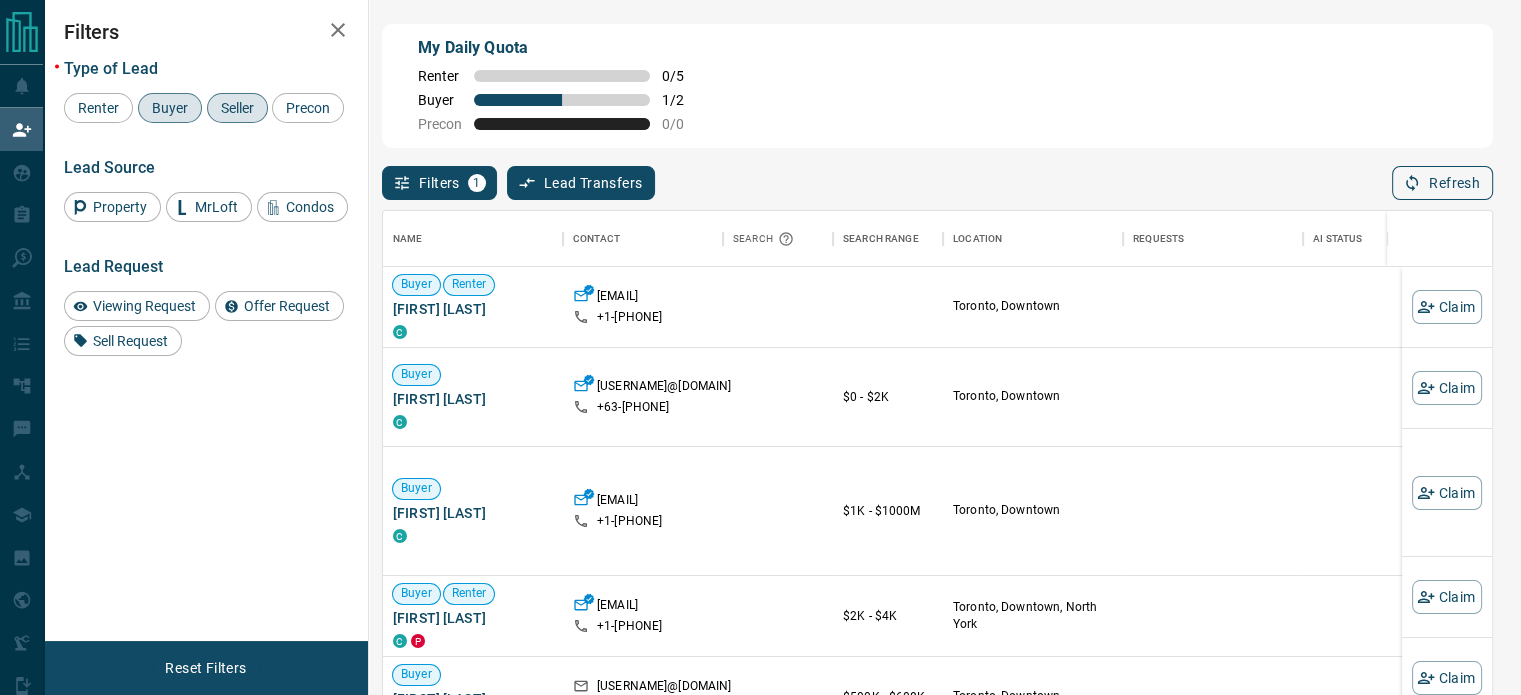 click on "Refresh" at bounding box center (1442, 183) 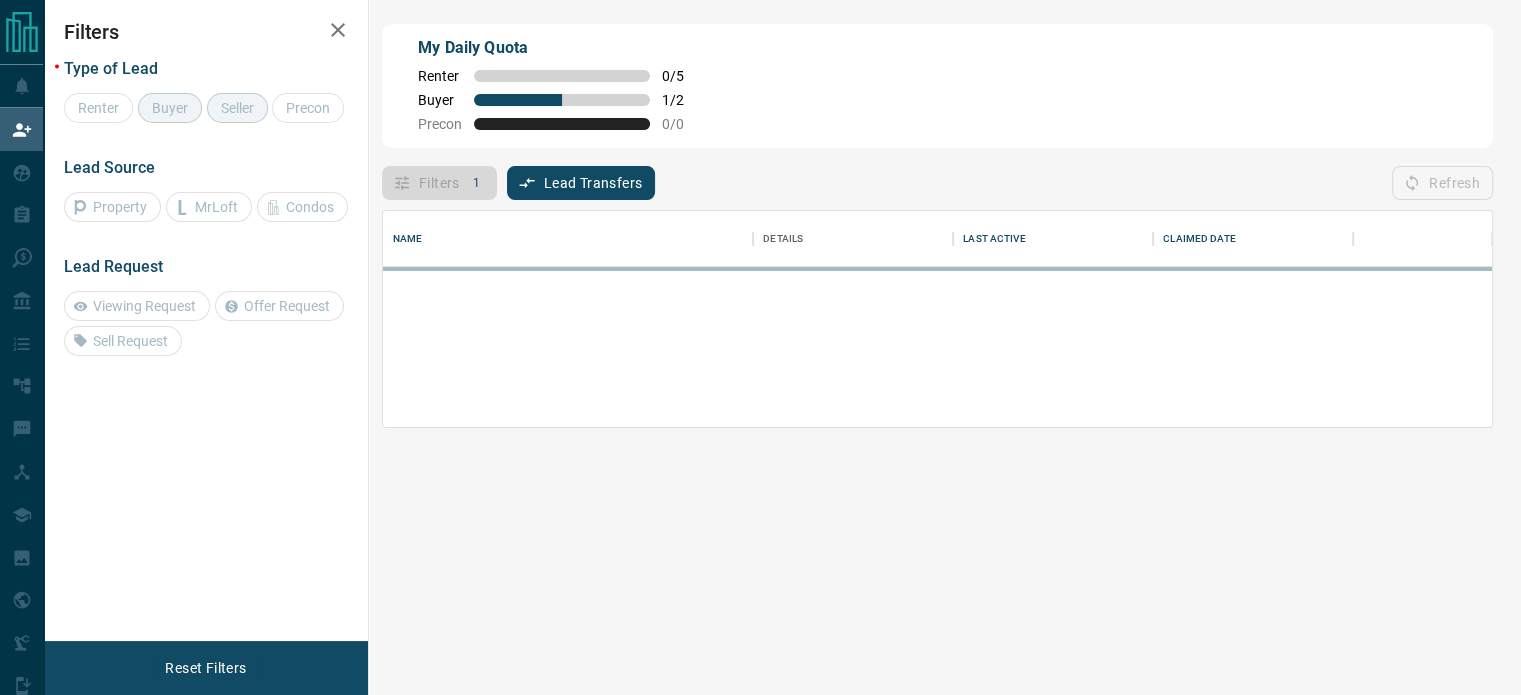 scroll, scrollTop: 16, scrollLeft: 16, axis: both 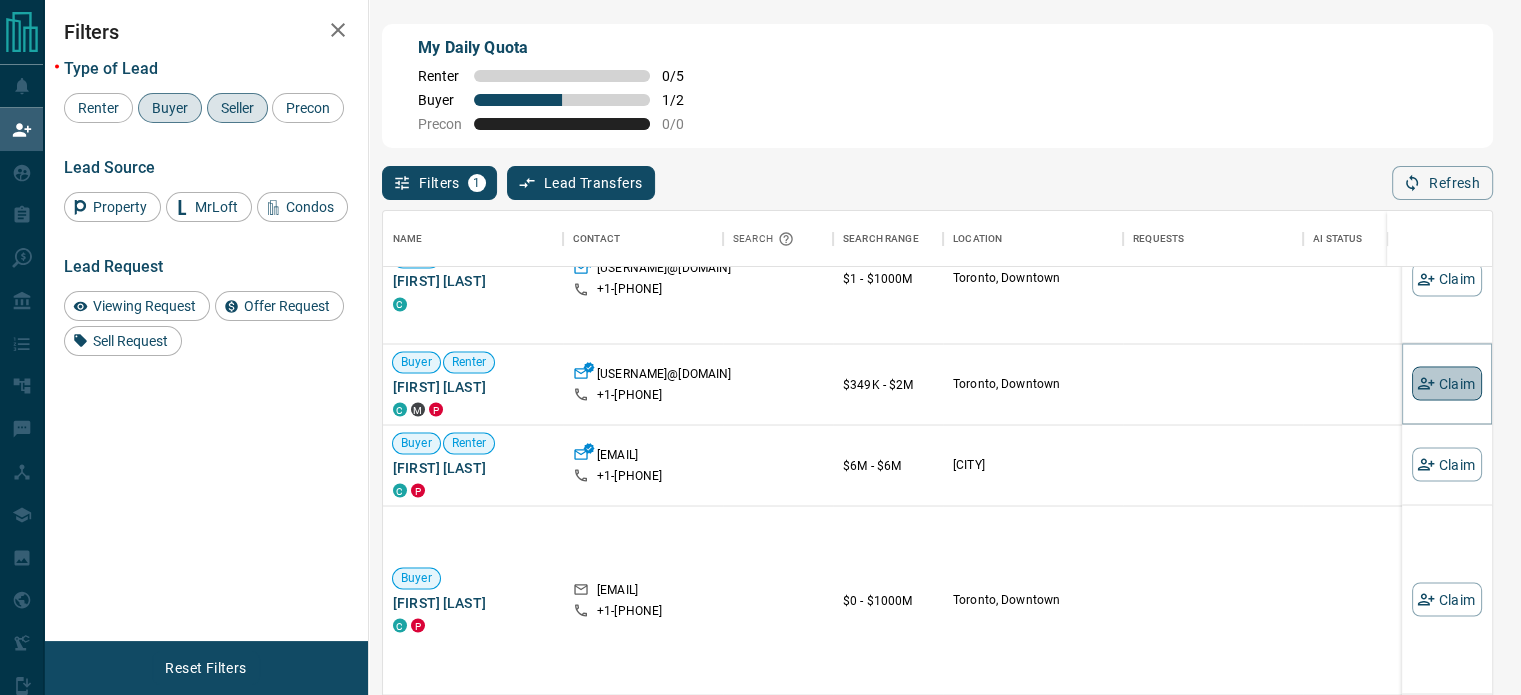 click on "Claim" at bounding box center [1447, 384] 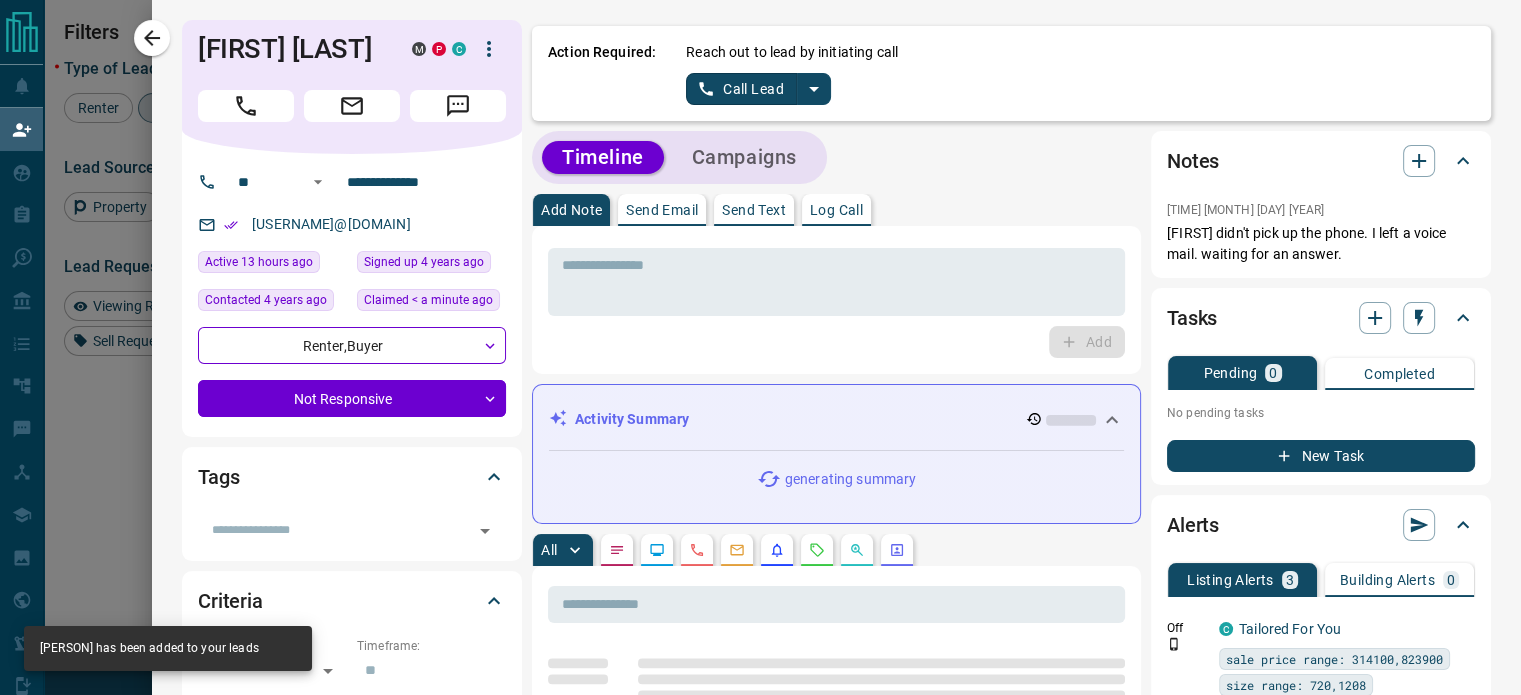 click 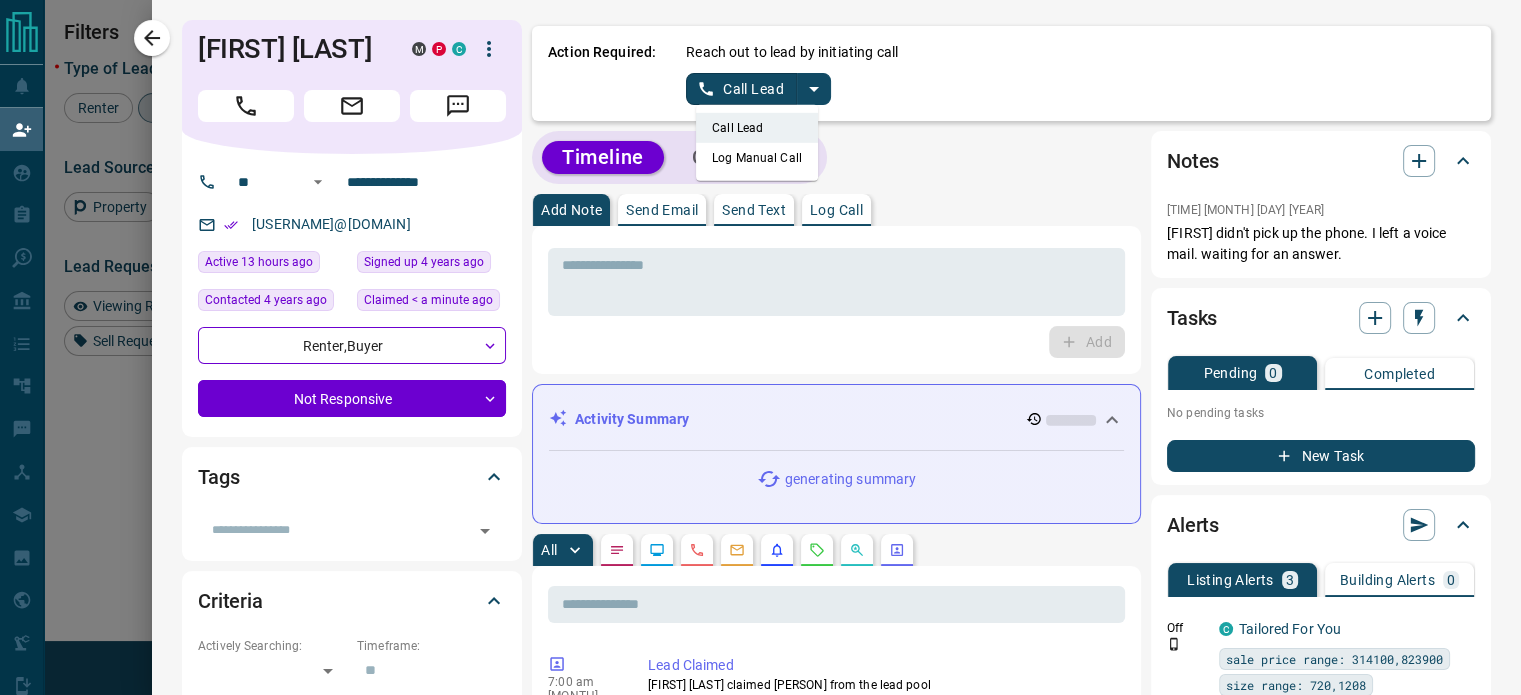 click on "Log Manual Call" at bounding box center (757, 158) 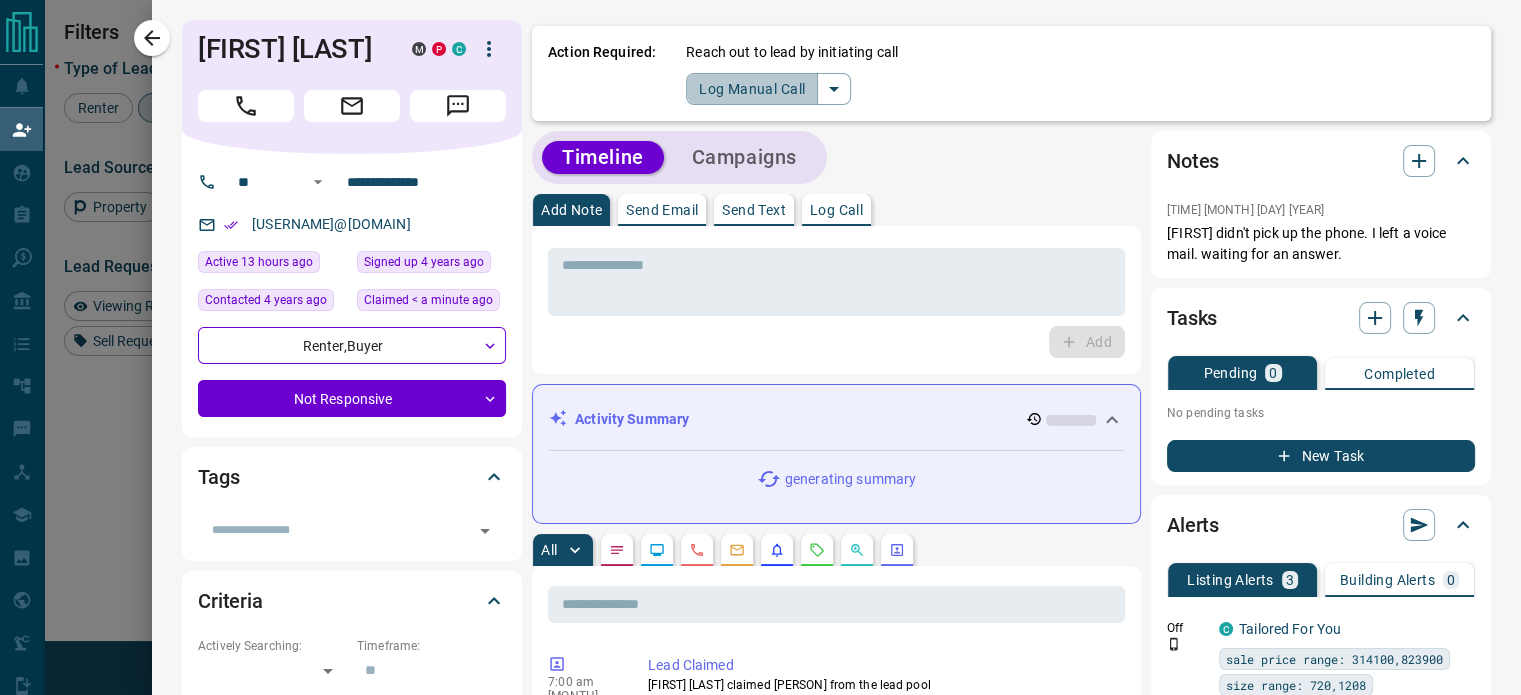 click on "Log Manual Call" at bounding box center [752, 89] 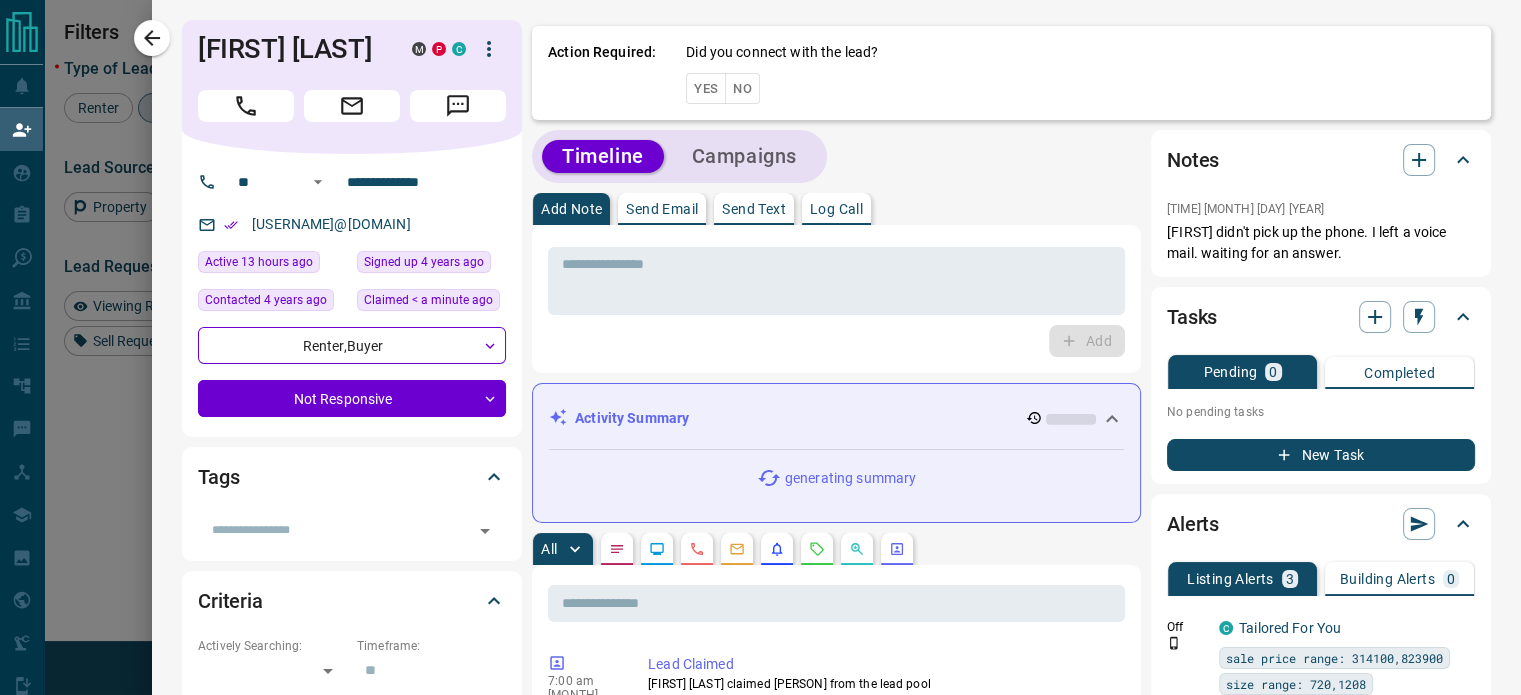 click on "No" at bounding box center [742, 88] 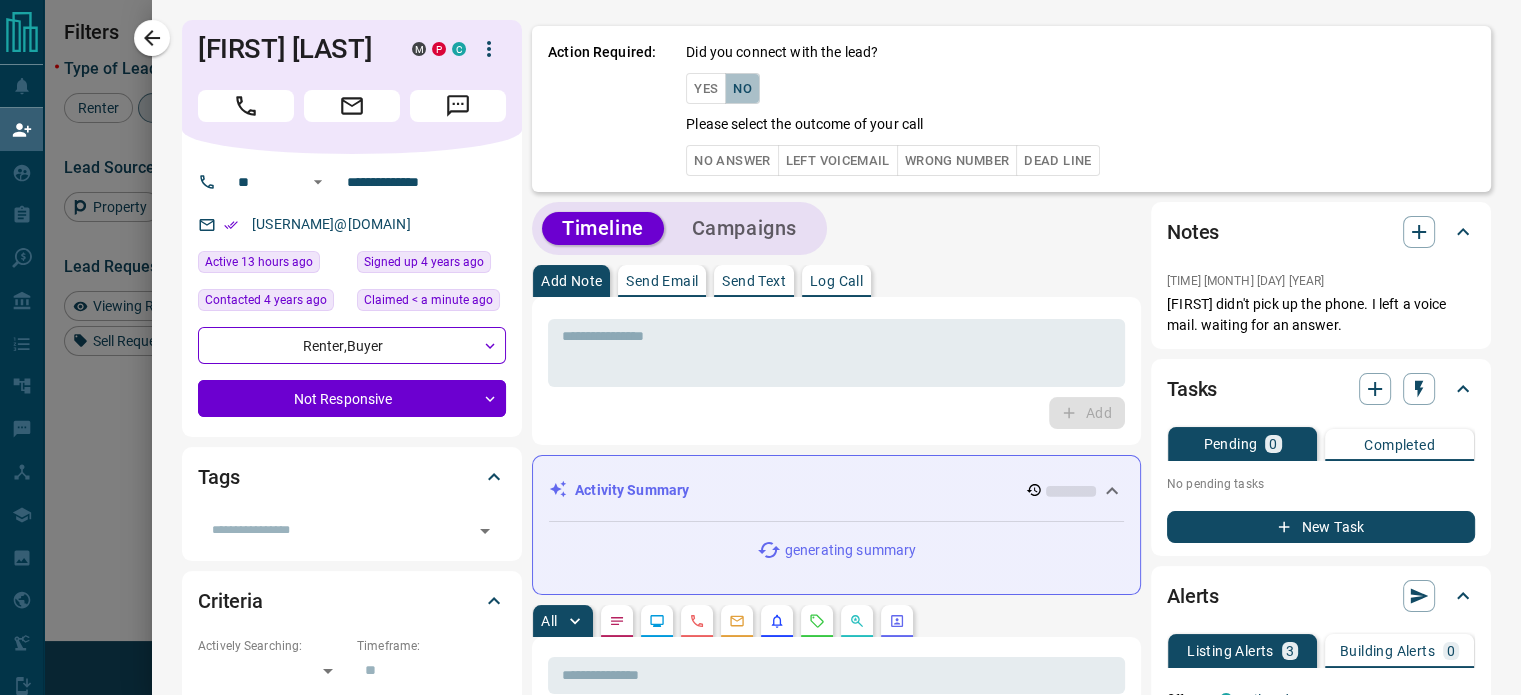 click on "No" at bounding box center [742, 88] 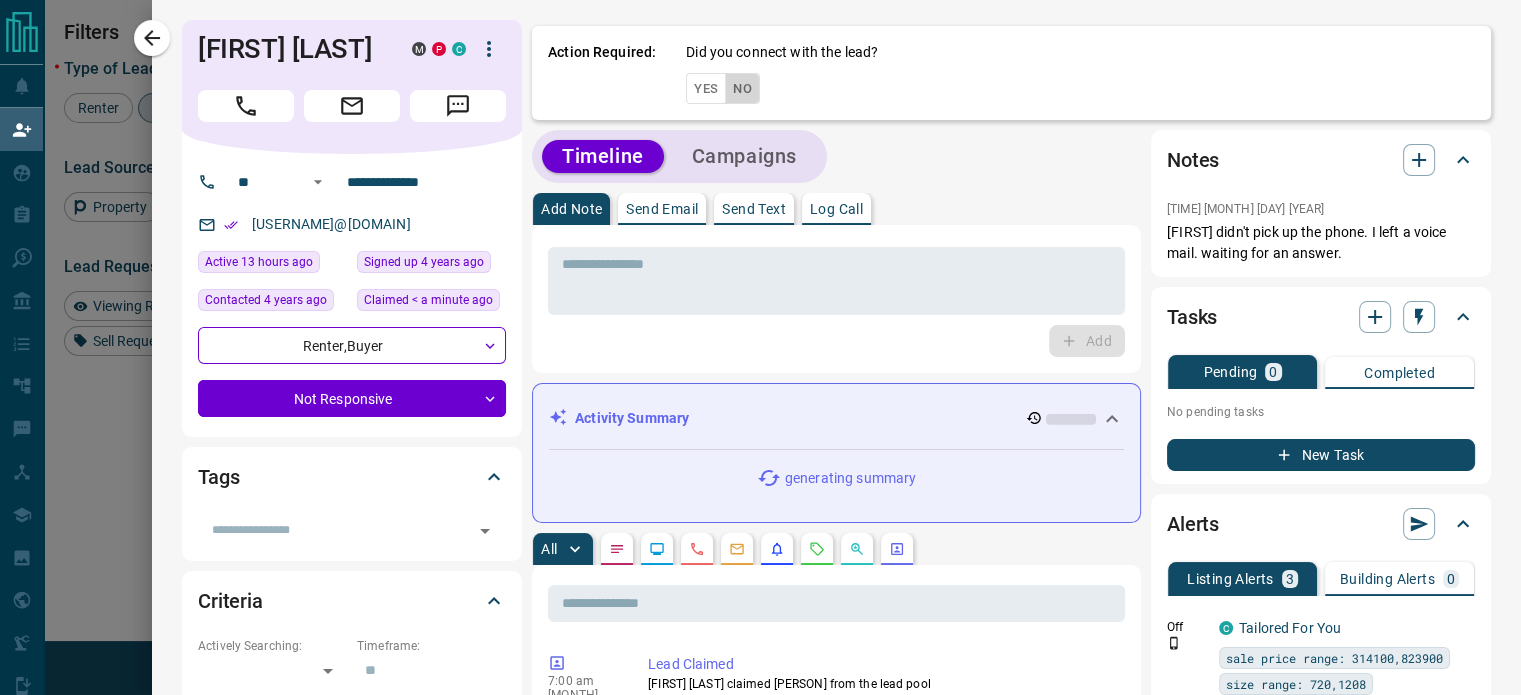 click on "No" at bounding box center (742, 88) 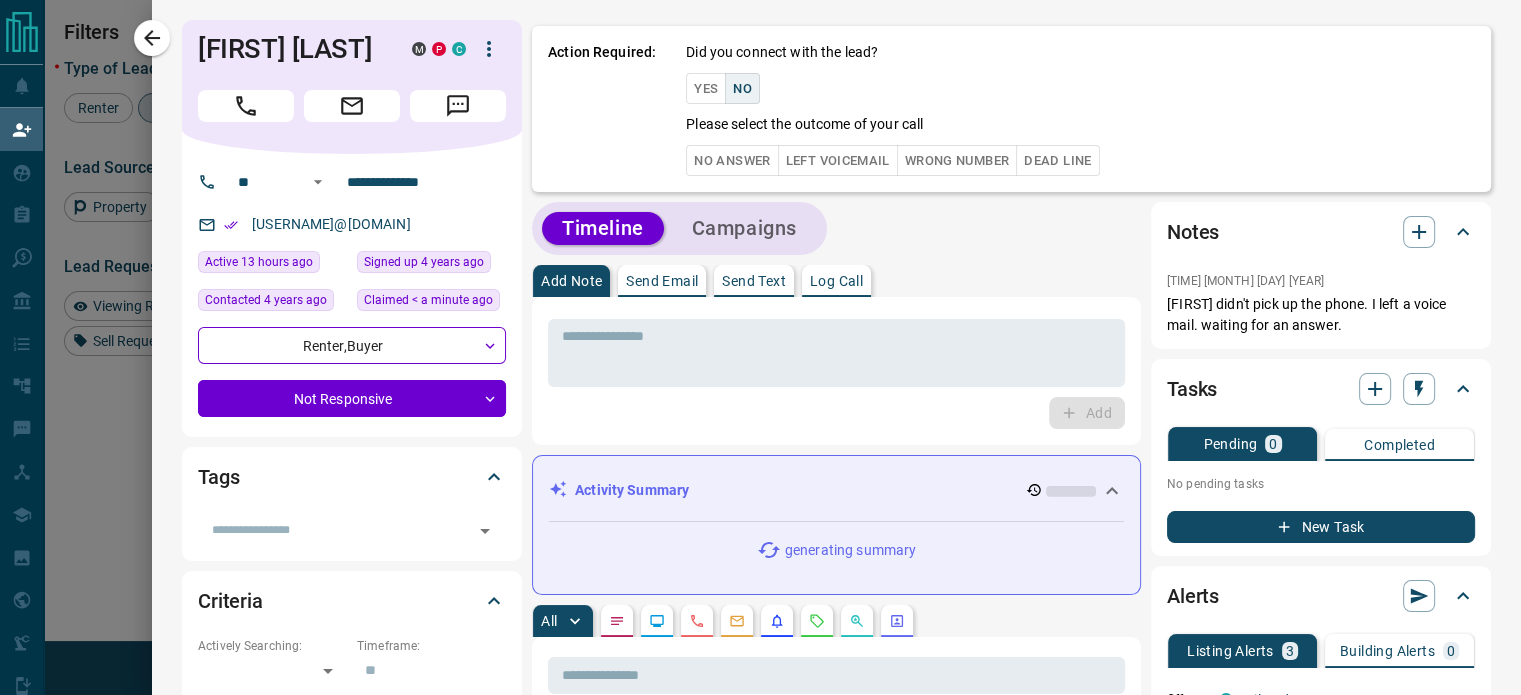 click on "No Answer" at bounding box center [732, 160] 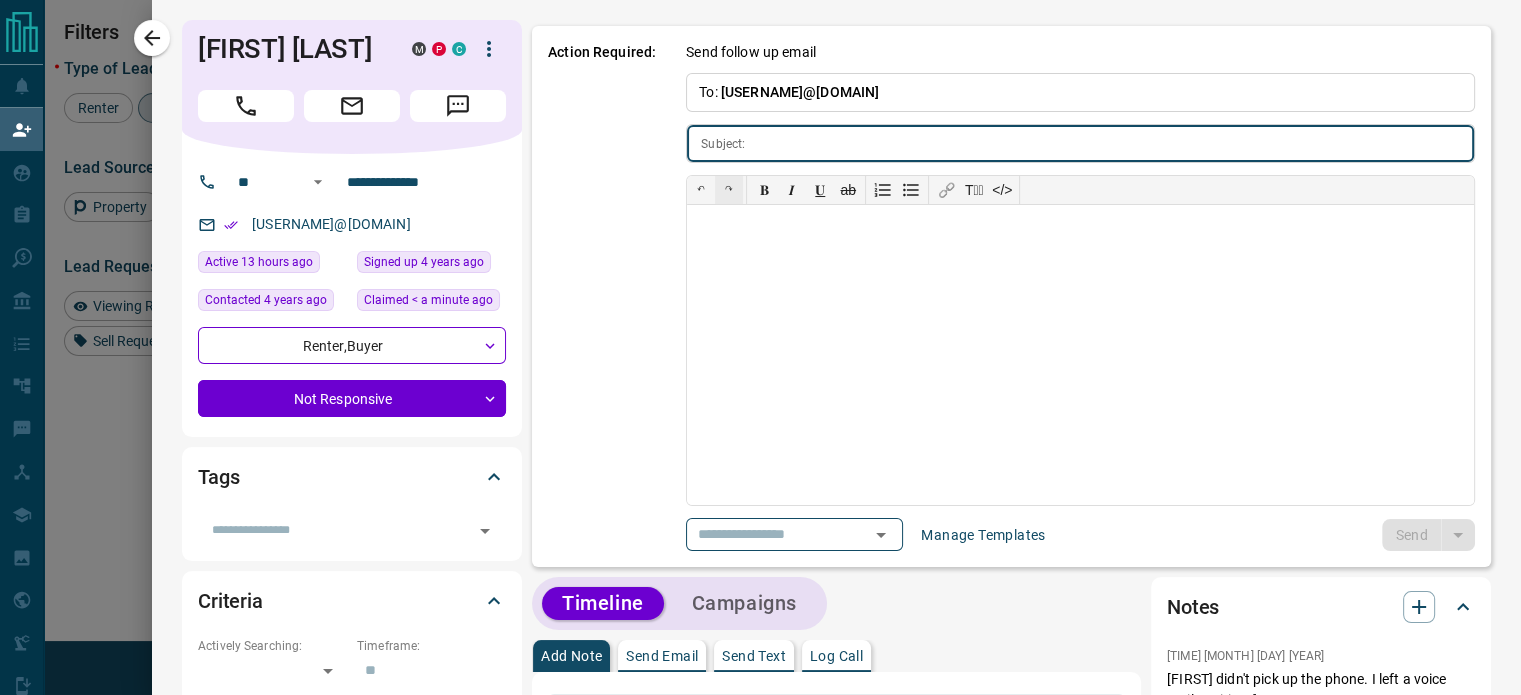 type on "**********" 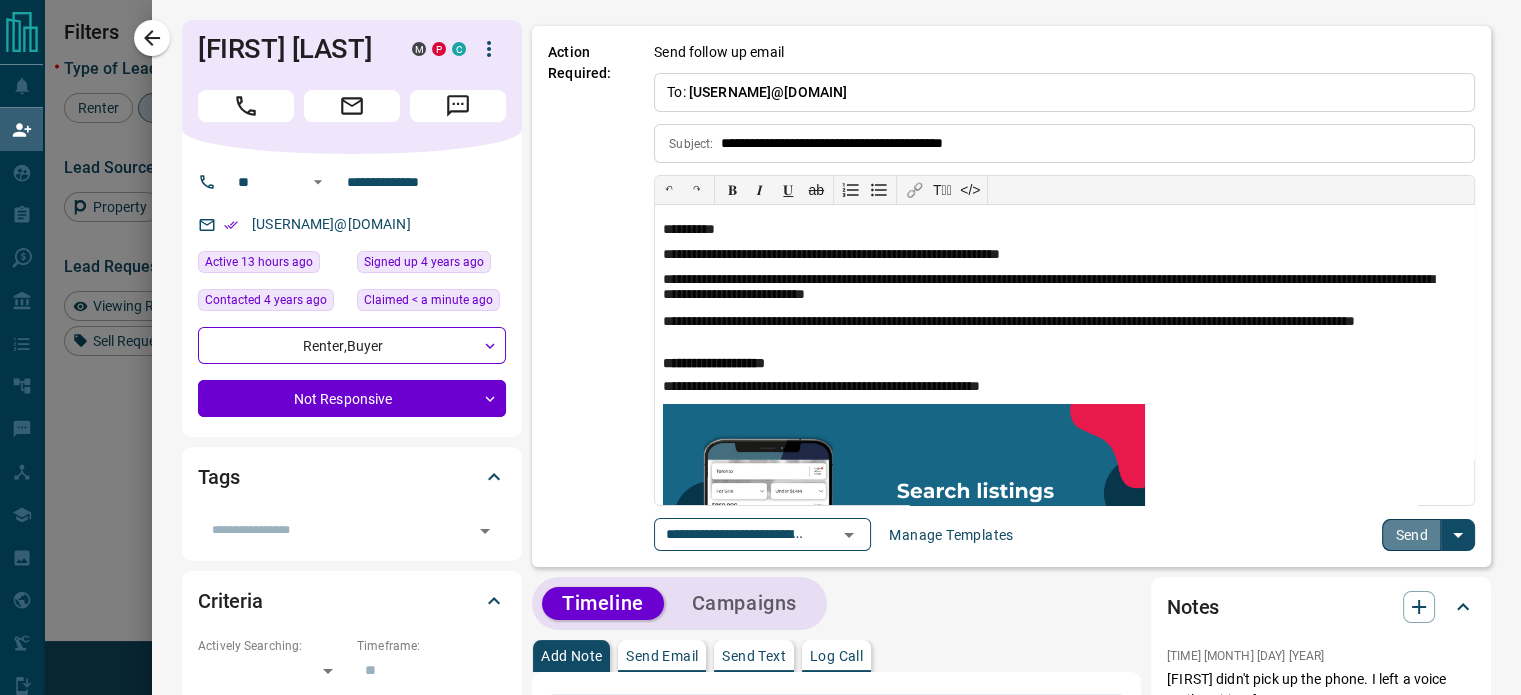 click on "Send" at bounding box center [1411, 535] 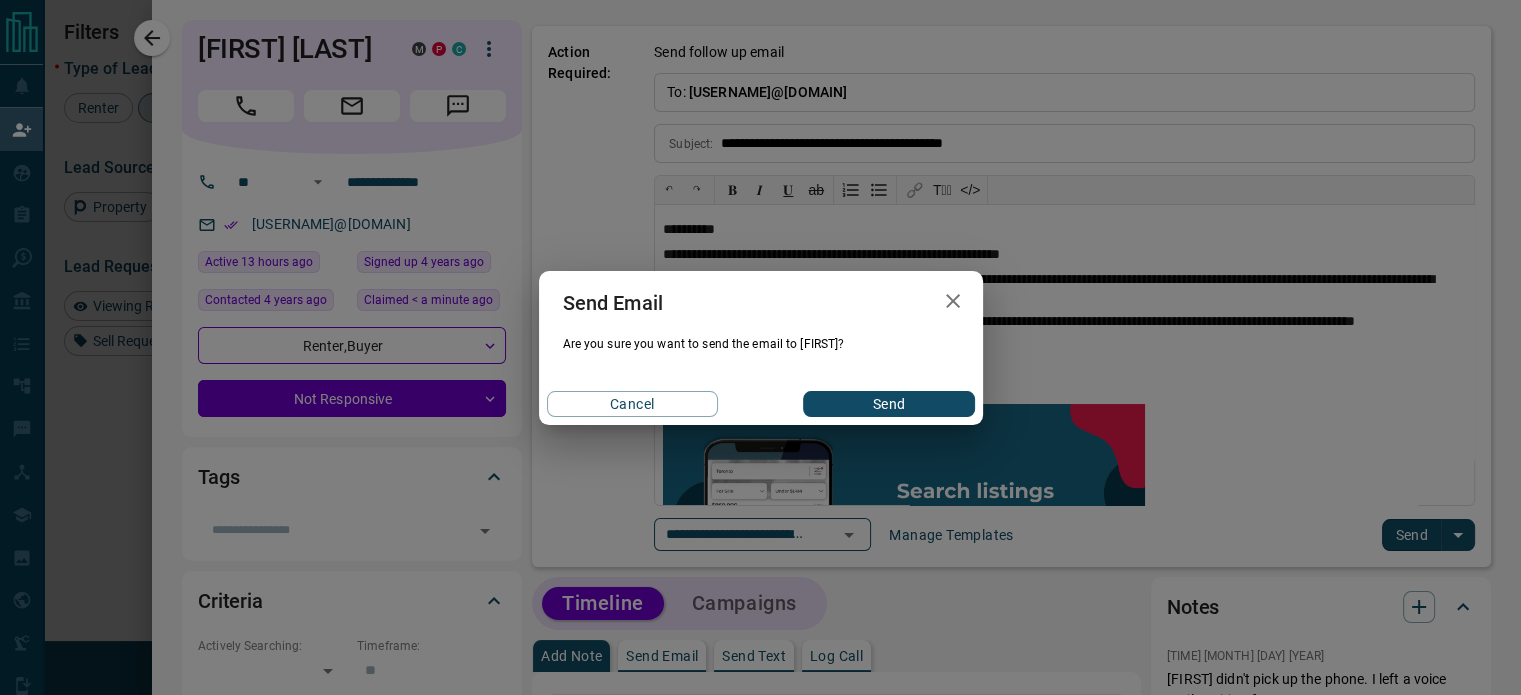 click on "Send" at bounding box center [888, 404] 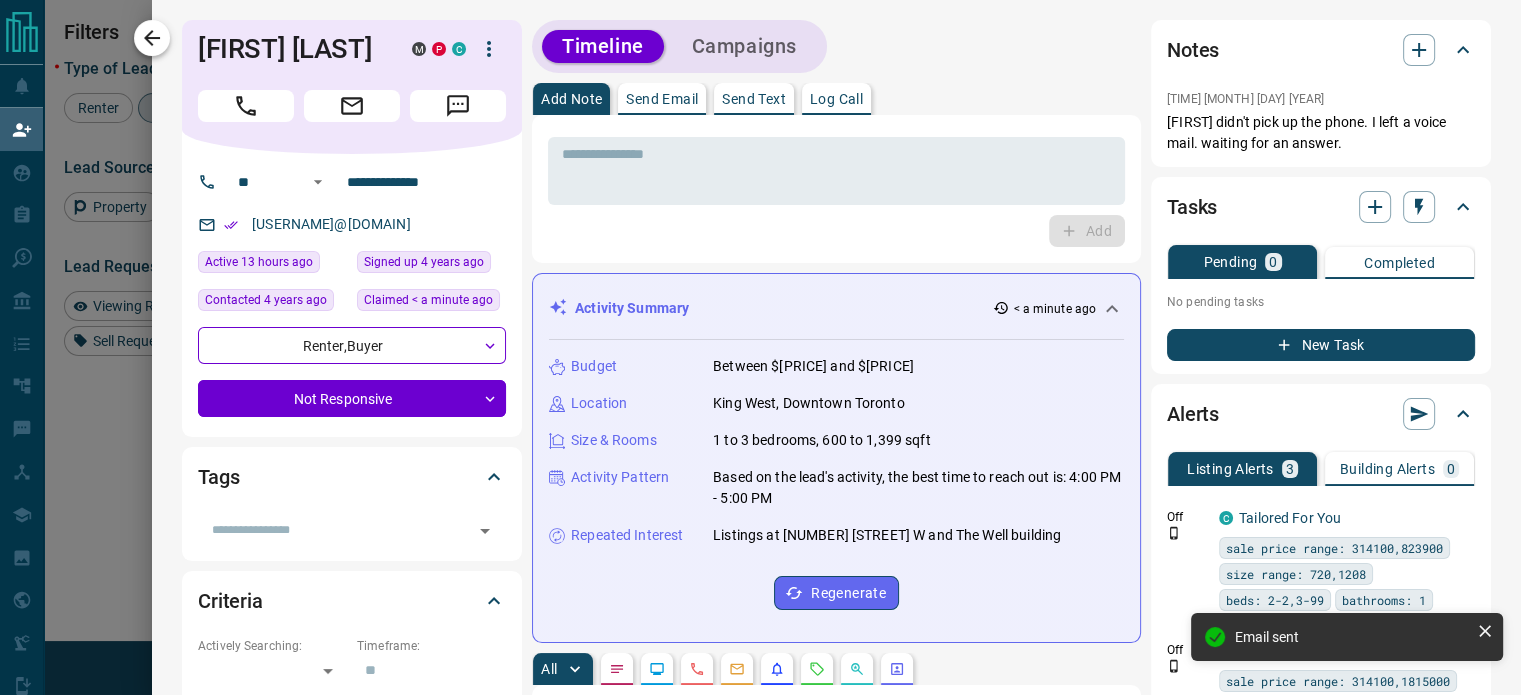click 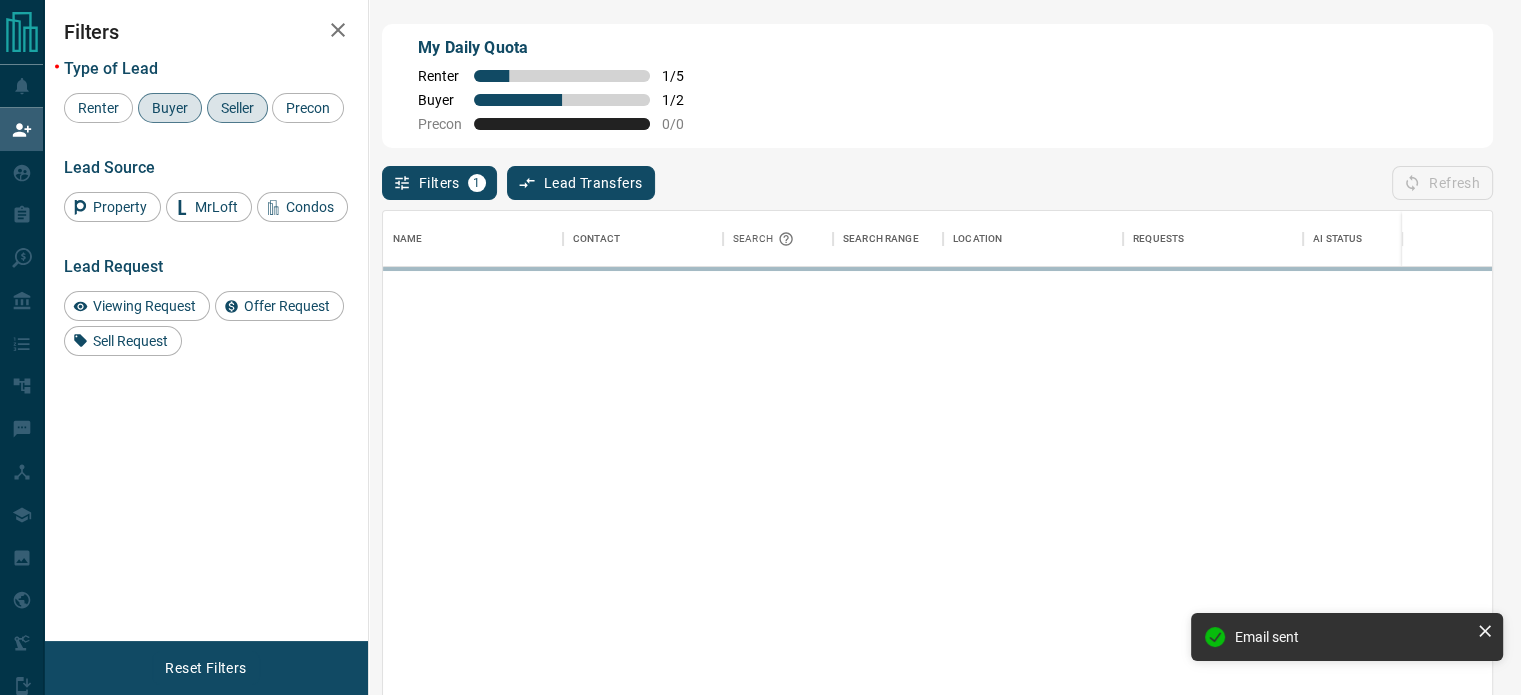 scroll, scrollTop: 16, scrollLeft: 16, axis: both 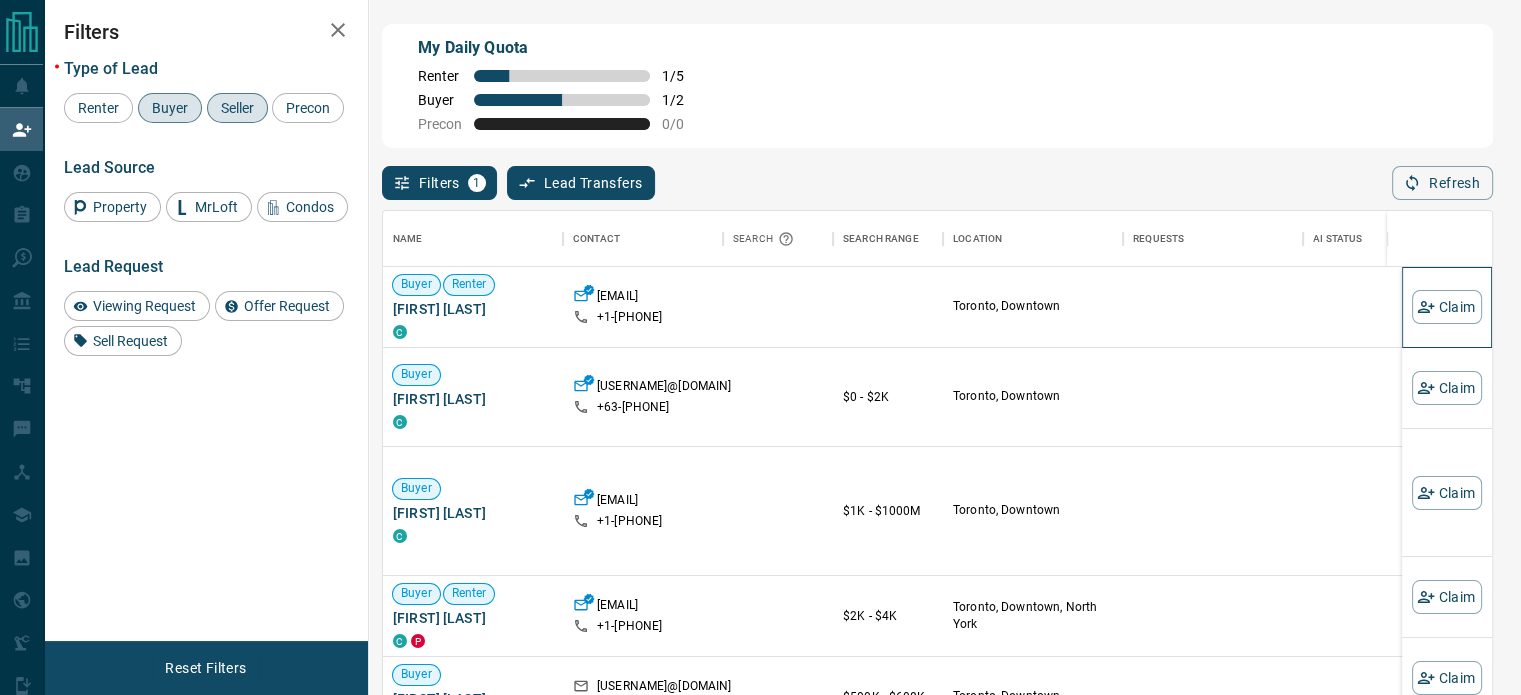 drag, startPoint x: 1465, startPoint y: 322, endPoint x: 1453, endPoint y: 343, distance: 24.186773 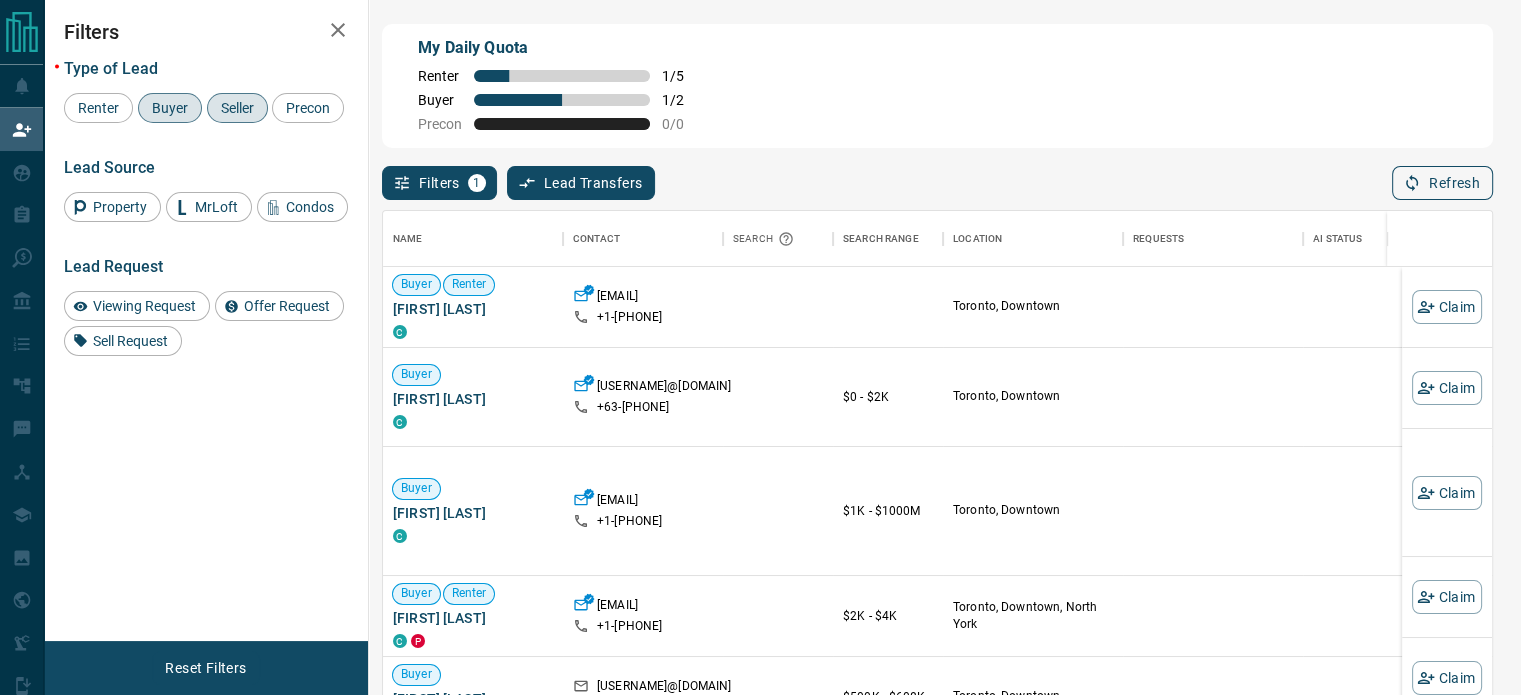 click 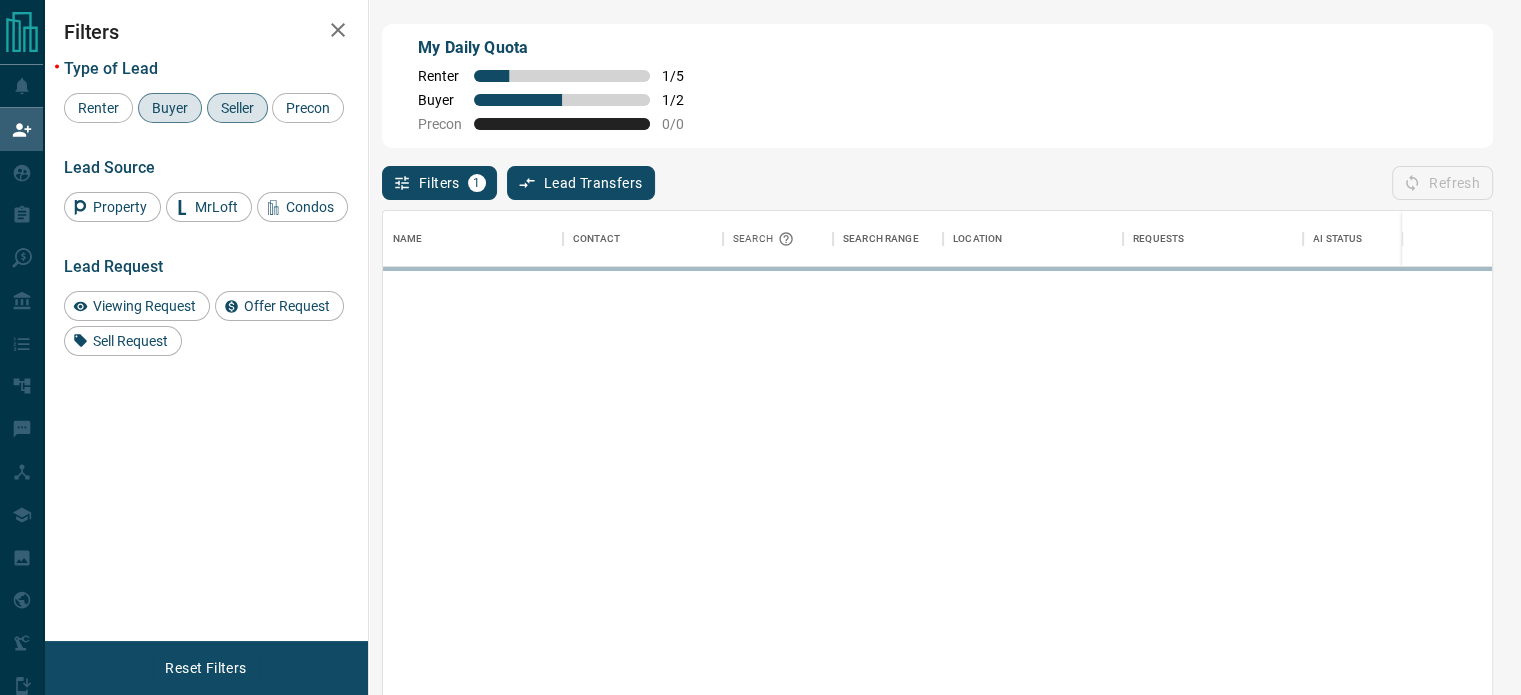 scroll, scrollTop: 16, scrollLeft: 16, axis: both 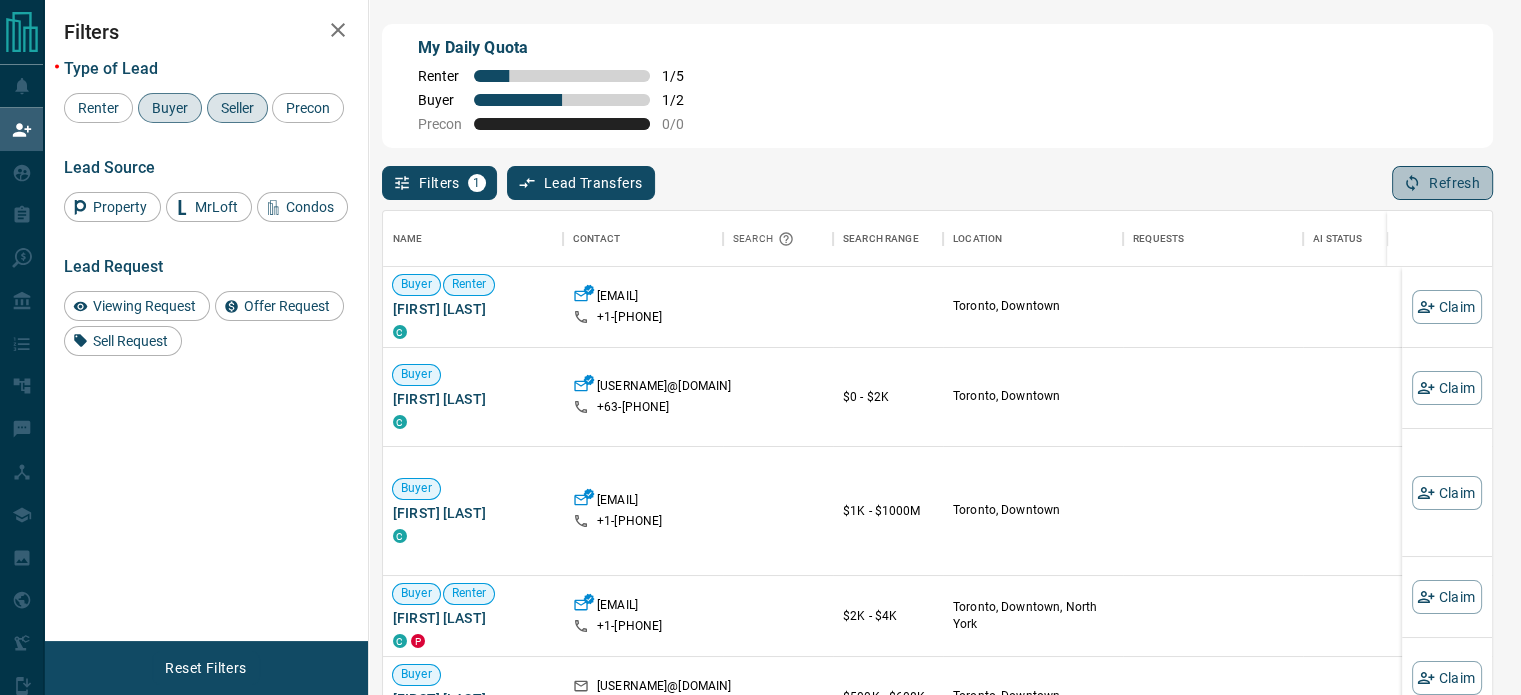 click on "Refresh" at bounding box center [1442, 183] 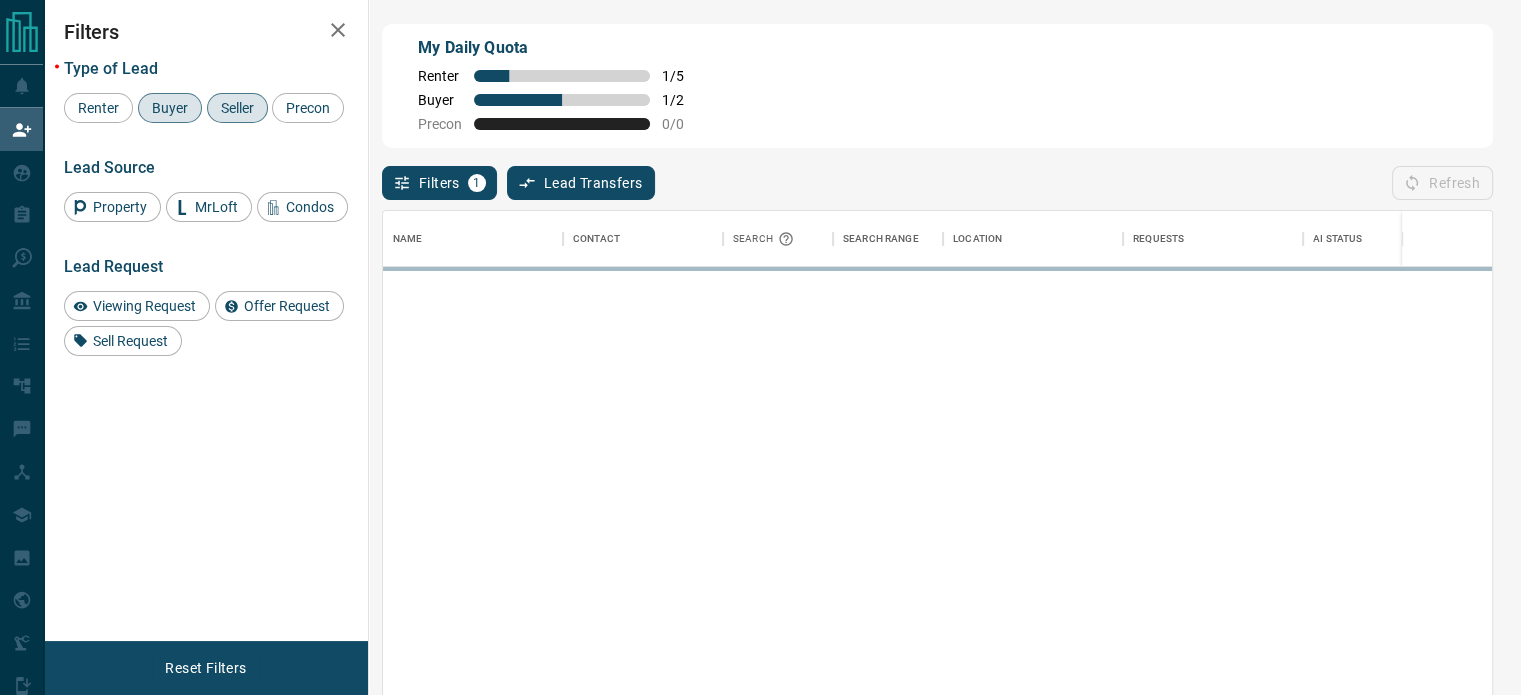 scroll, scrollTop: 16, scrollLeft: 16, axis: both 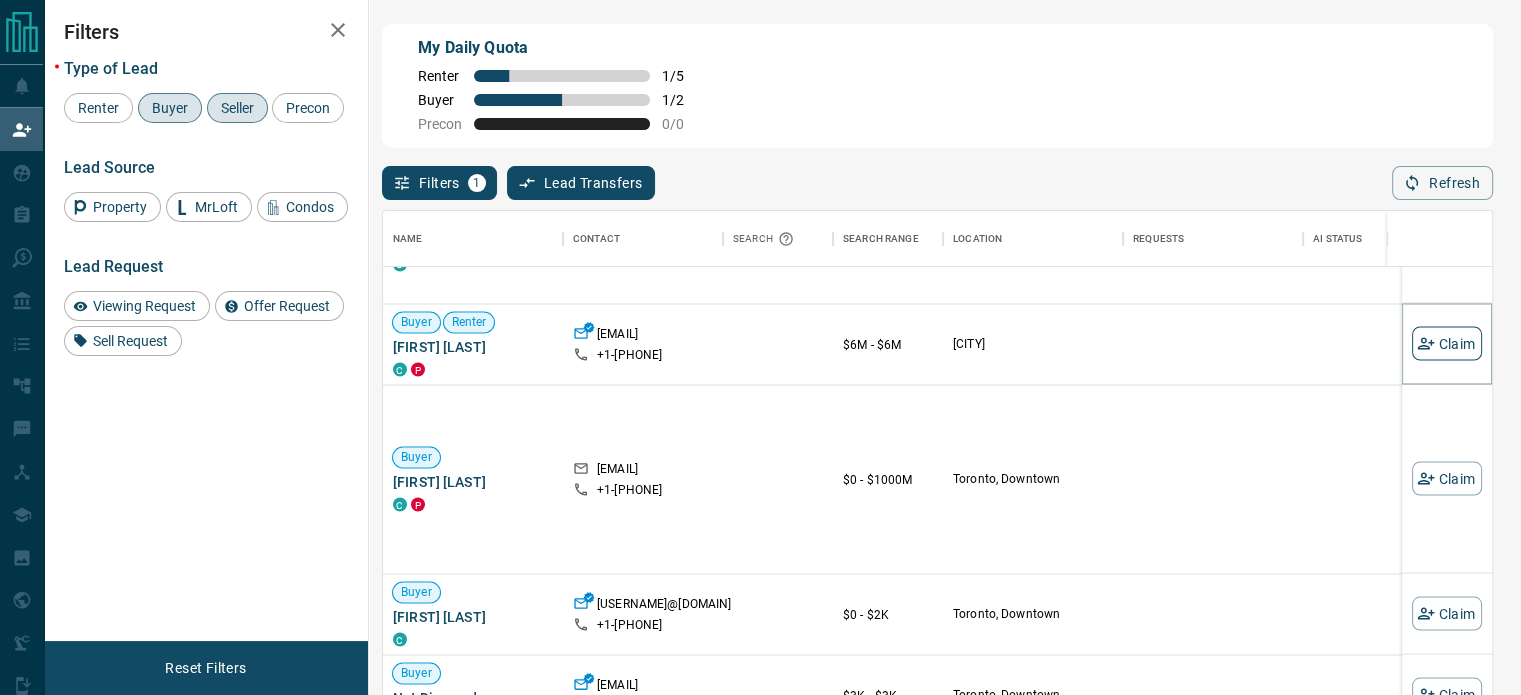click on "Claim" at bounding box center [1447, 344] 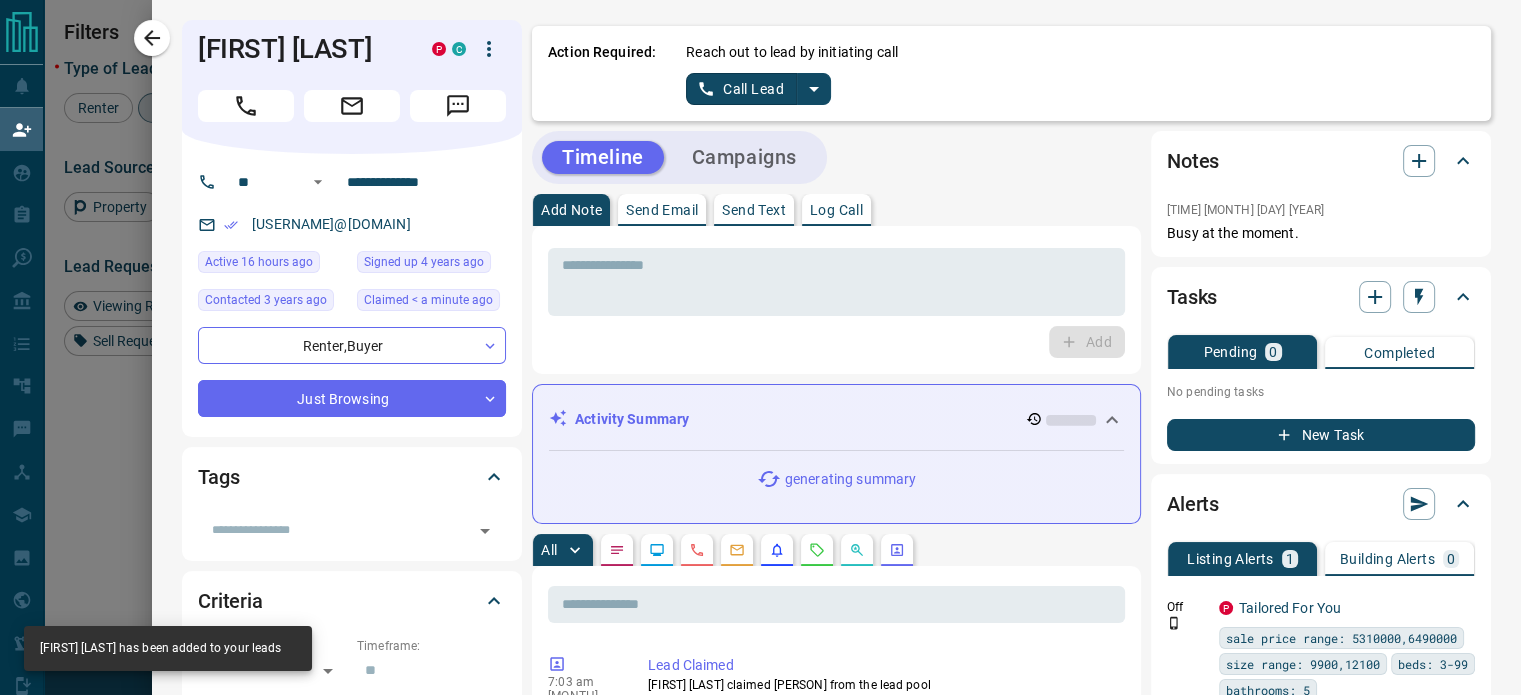 click 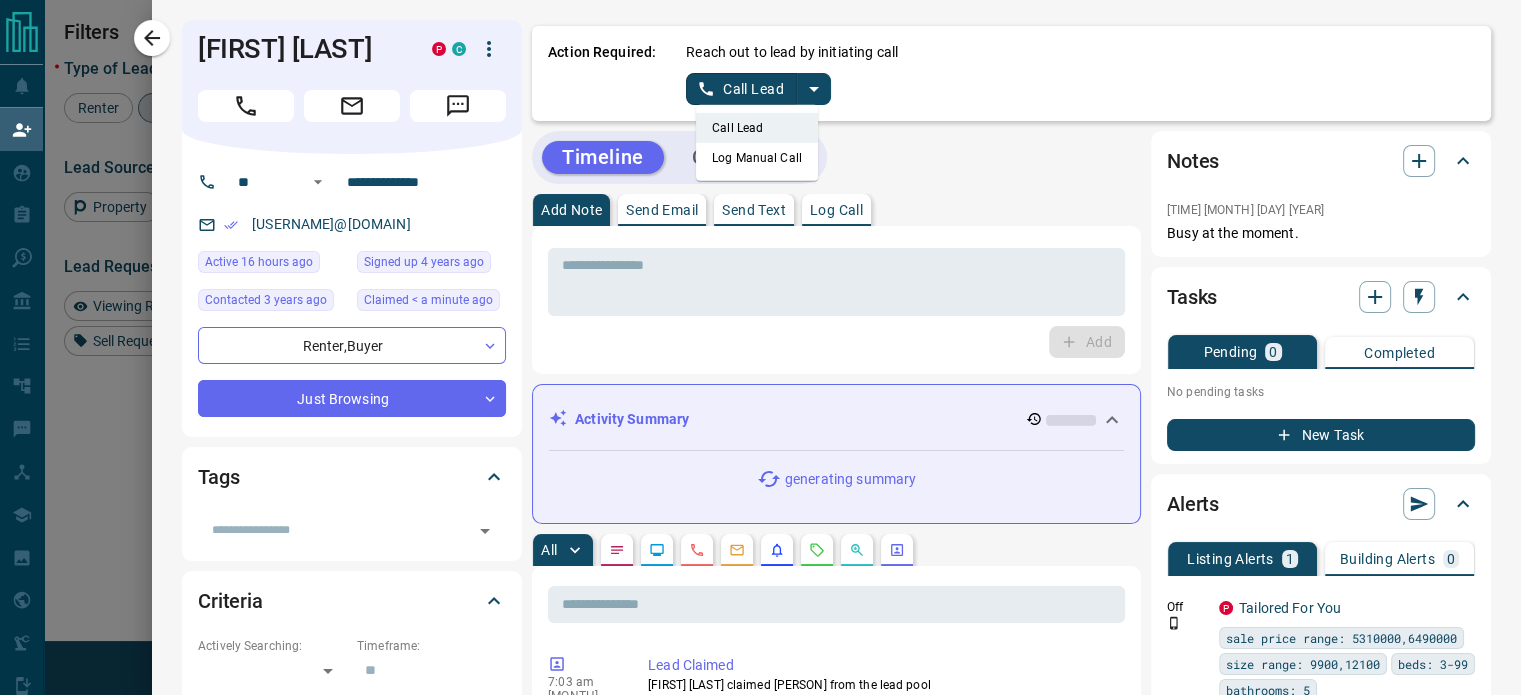 click on "Log Manual Call" at bounding box center [757, 158] 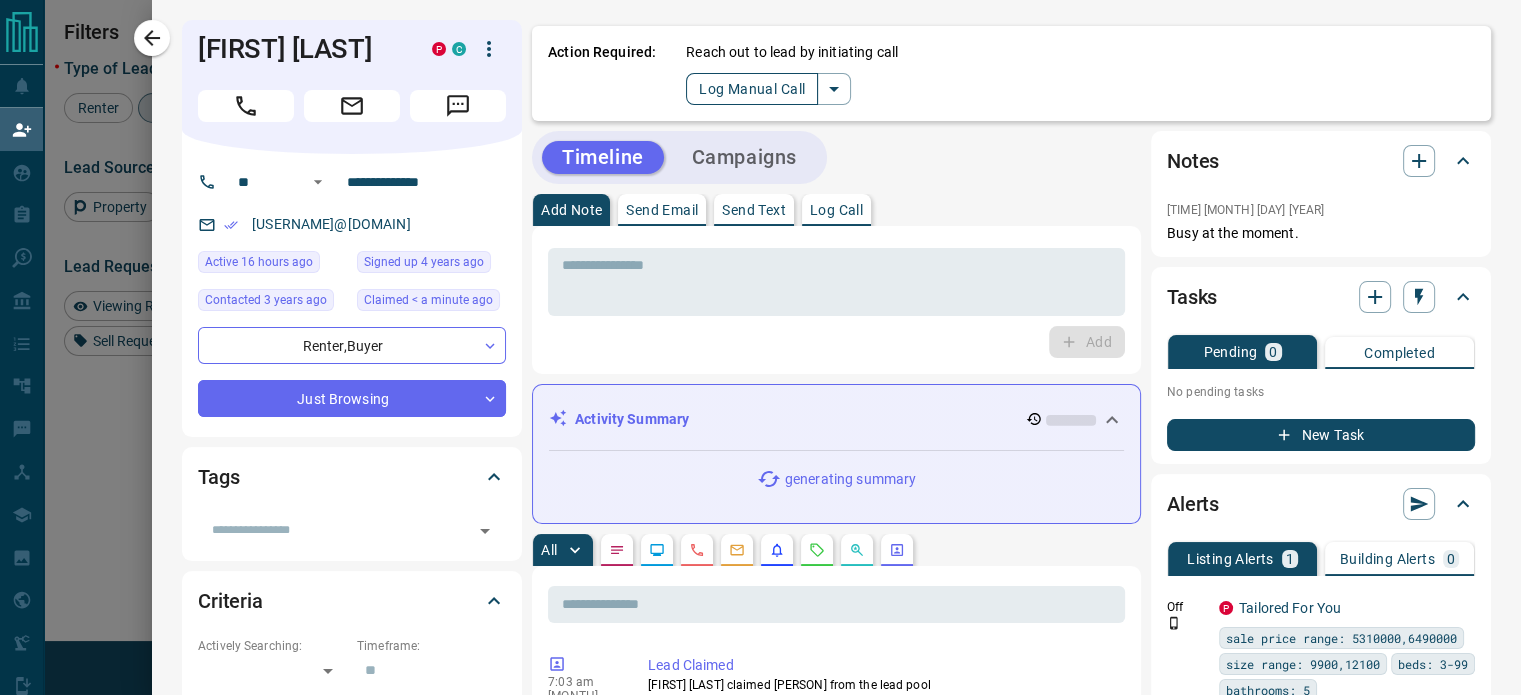 click on "Log Manual Call" at bounding box center (752, 89) 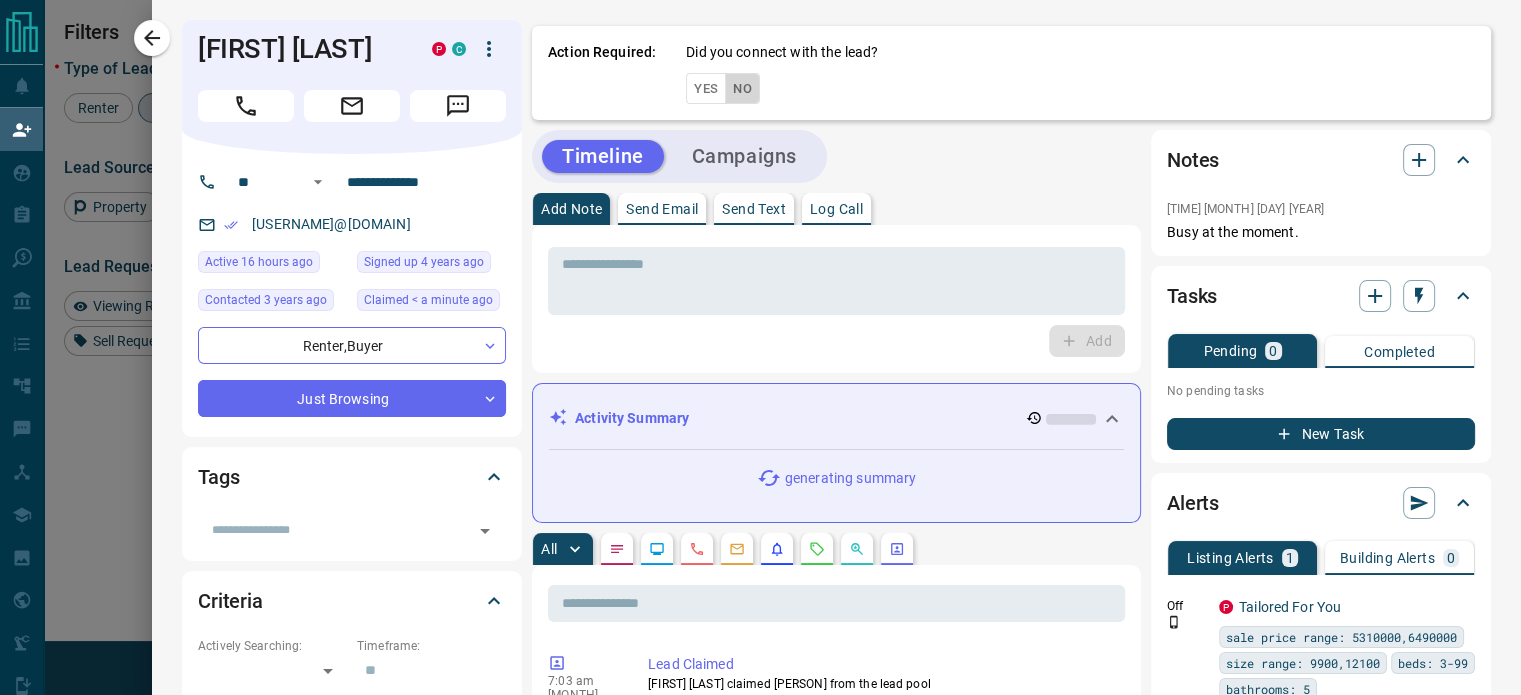 click on "No" at bounding box center (742, 88) 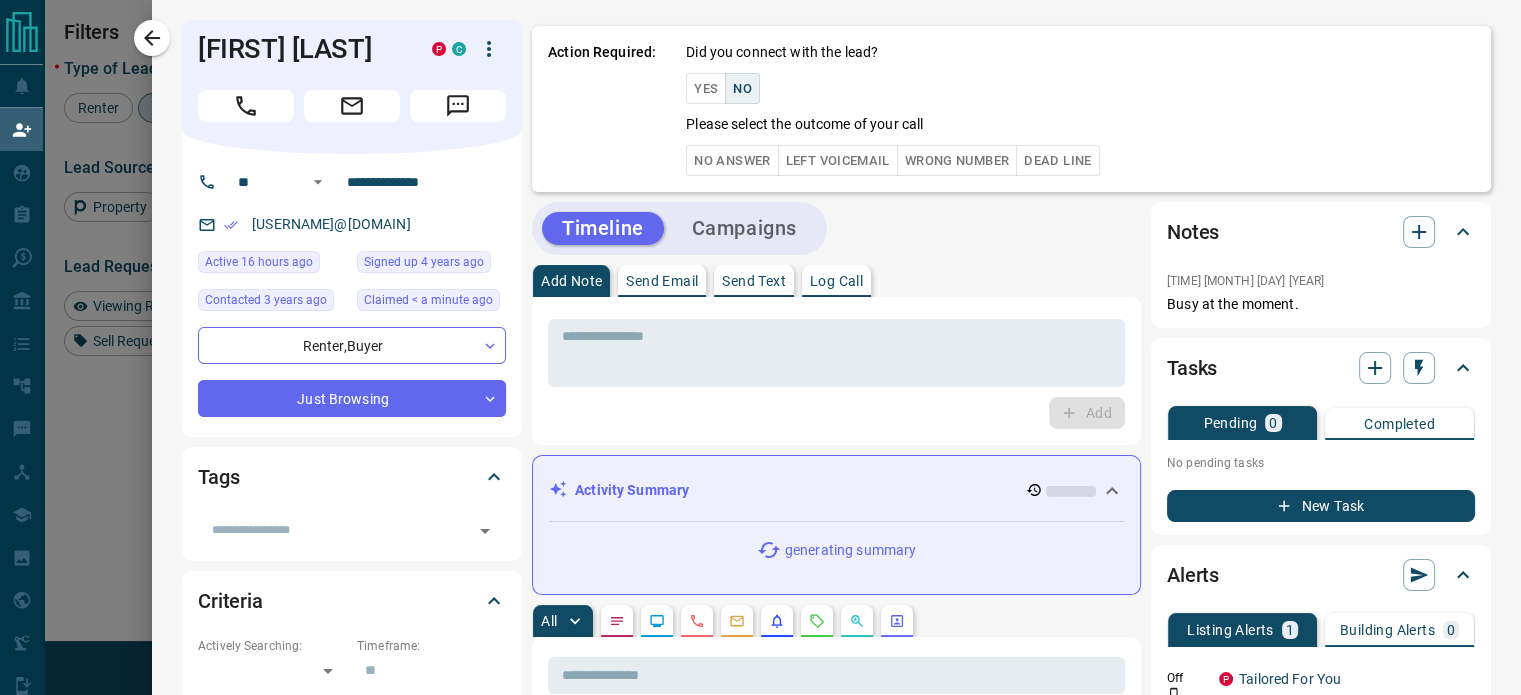 click on "No Answer" at bounding box center (732, 160) 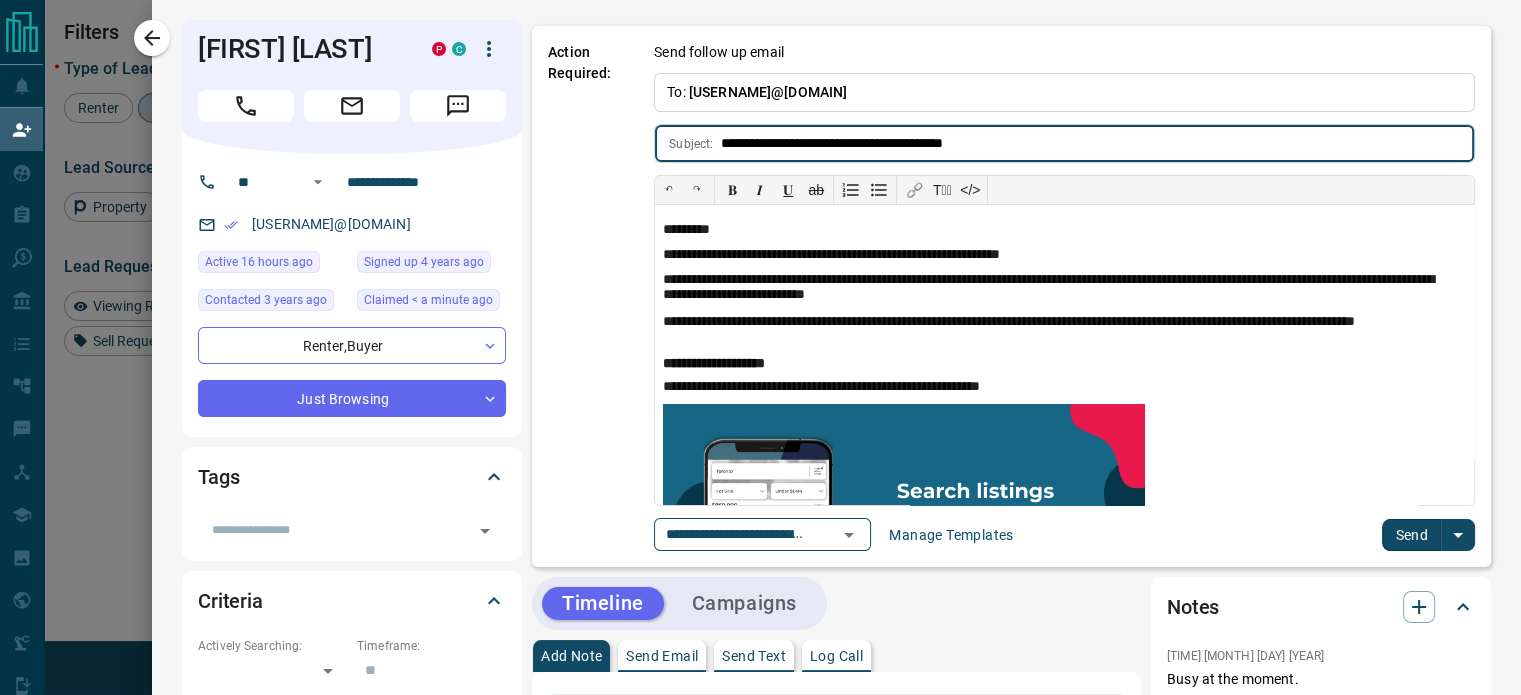 click on "Send" at bounding box center (1411, 535) 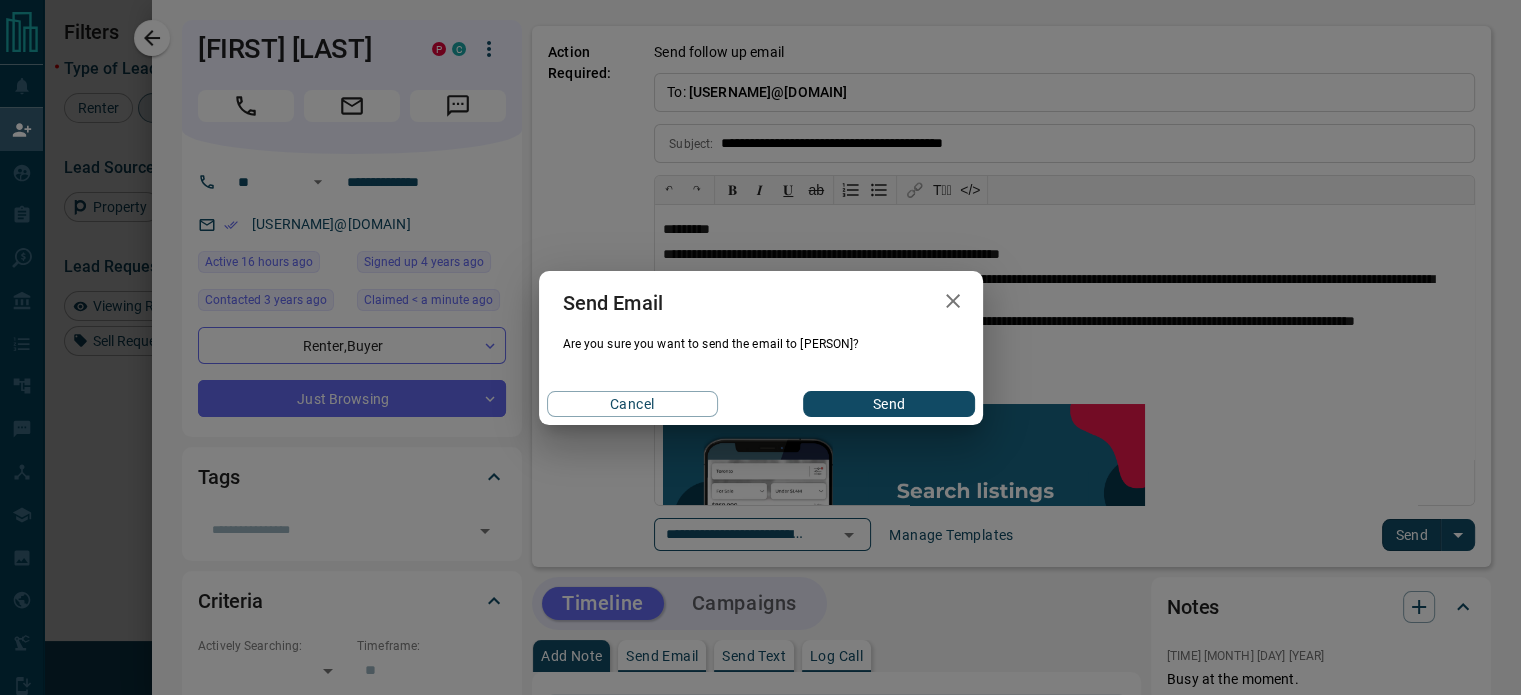 click on "Send" at bounding box center [888, 404] 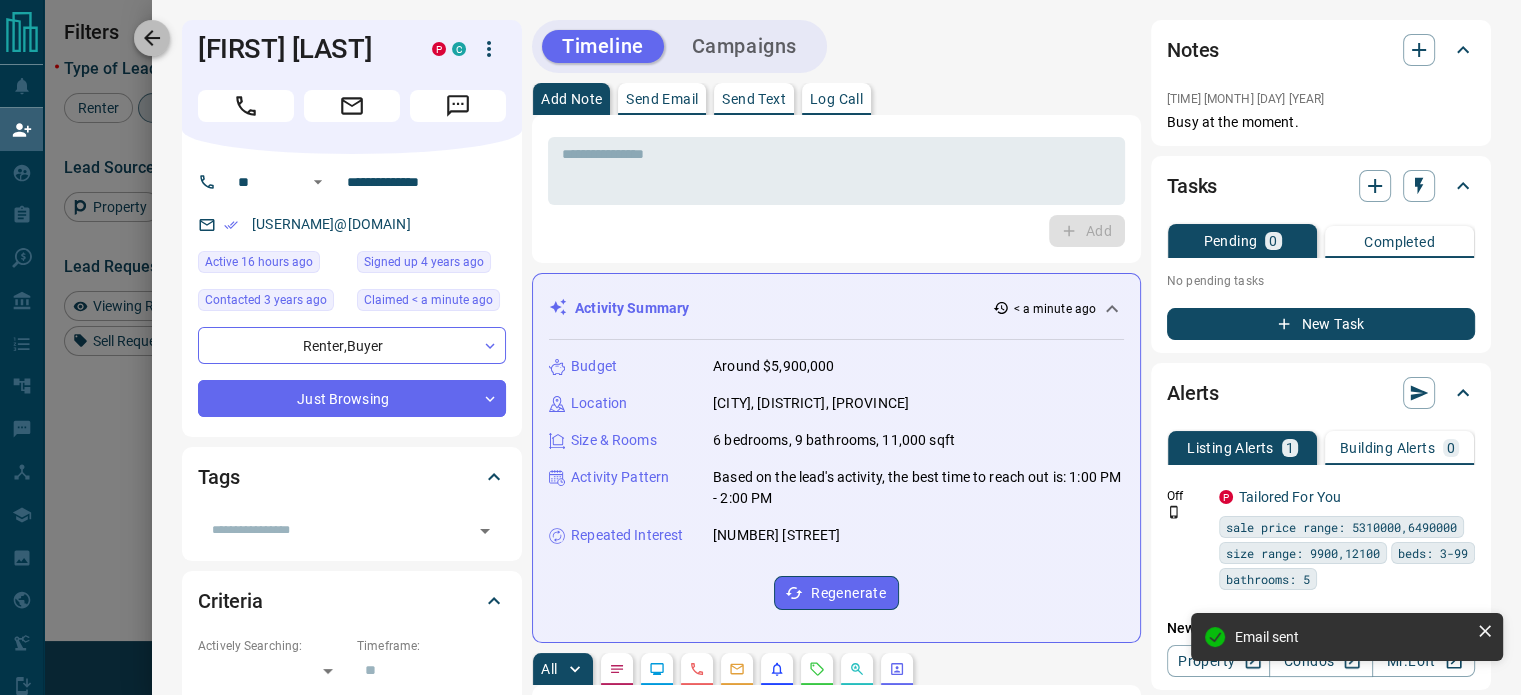 click 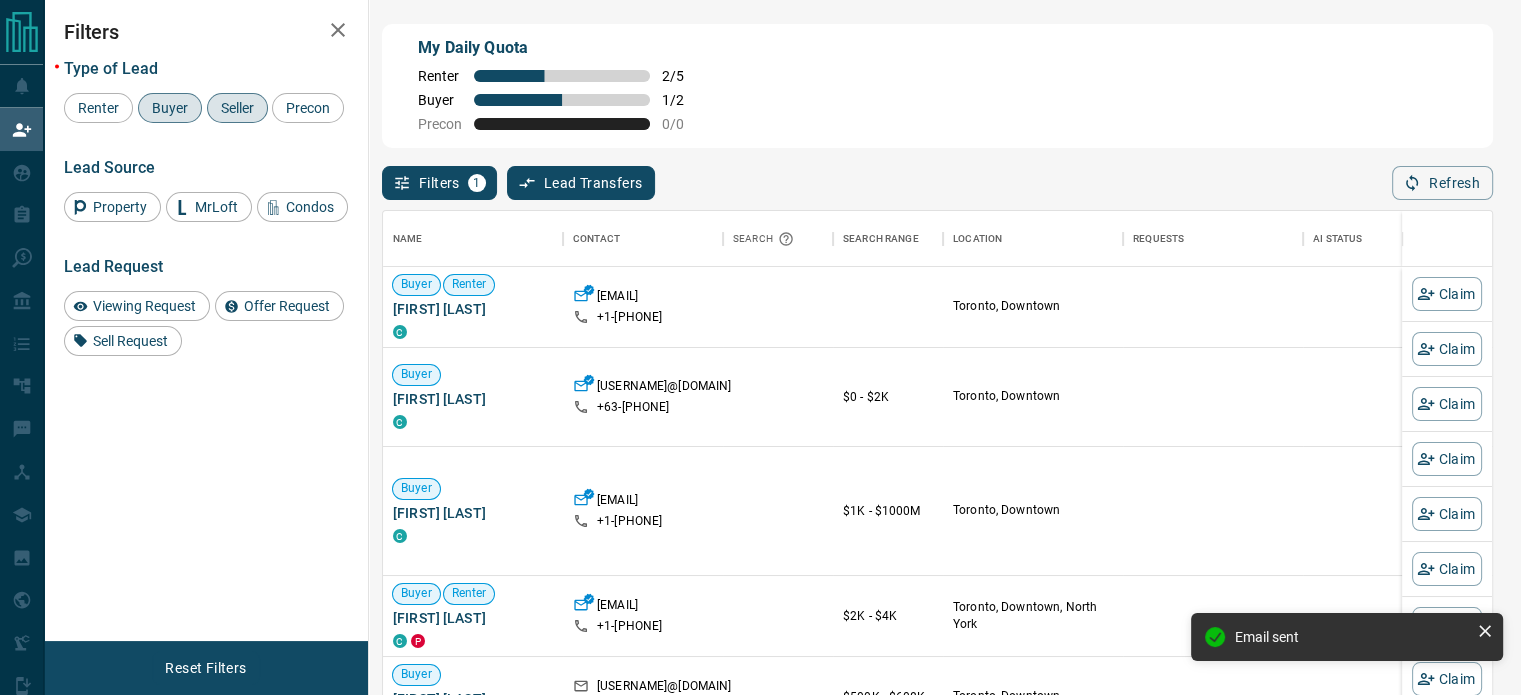 scroll, scrollTop: 16, scrollLeft: 16, axis: both 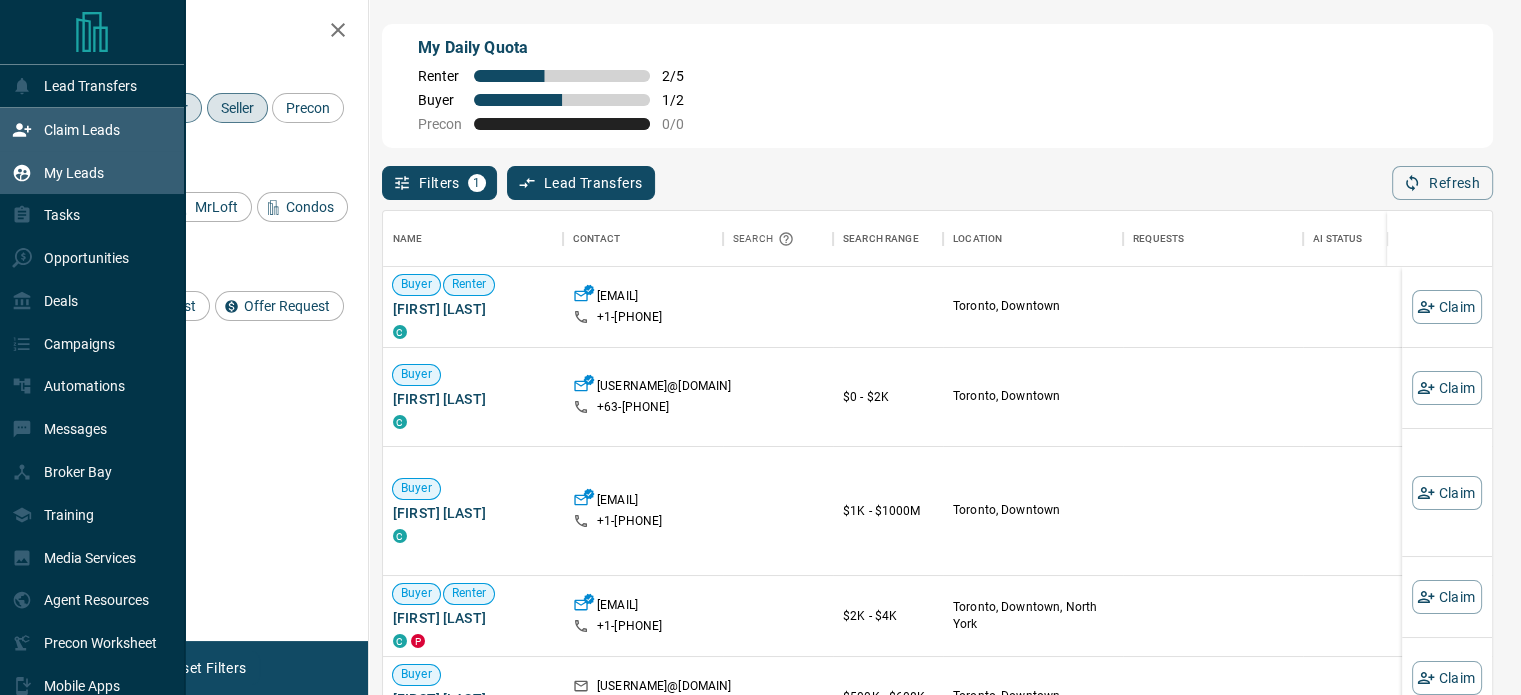 click on "My Leads" at bounding box center [74, 173] 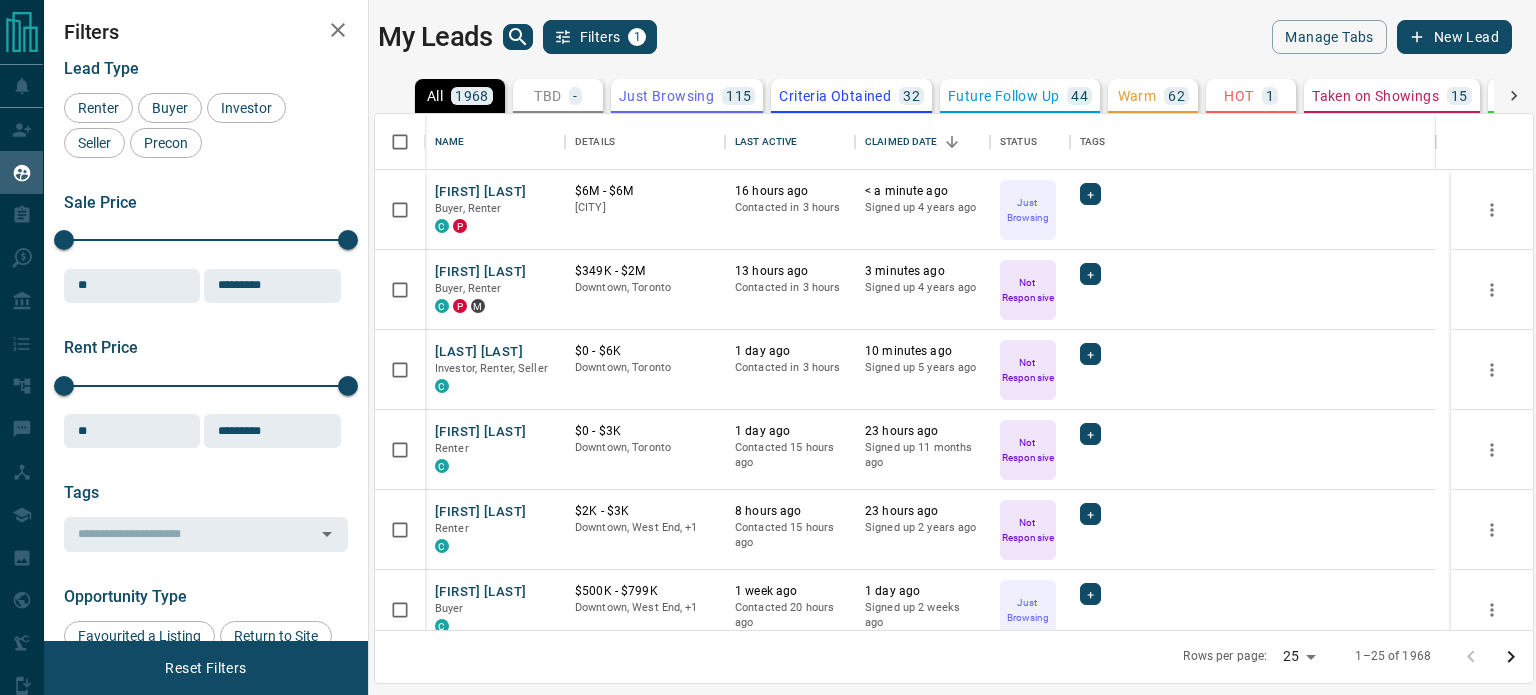 scroll, scrollTop: 16, scrollLeft: 16, axis: both 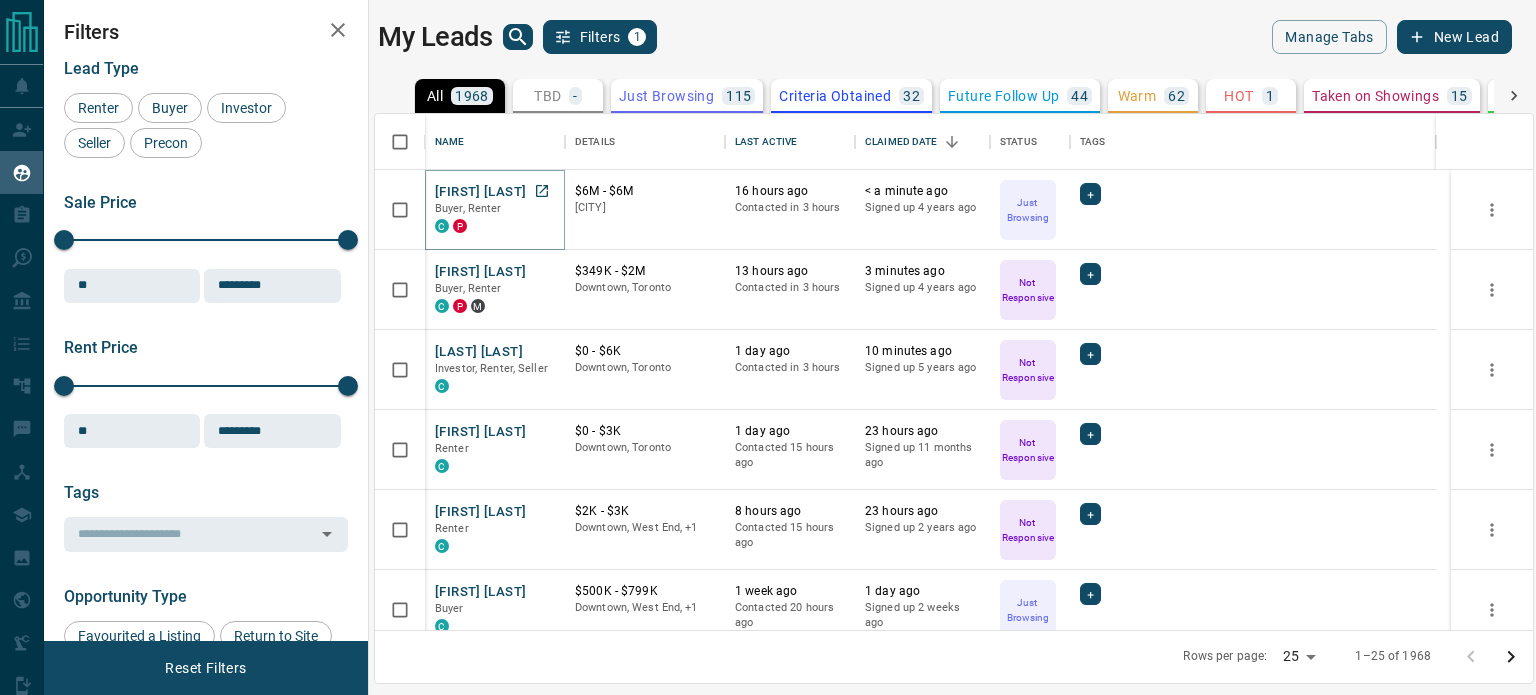 click on "[FIRST] [LAST]" at bounding box center [480, 192] 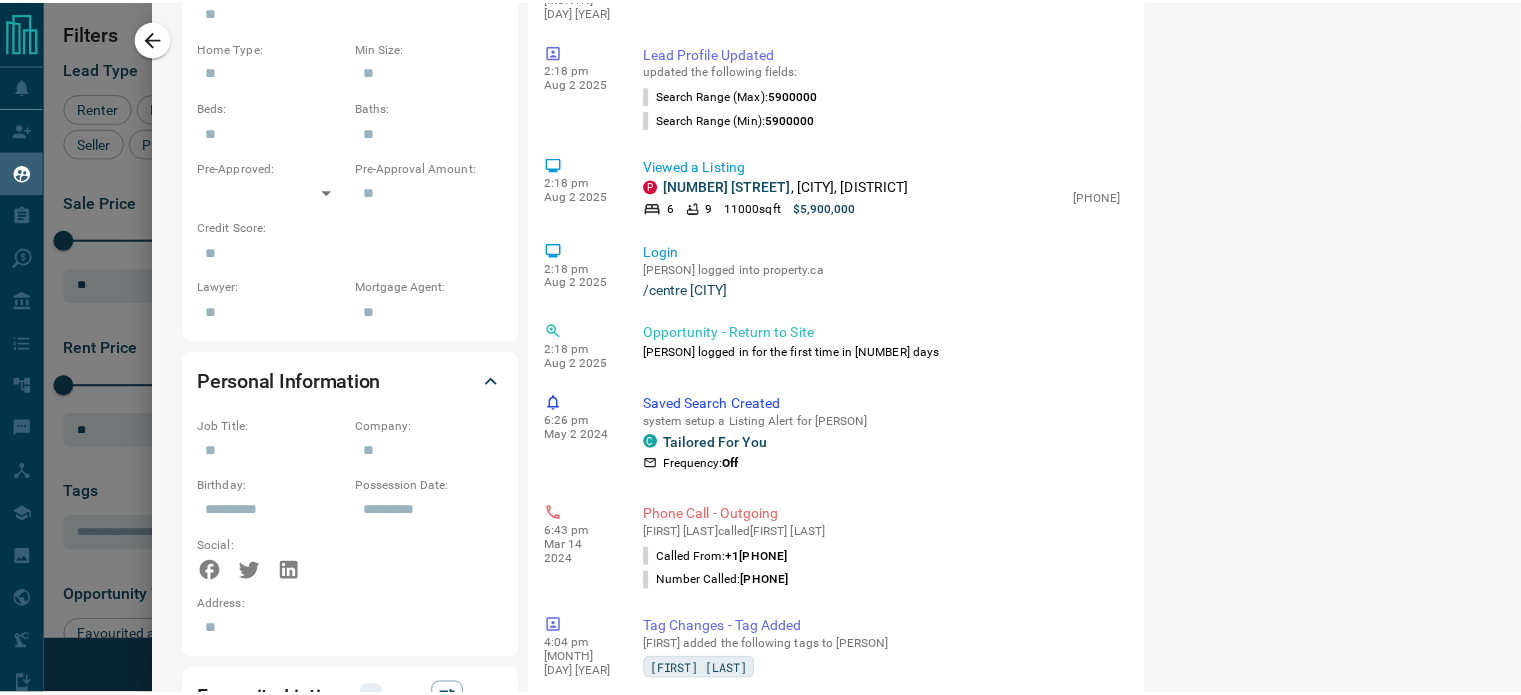 scroll, scrollTop: 0, scrollLeft: 0, axis: both 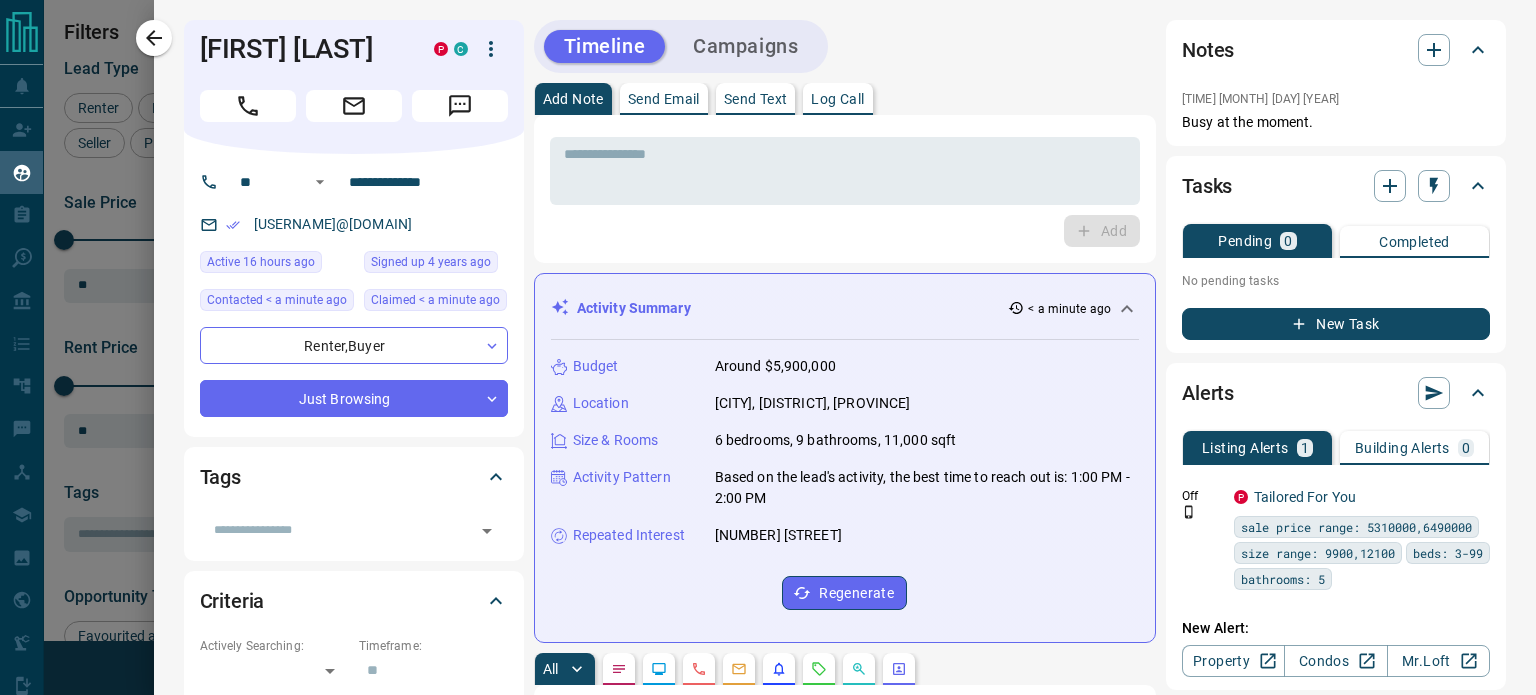 click 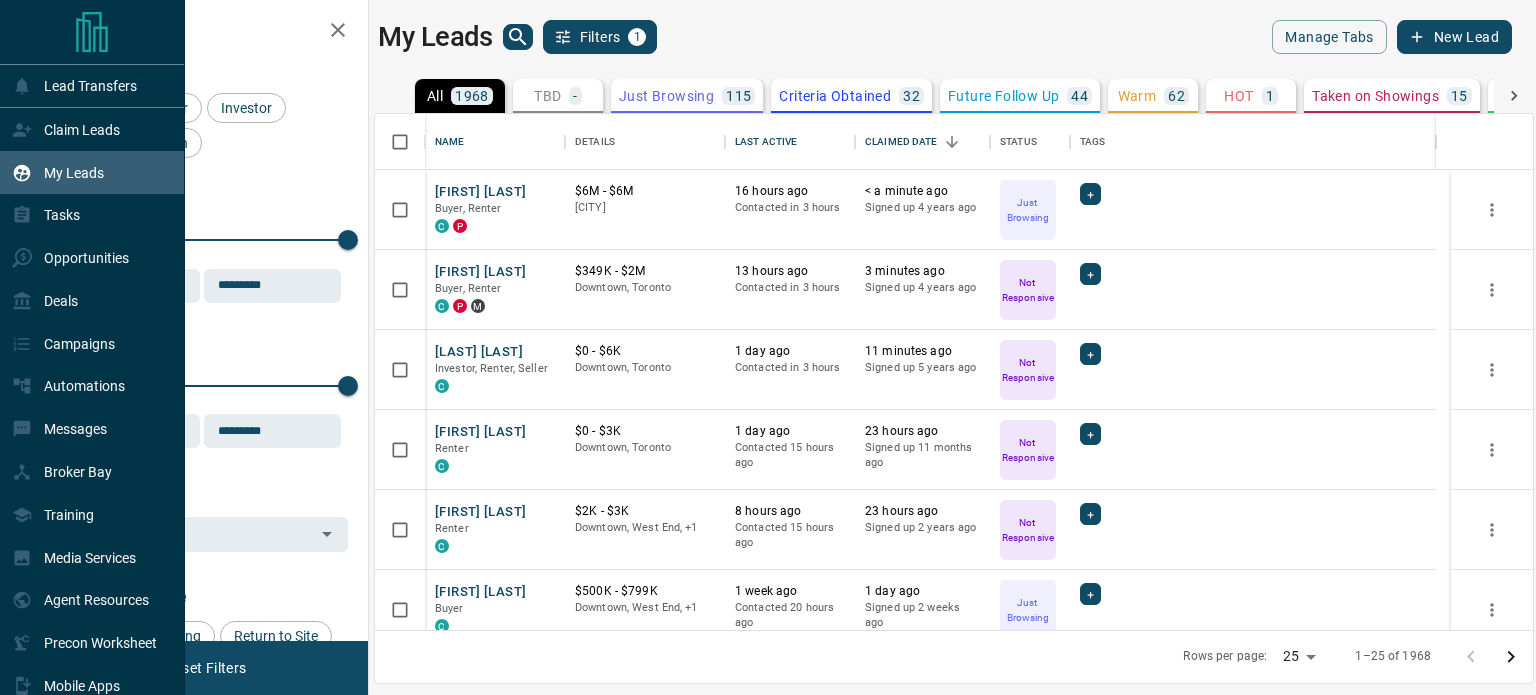 click on "My Leads" at bounding box center (74, 173) 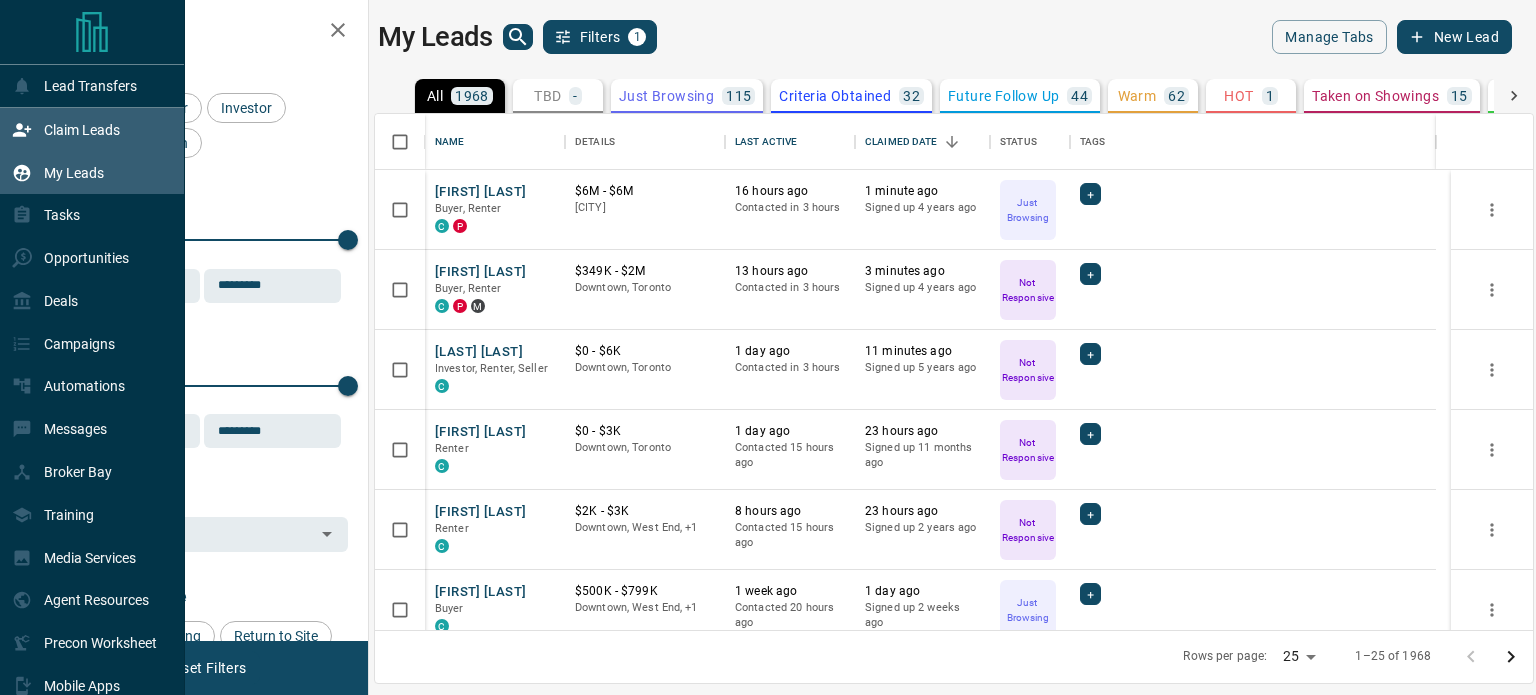 click on "Claim Leads" at bounding box center (82, 130) 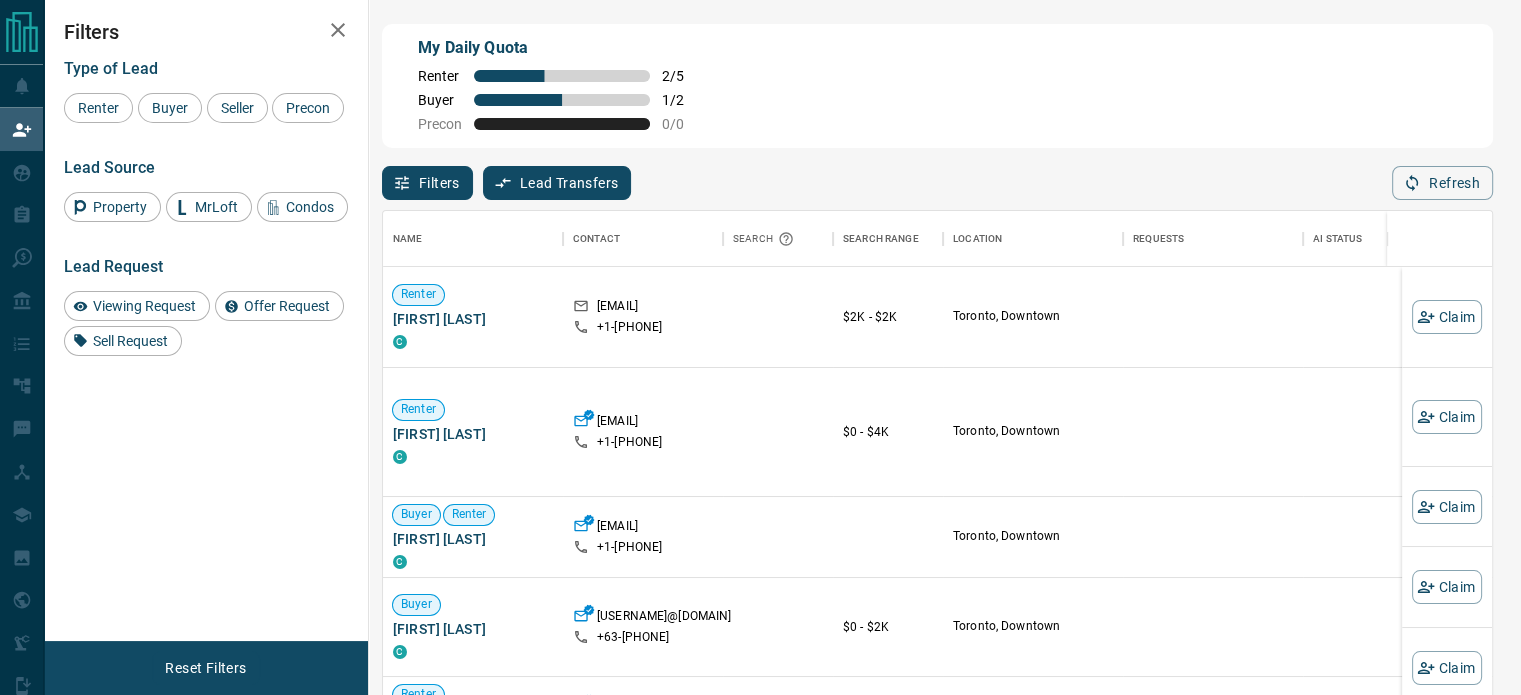 scroll, scrollTop: 16, scrollLeft: 16, axis: both 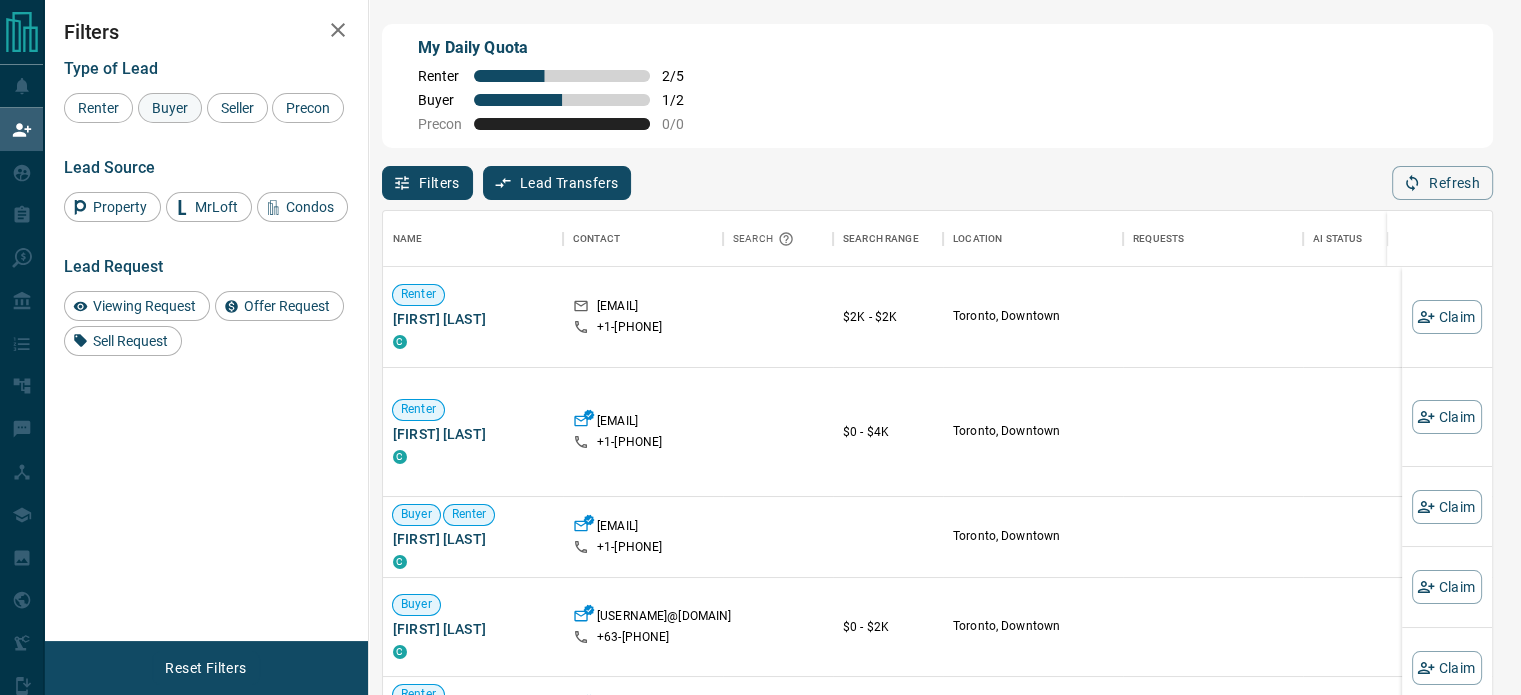 click on "Buyer" at bounding box center (170, 108) 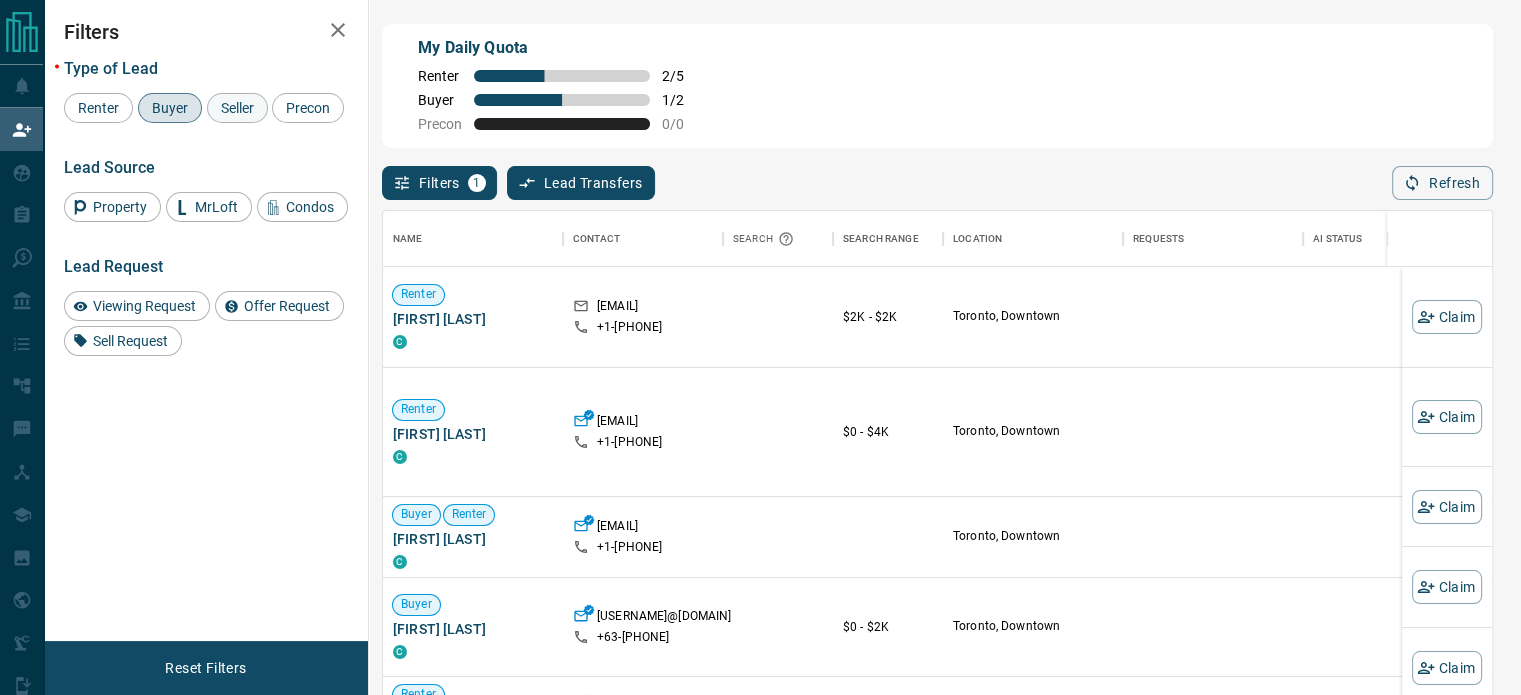 click on "Seller" at bounding box center (237, 108) 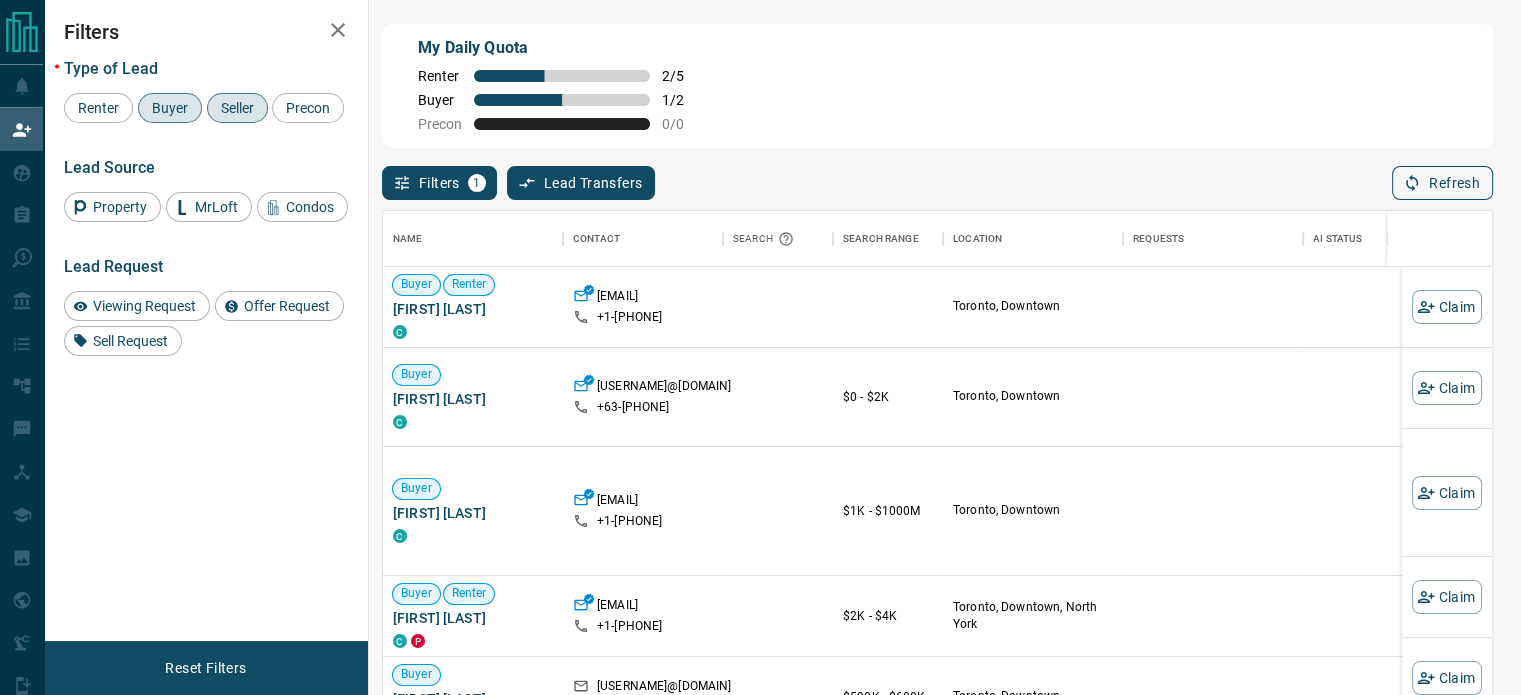 click 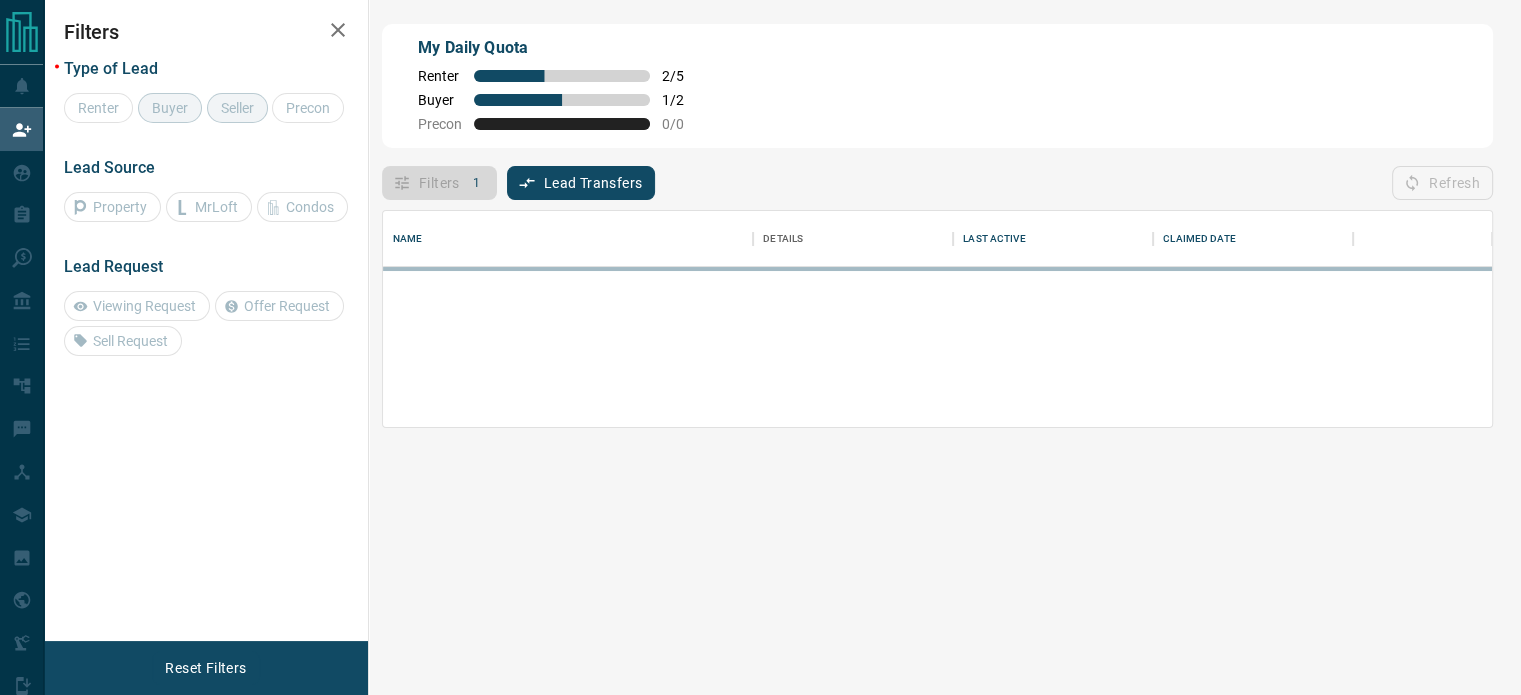 scroll, scrollTop: 16, scrollLeft: 16, axis: both 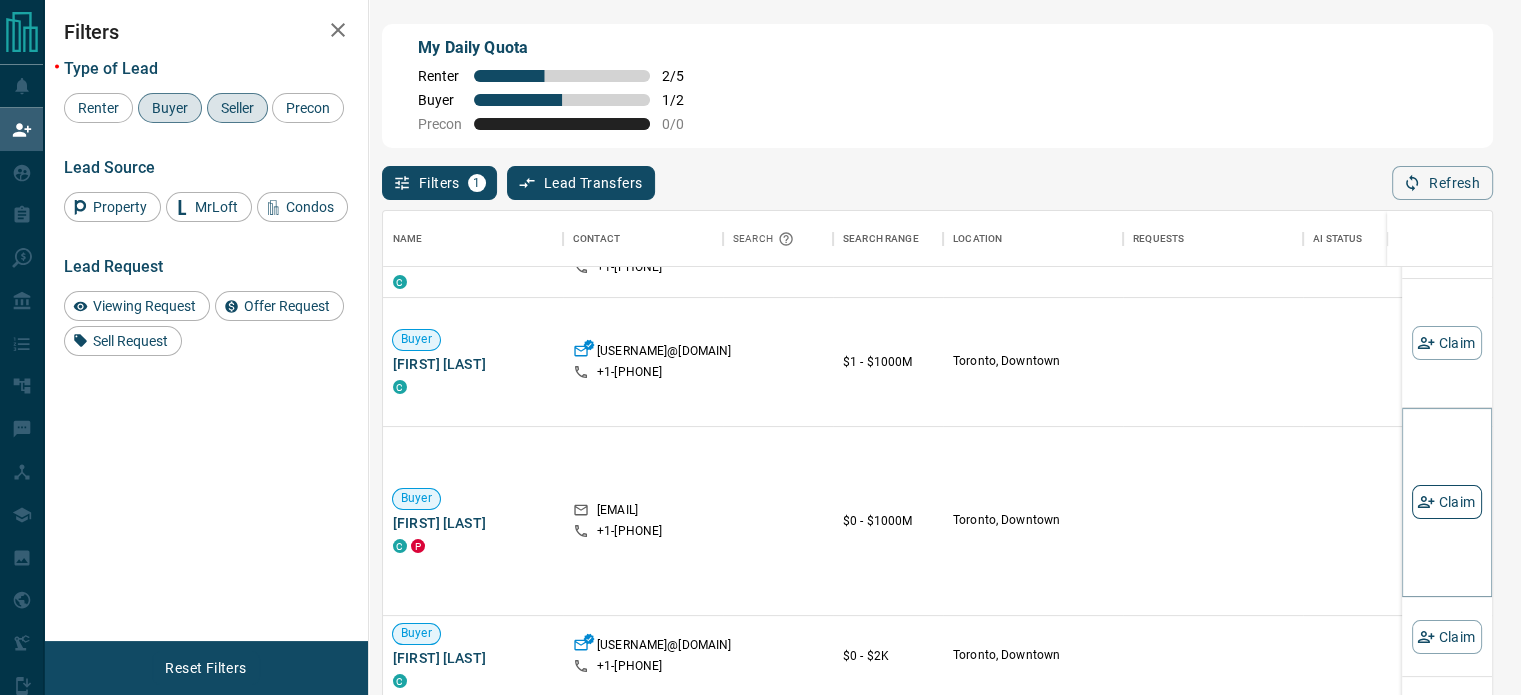 click 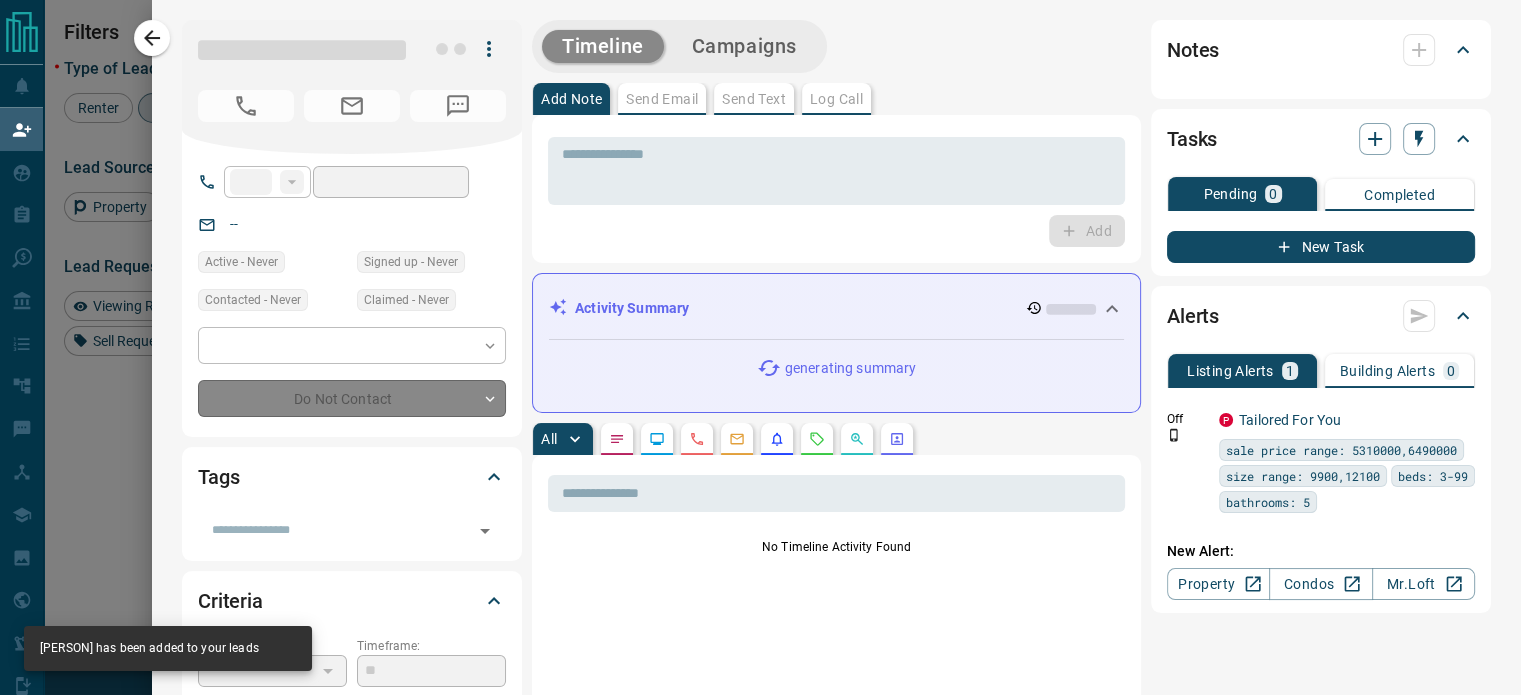 type on "**" 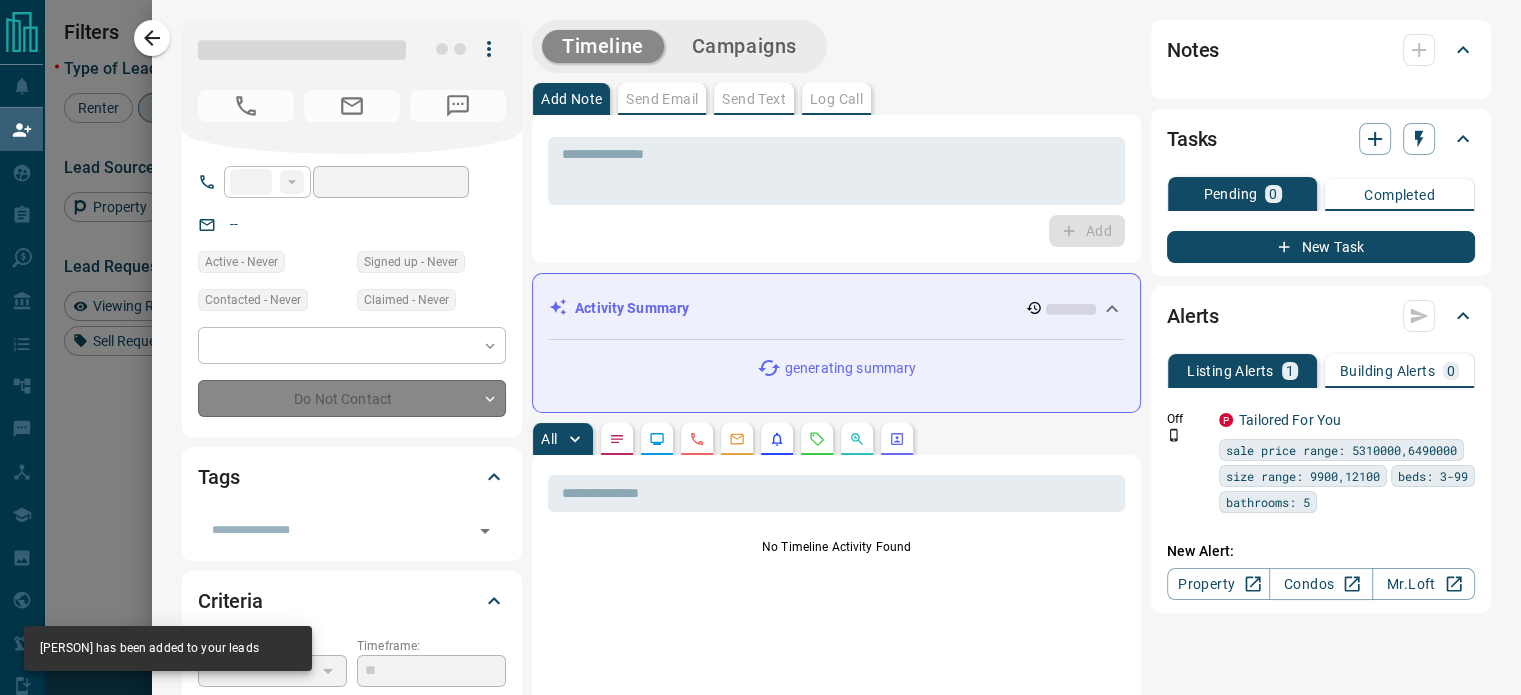 type on "**********" 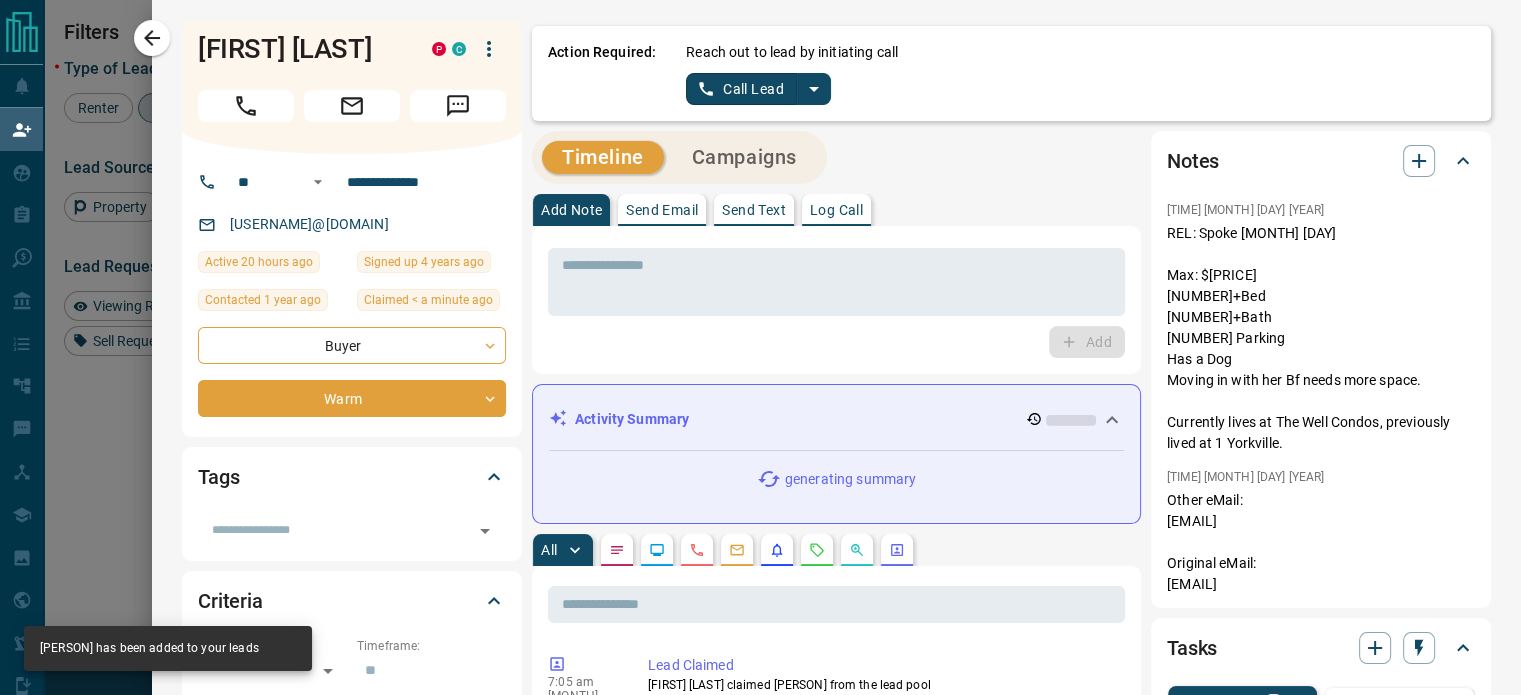 click 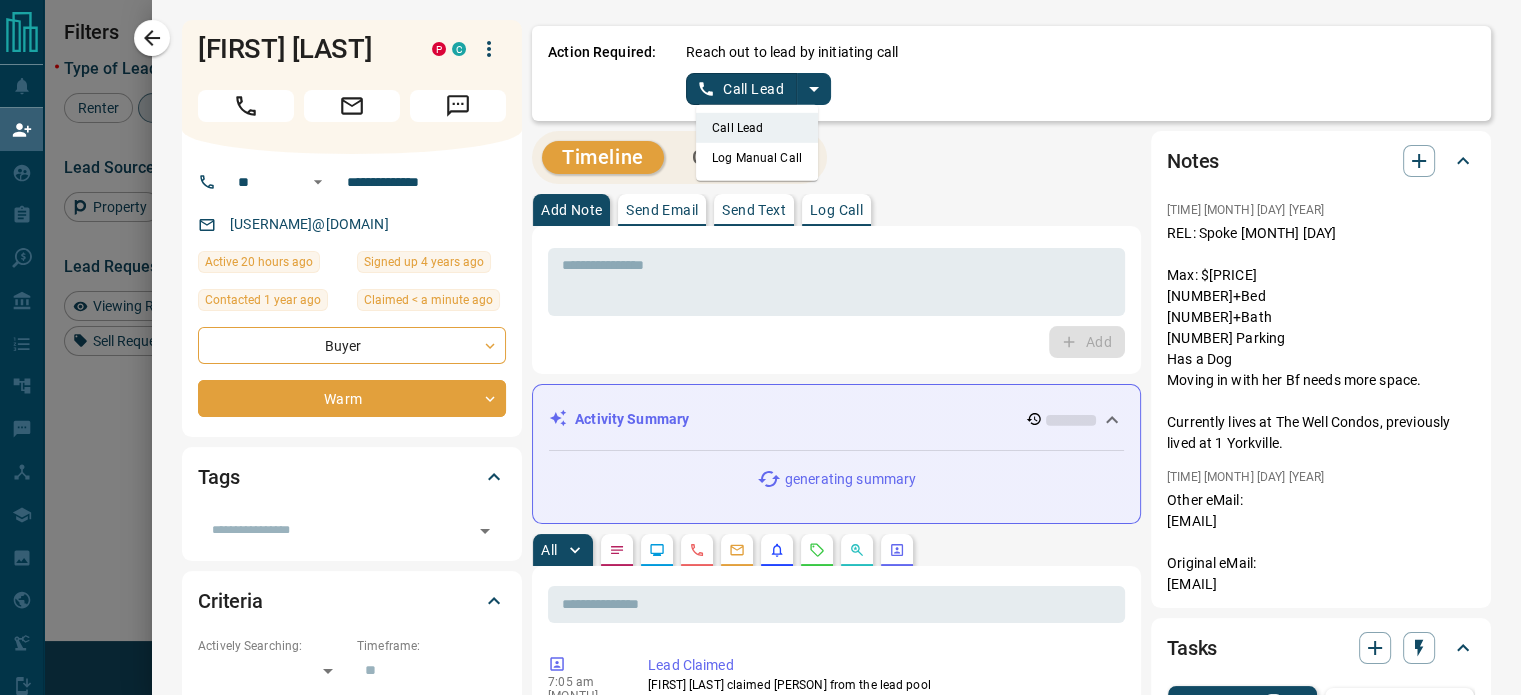 click on "Log Manual Call" at bounding box center (757, 158) 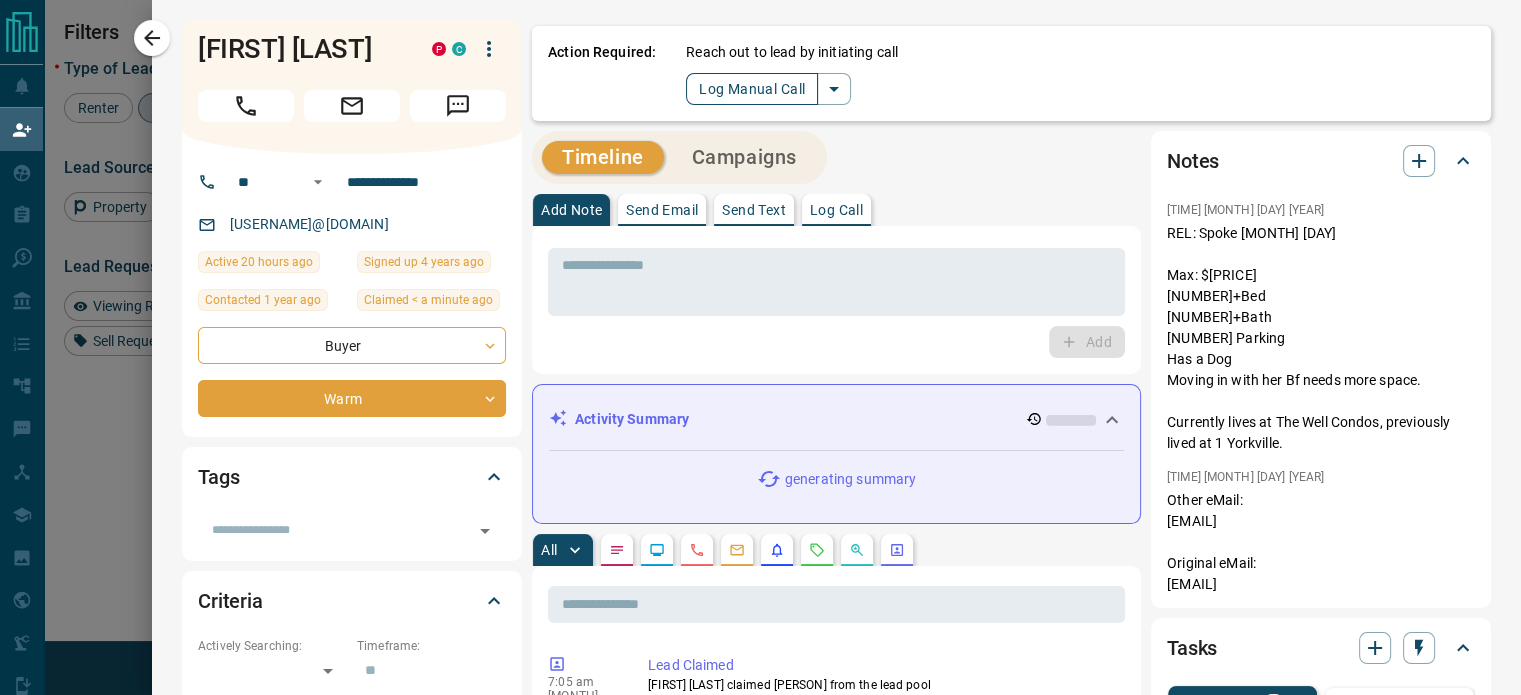 click on "Log Manual Call" at bounding box center (752, 89) 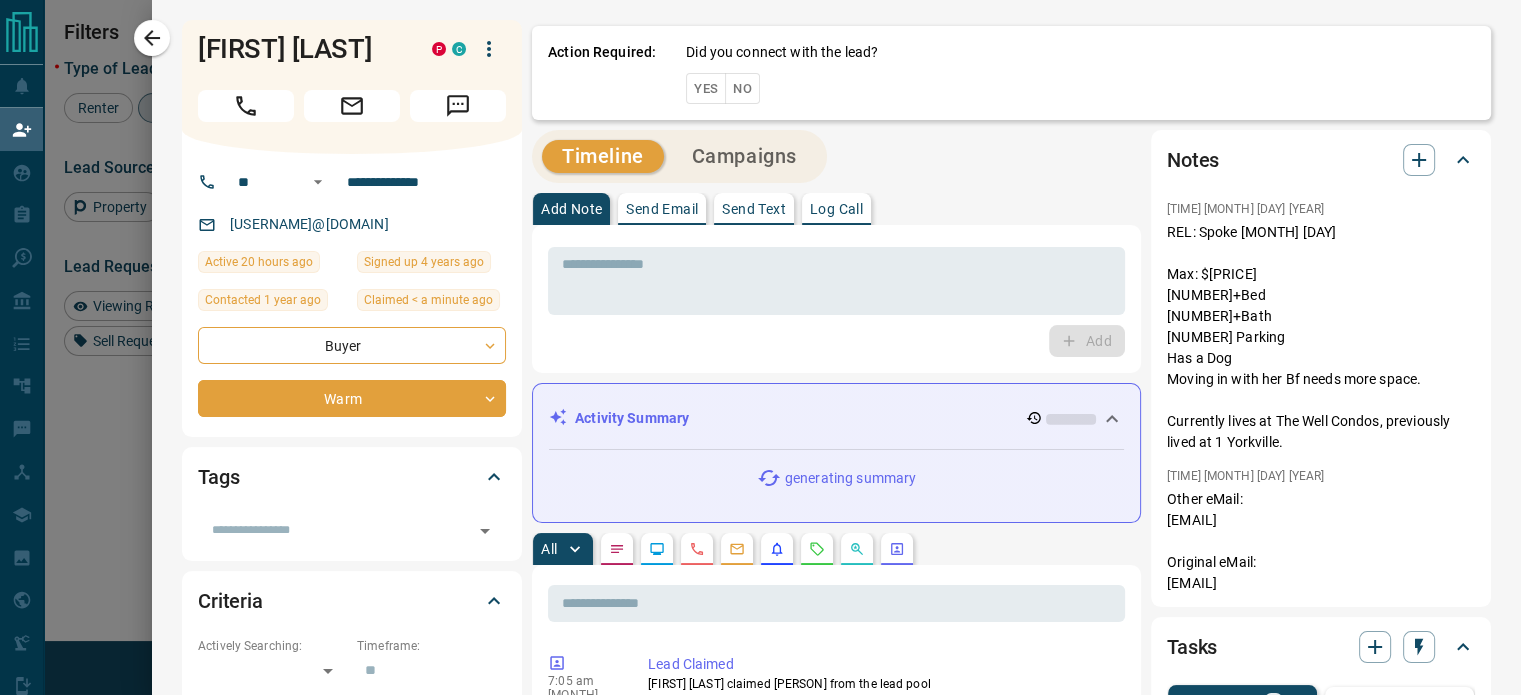 click on "No" at bounding box center (742, 88) 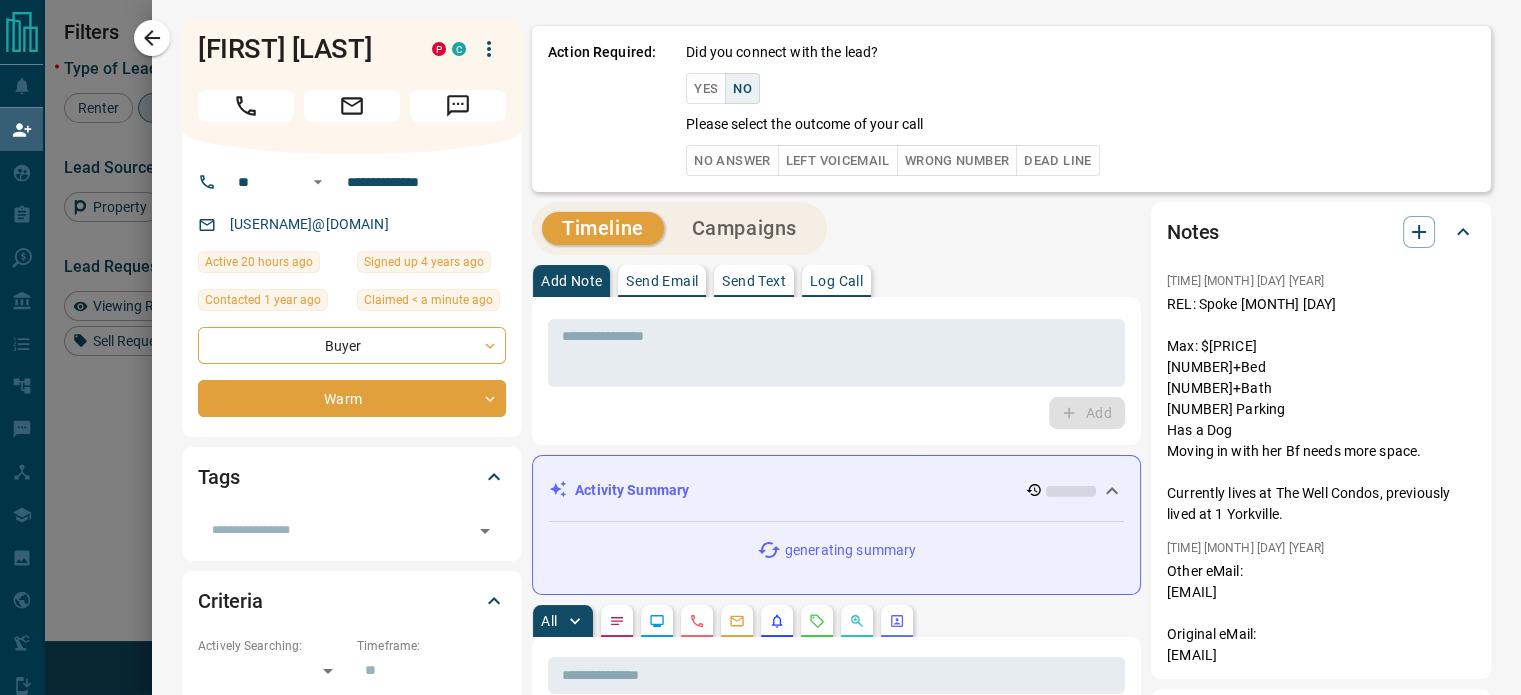 click on "No Answer" at bounding box center [732, 160] 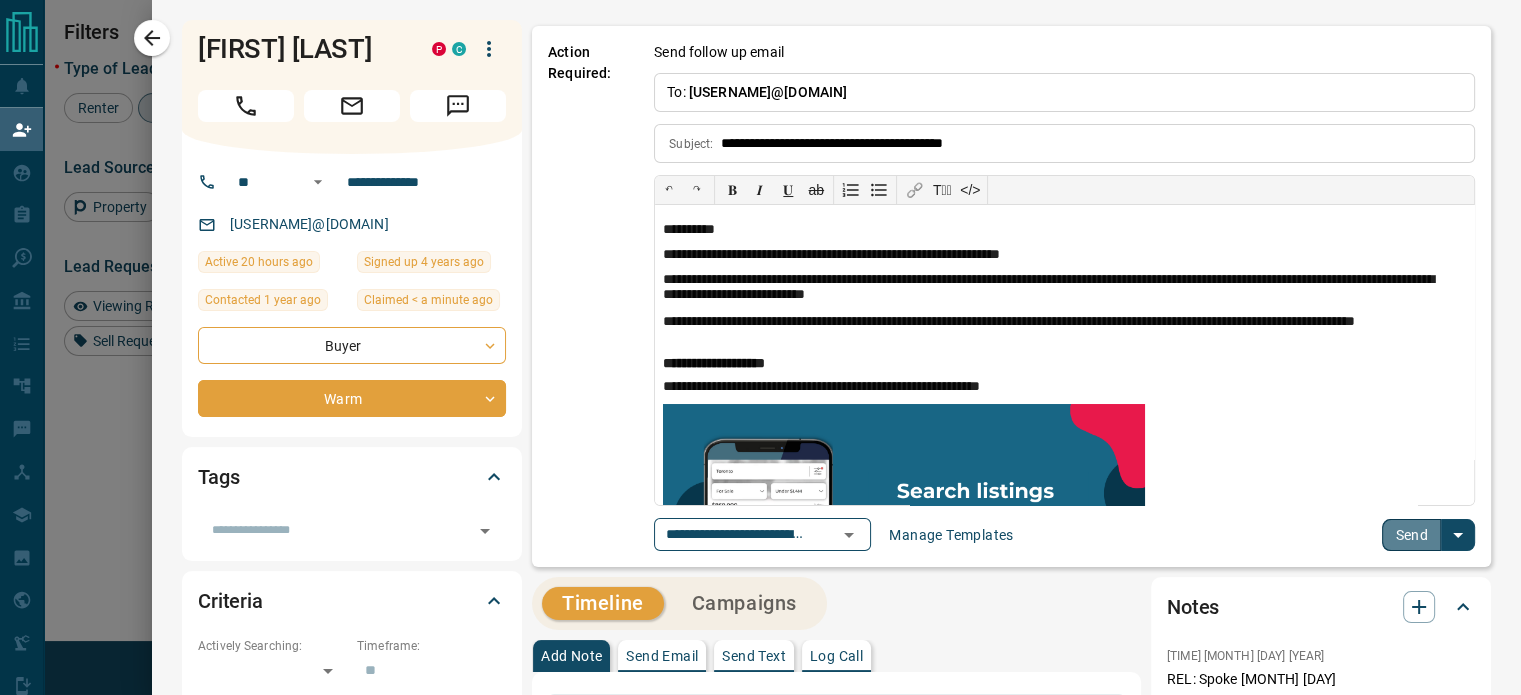 click on "Send" at bounding box center [1411, 535] 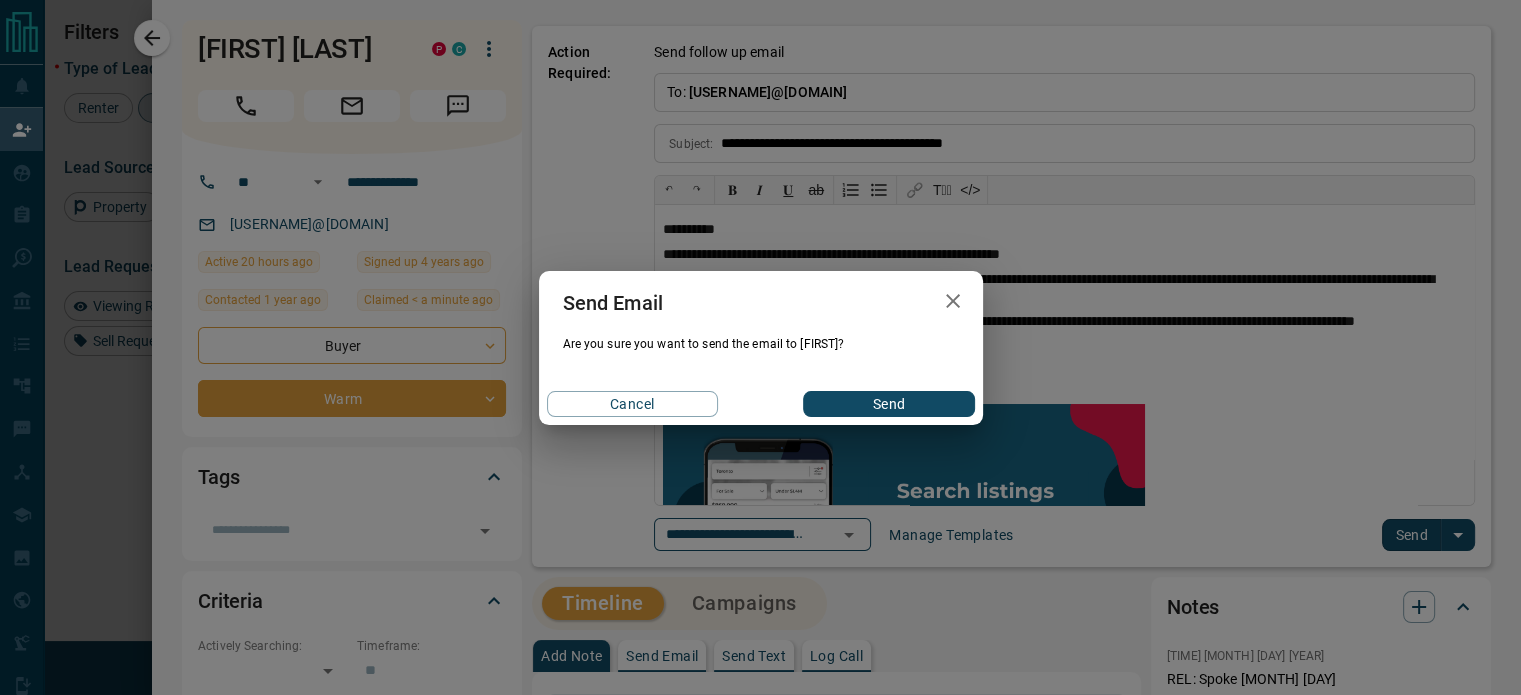 click on "Send" at bounding box center (888, 404) 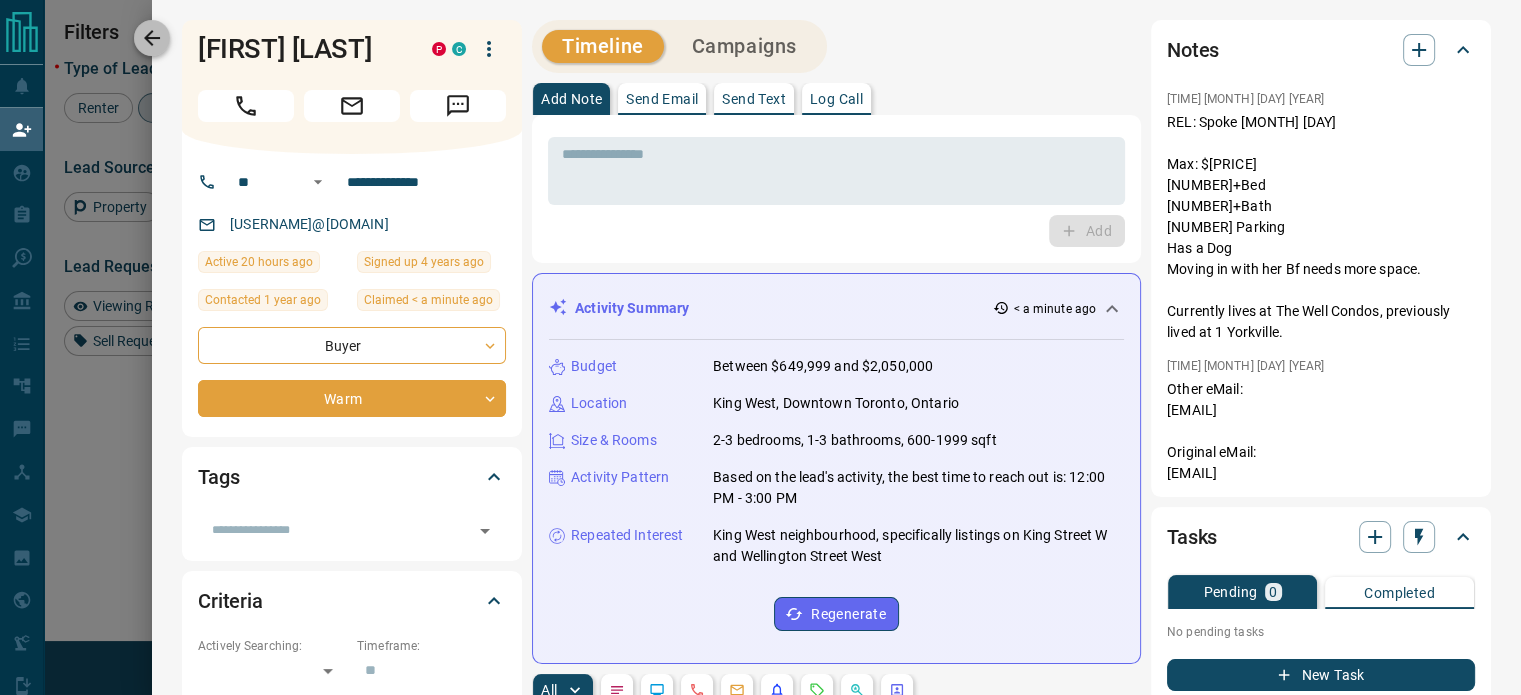 click 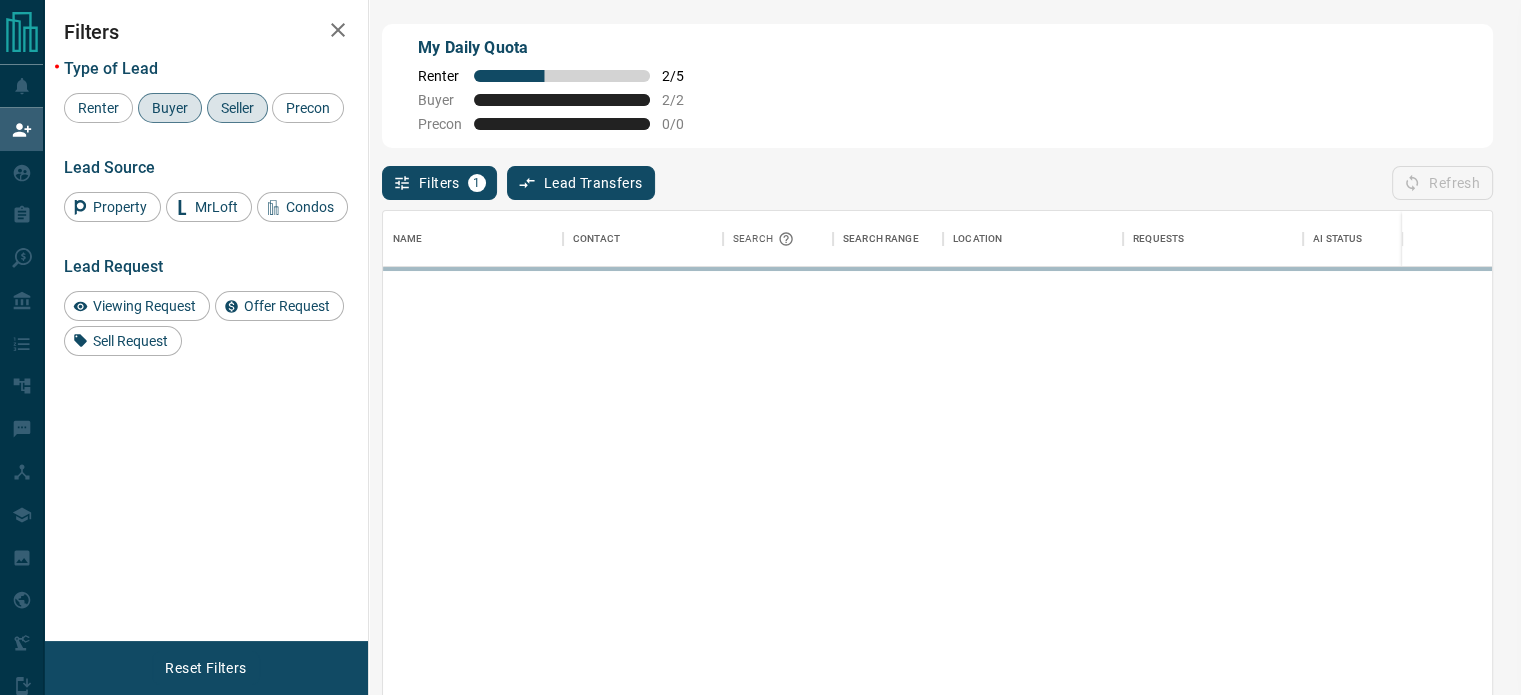 scroll, scrollTop: 16, scrollLeft: 16, axis: both 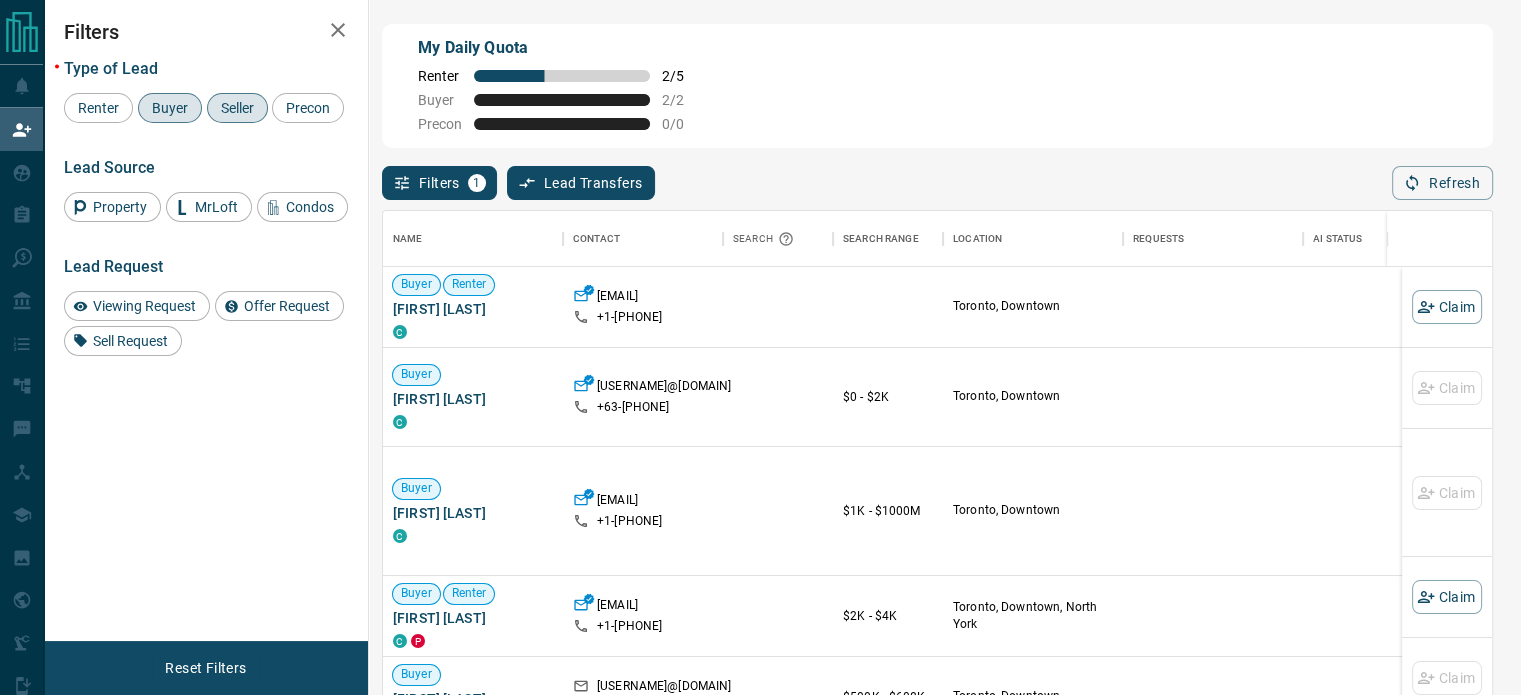 click on "Buyer" at bounding box center (170, 108) 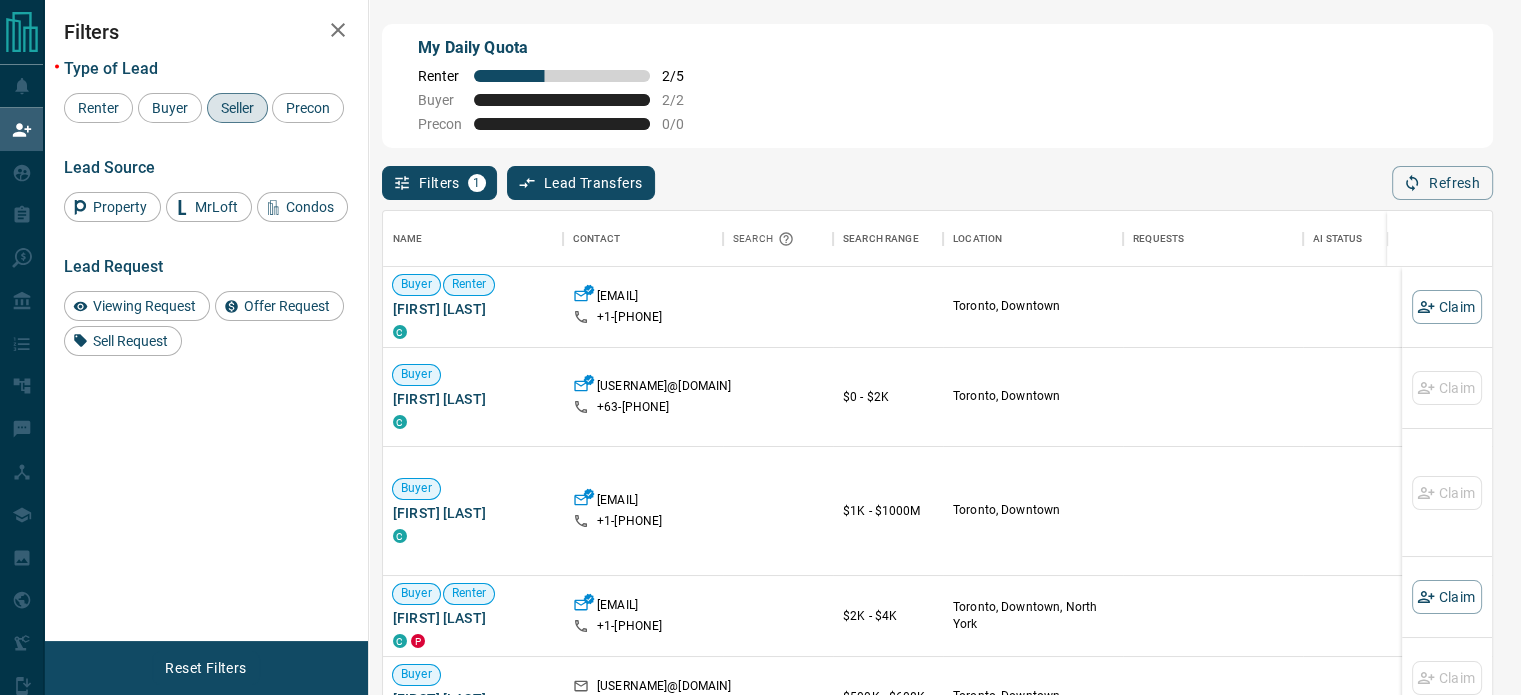 click on "Seller" at bounding box center [237, 108] 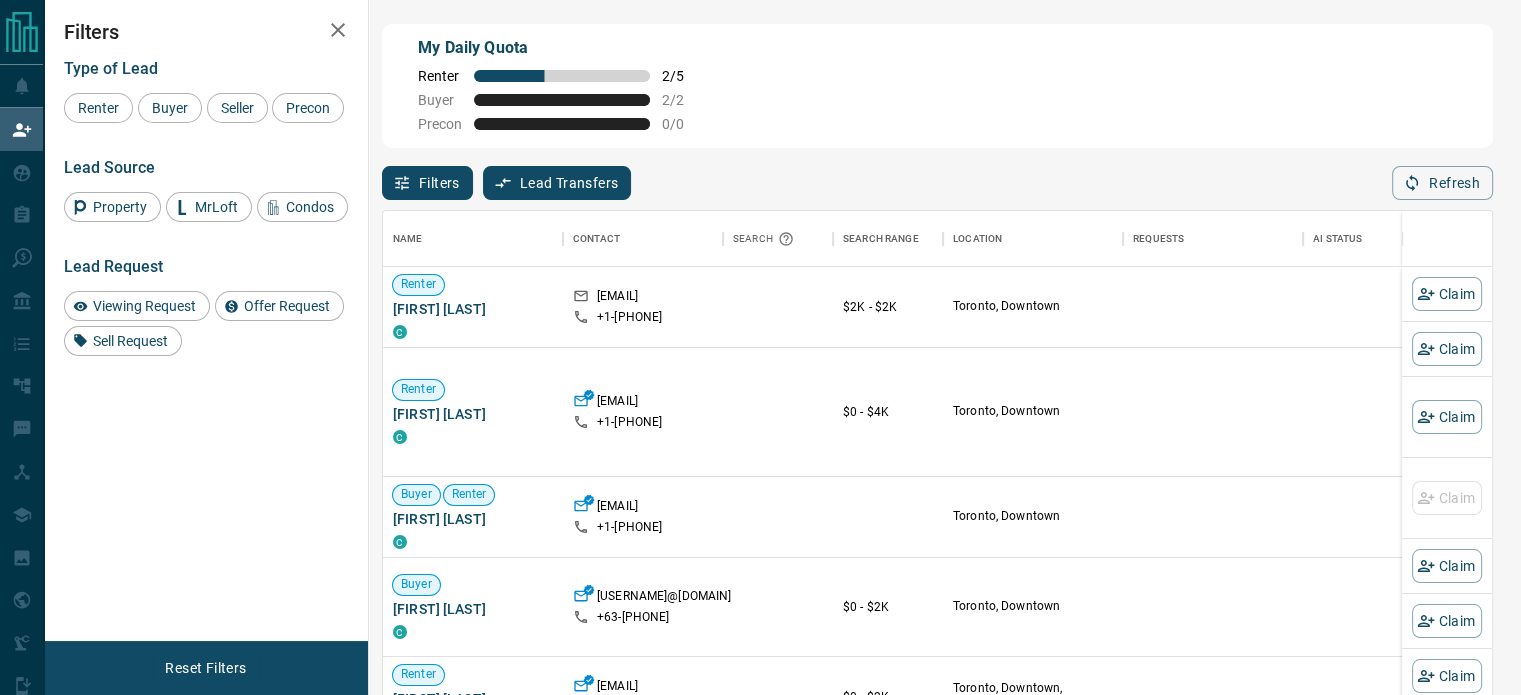 click on "Refresh" at bounding box center (1442, 183) 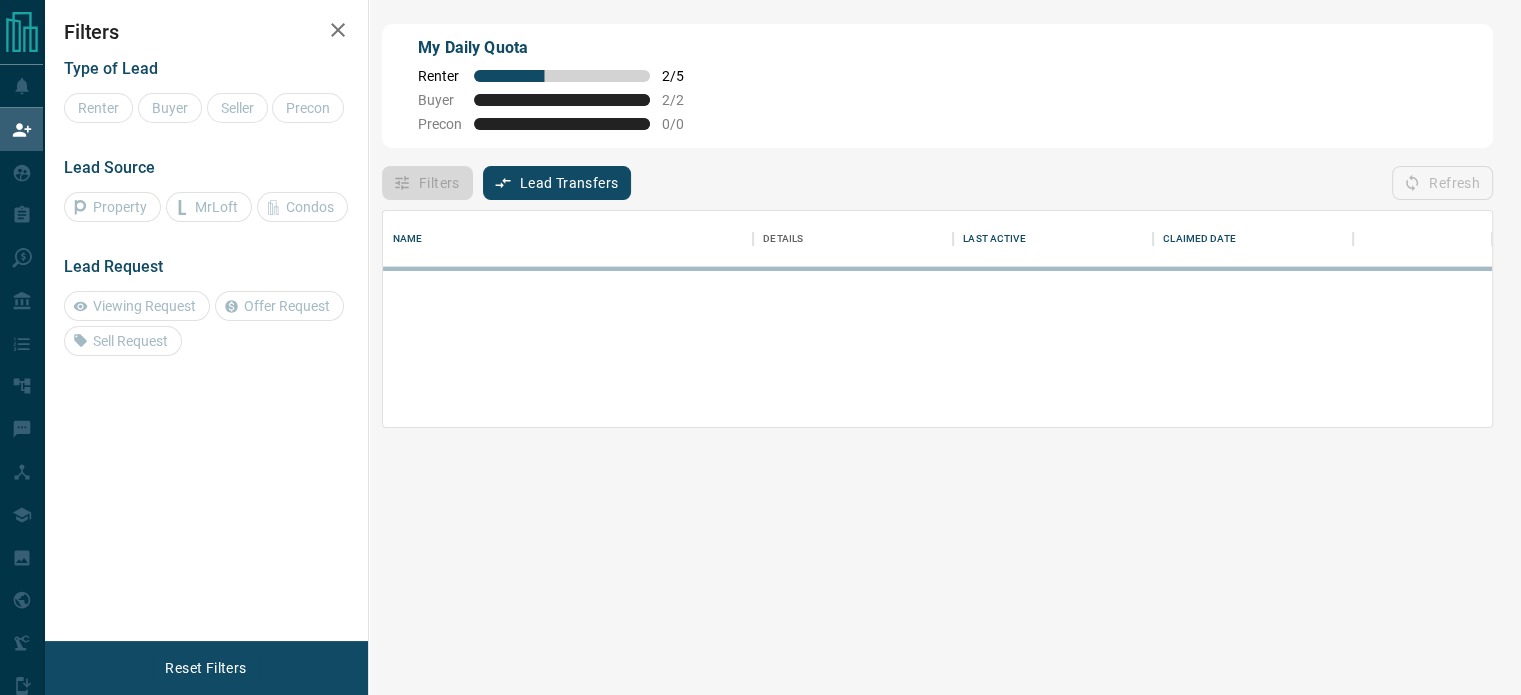 scroll, scrollTop: 16, scrollLeft: 16, axis: both 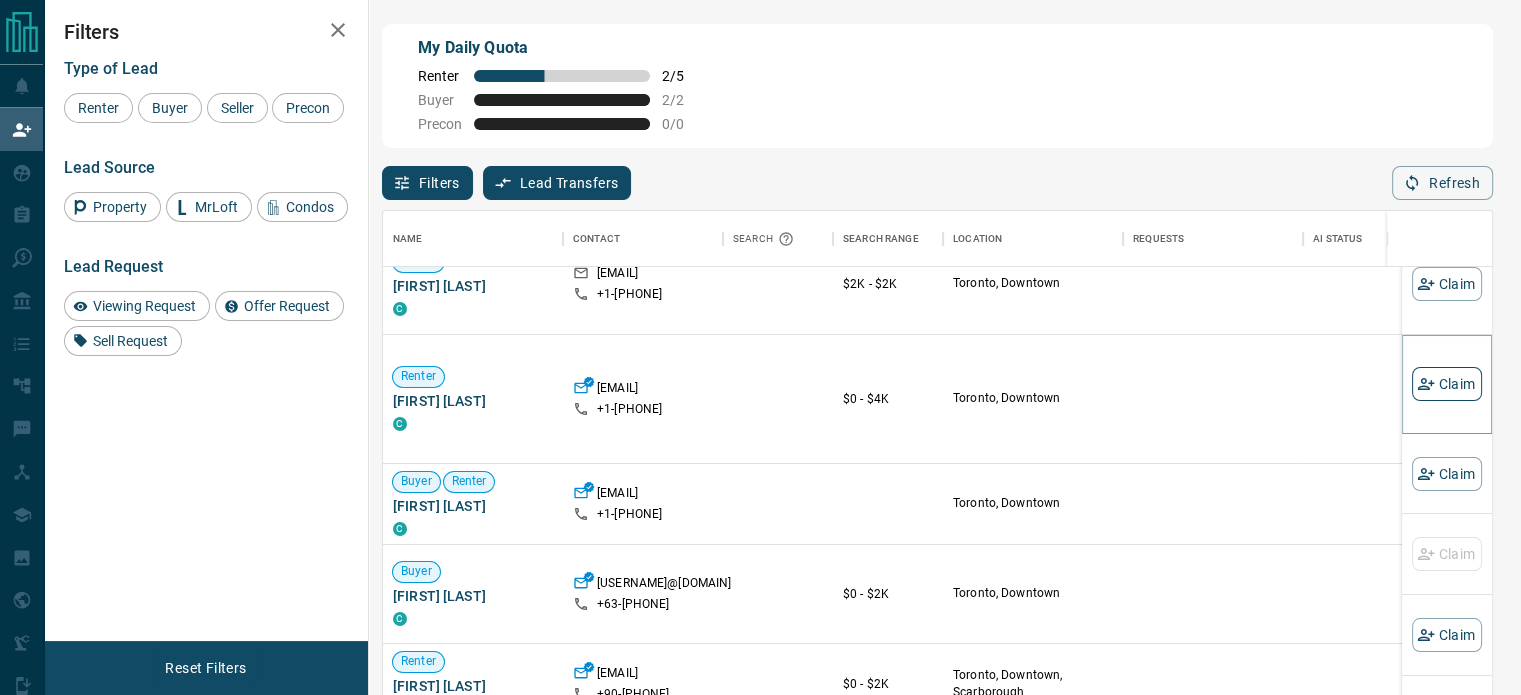 click on "Claim" at bounding box center (1447, 384) 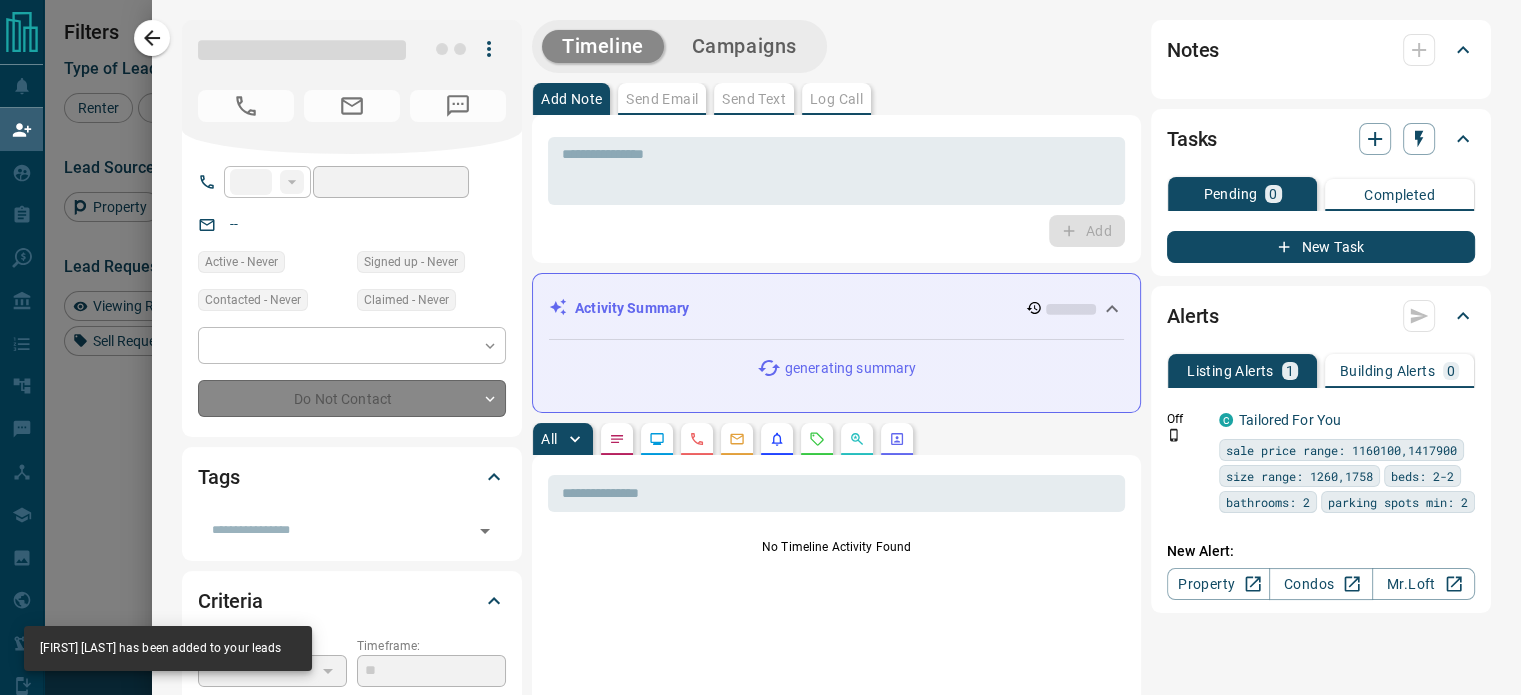type on "**" 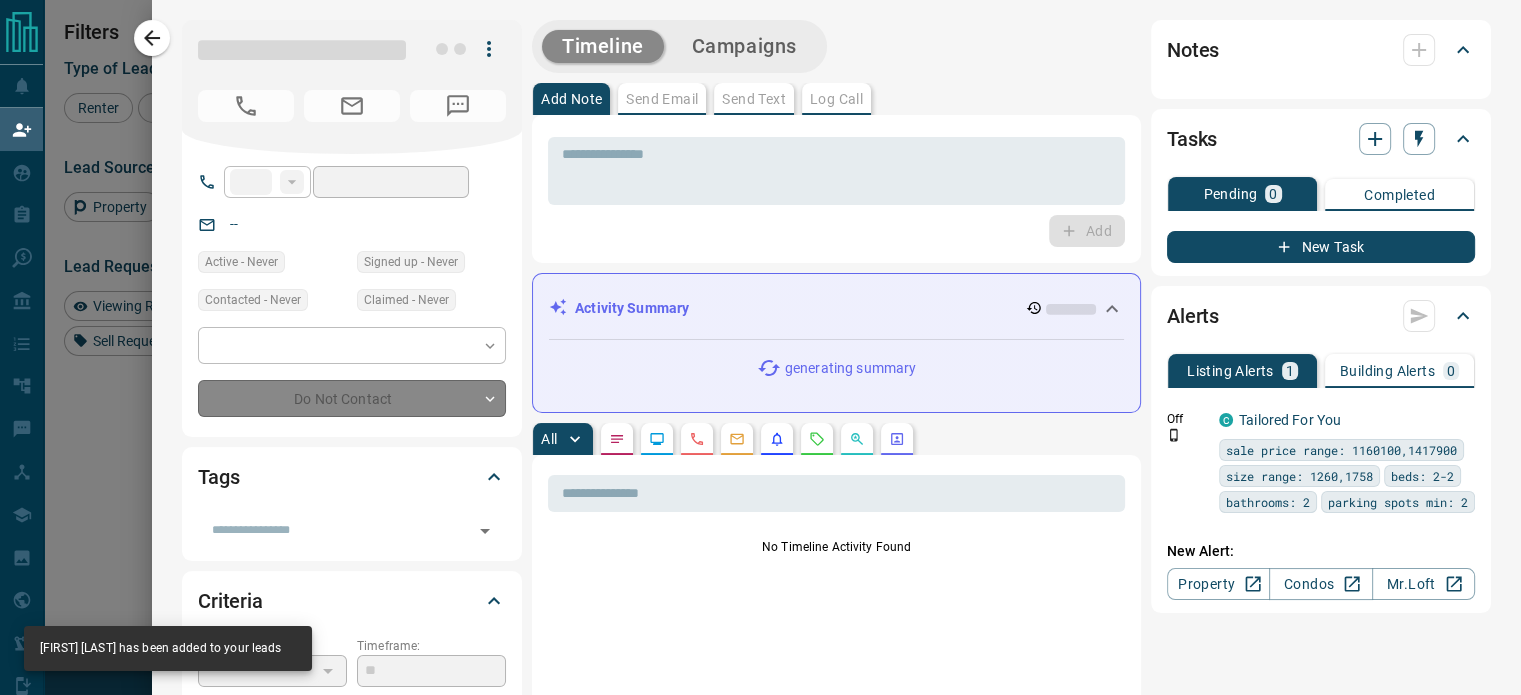 type on "**********" 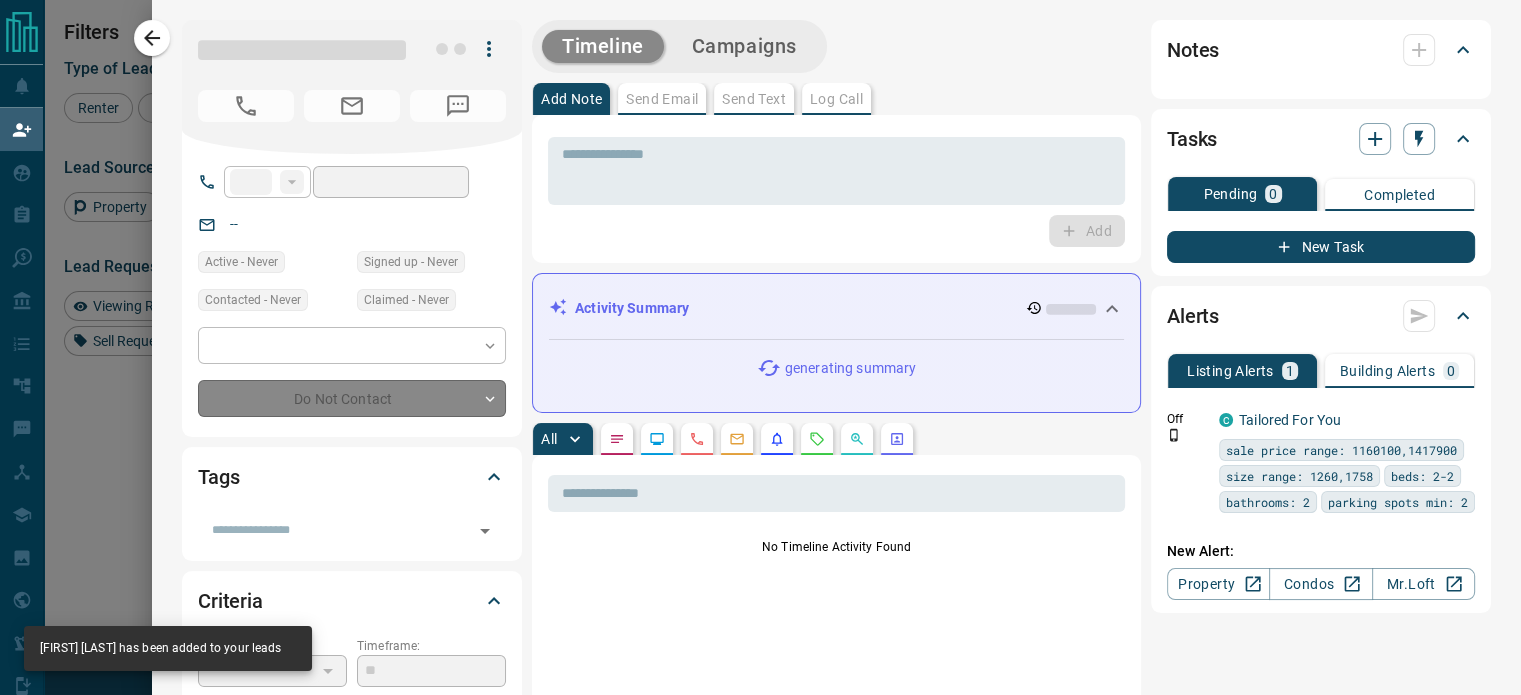 type on "**" 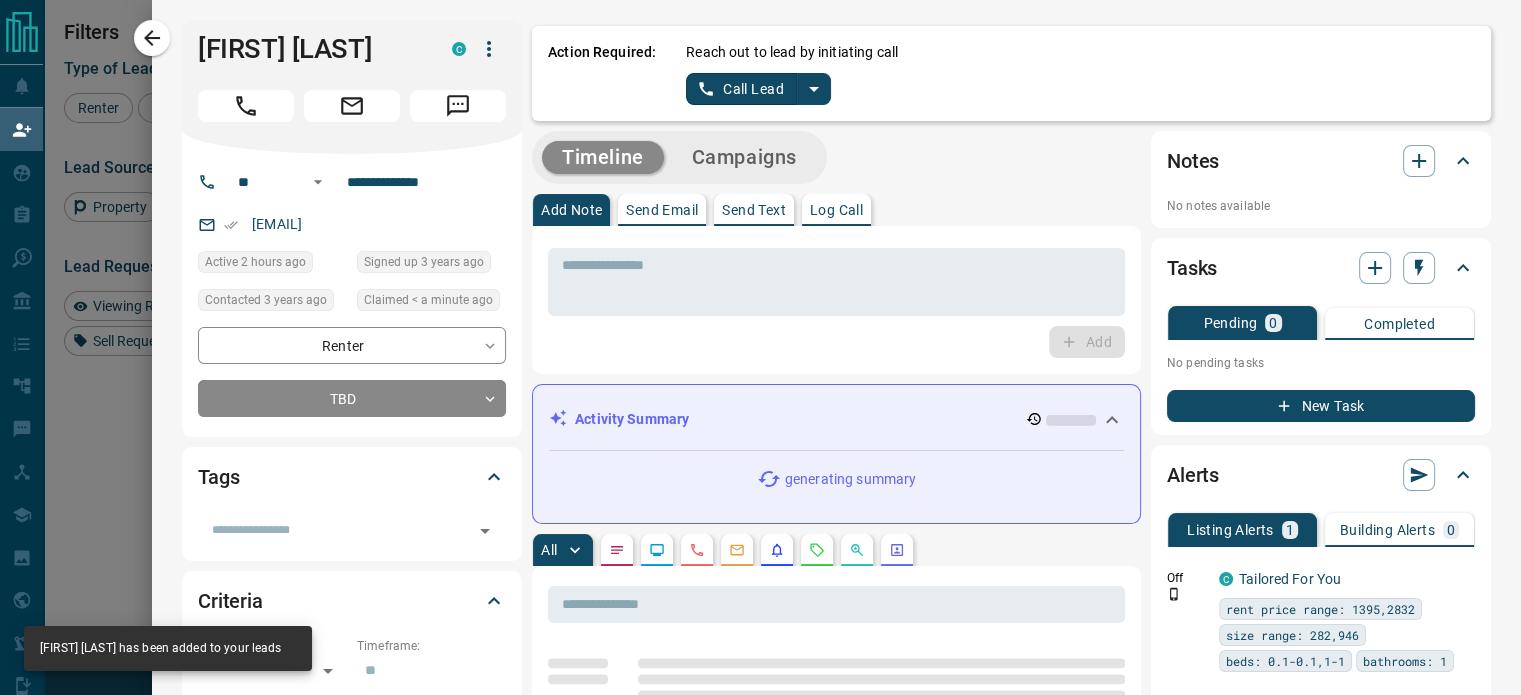 click 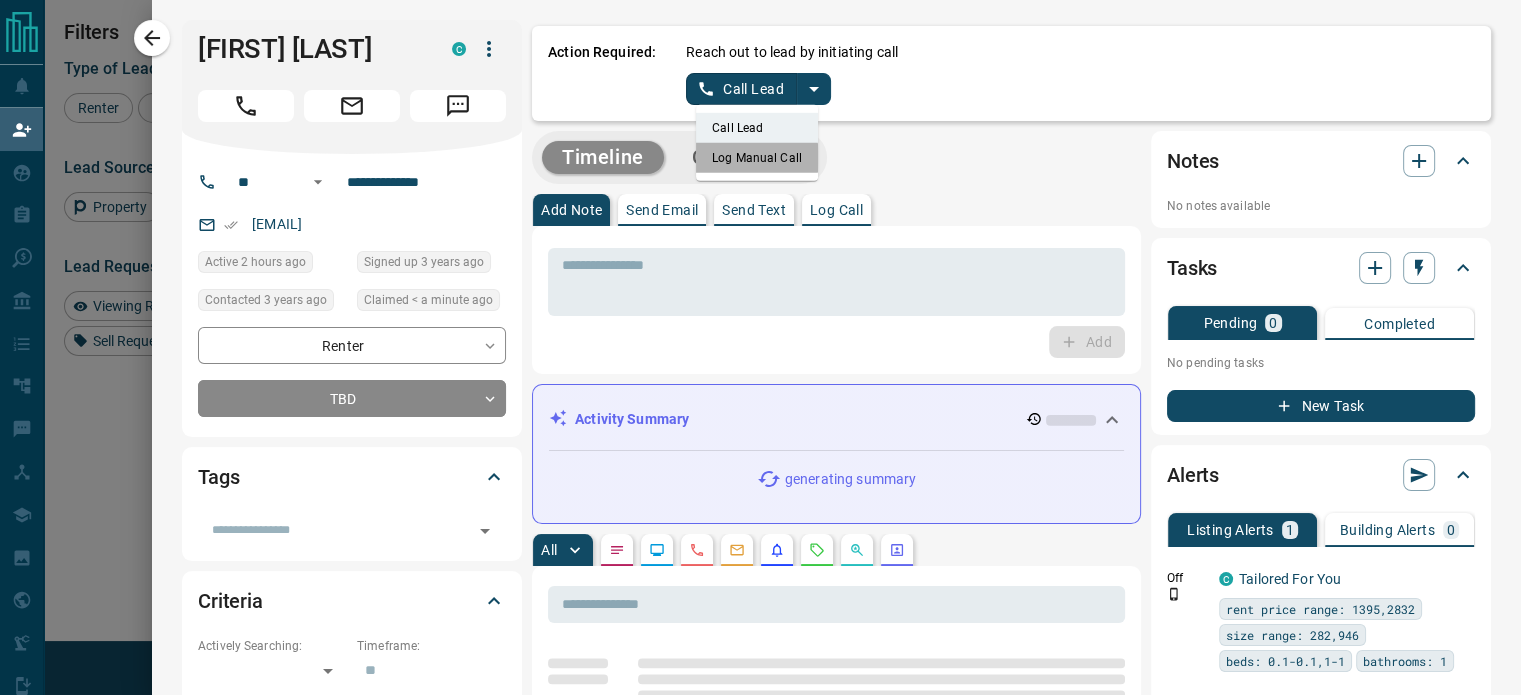 click on "Log Manual Call" at bounding box center (757, 158) 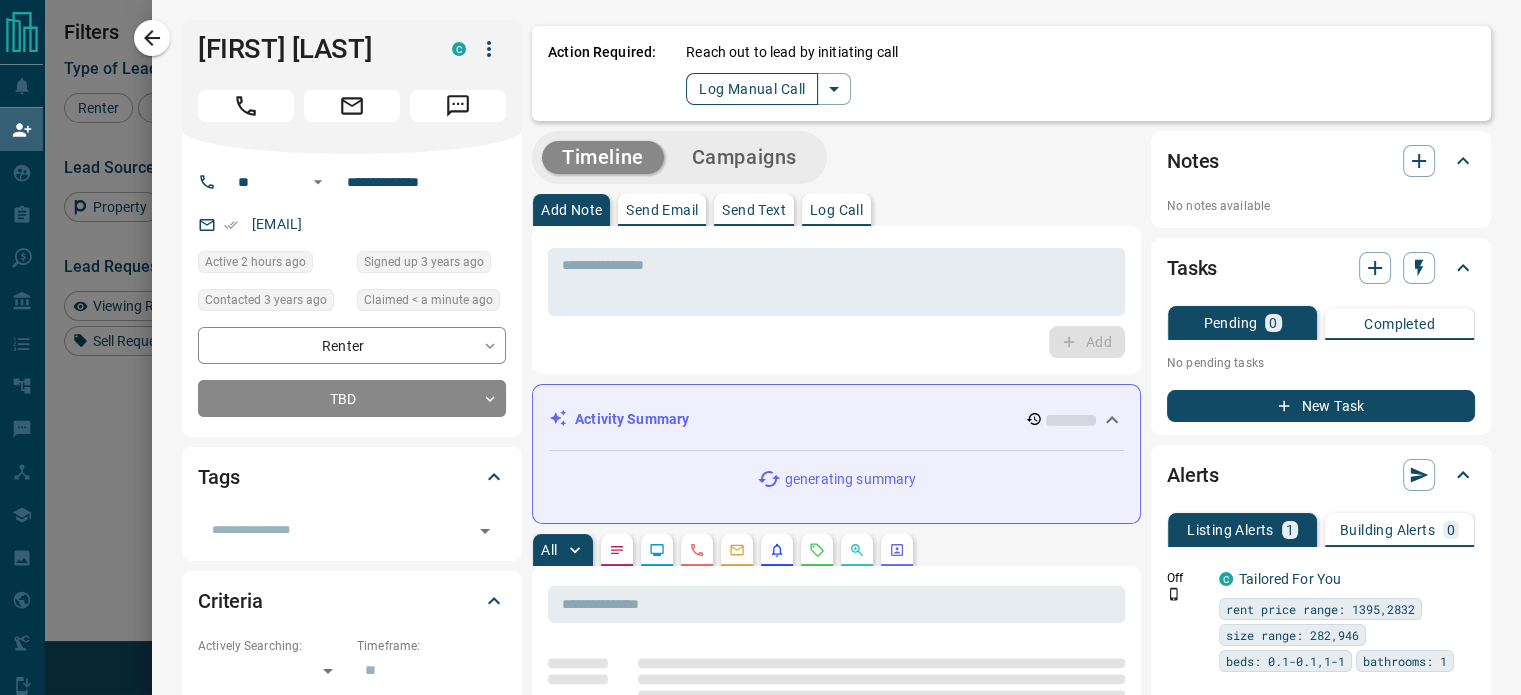 click on "Log Manual Call" at bounding box center [752, 89] 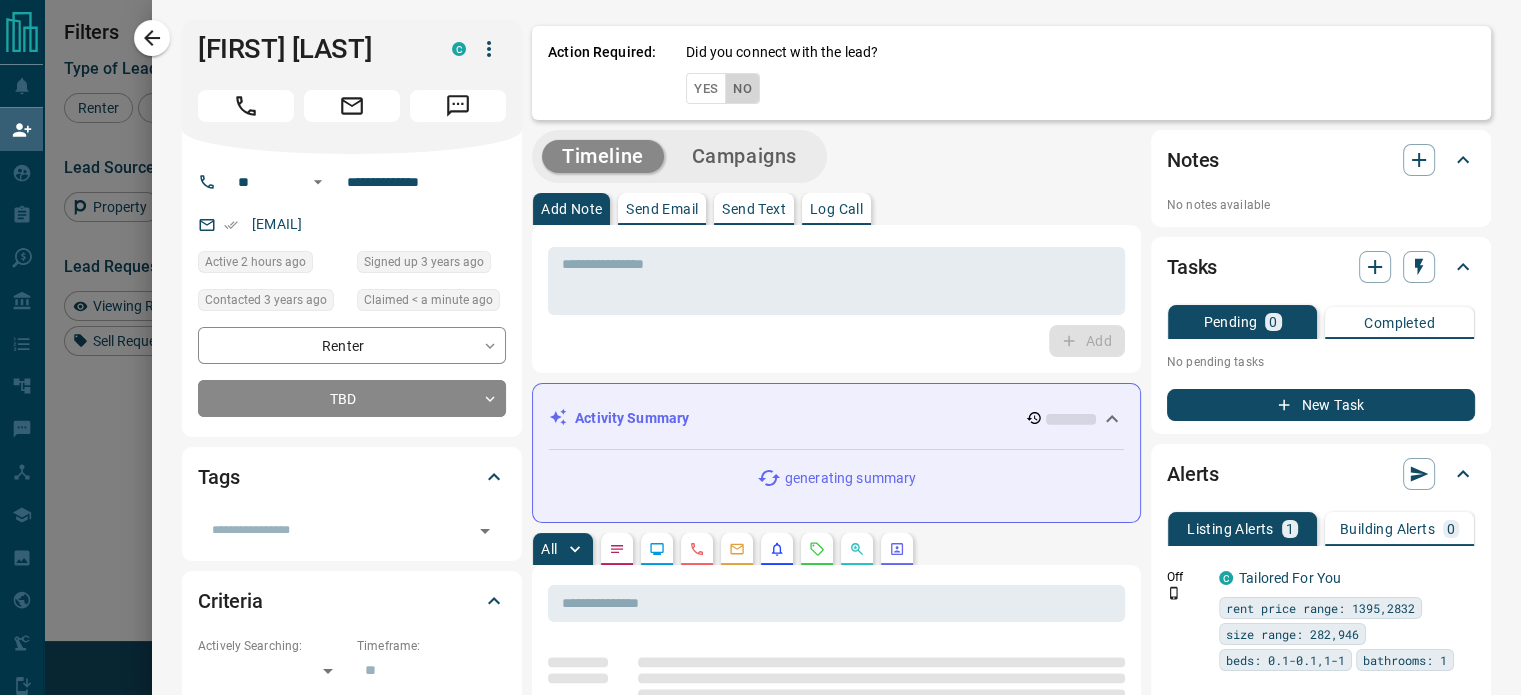 click on "No" at bounding box center (742, 88) 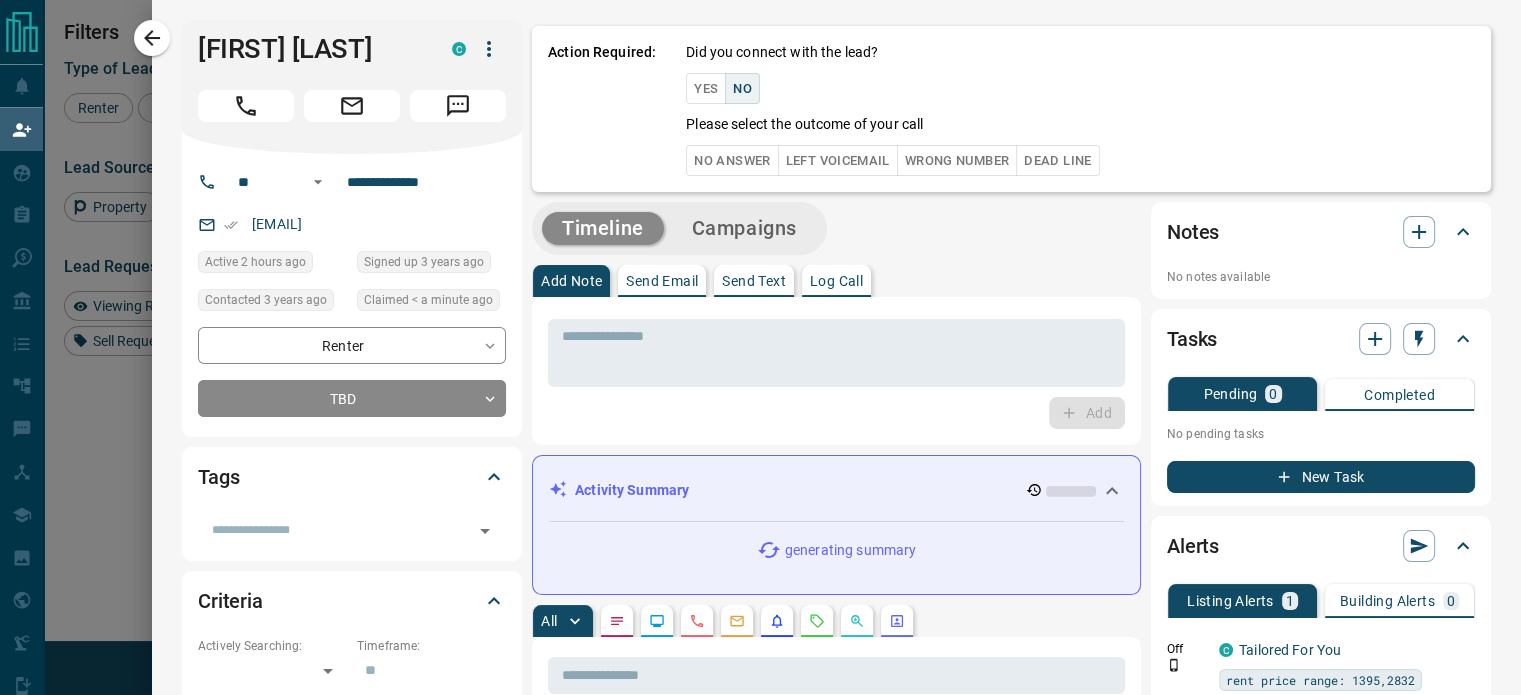 click on "No Answer" at bounding box center (732, 160) 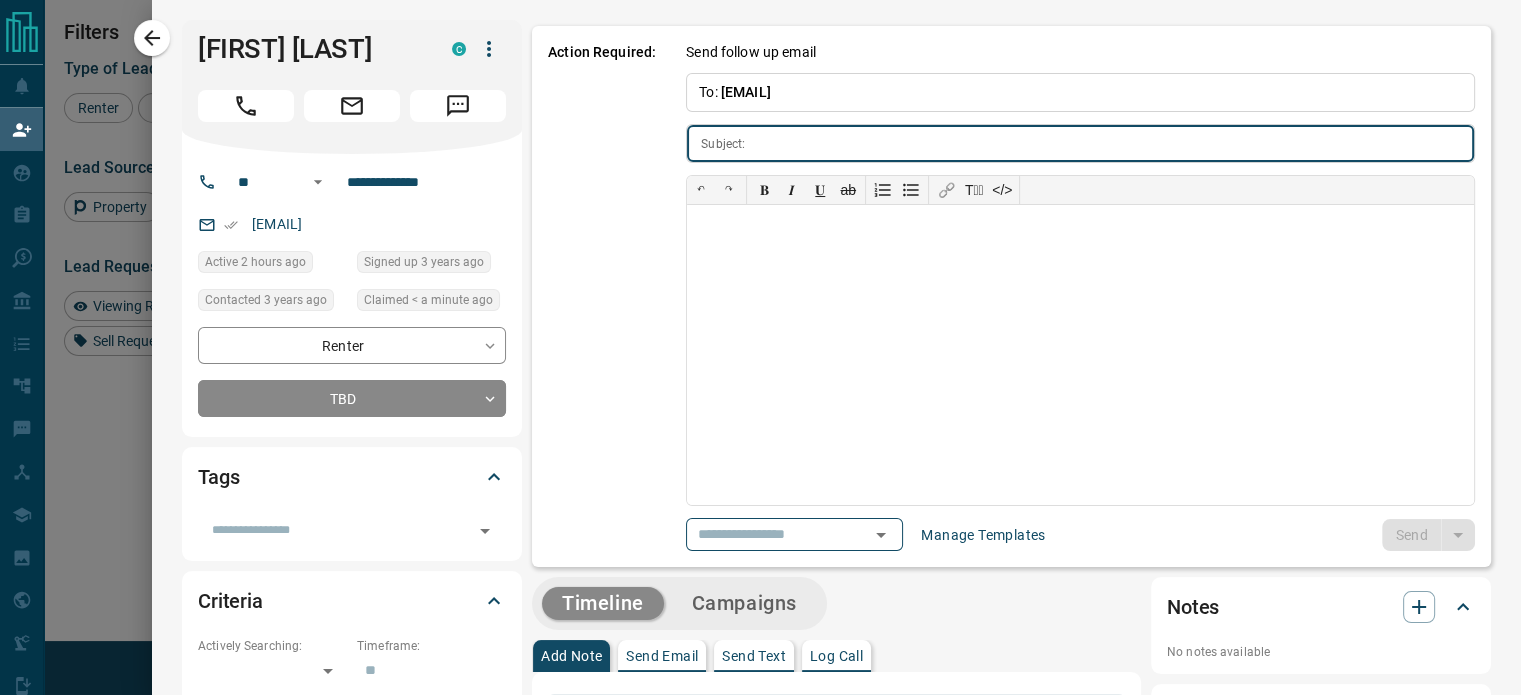 type on "**********" 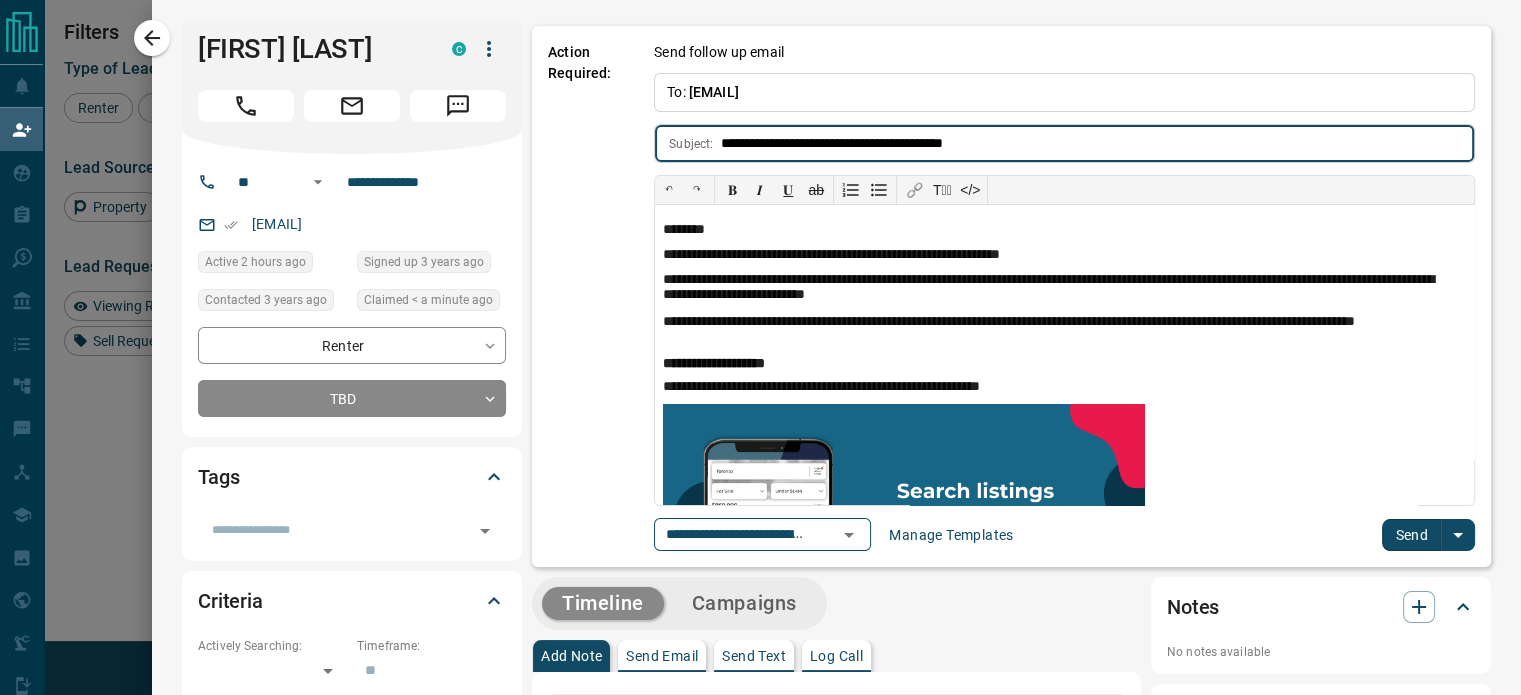 click on "Send" at bounding box center [1411, 535] 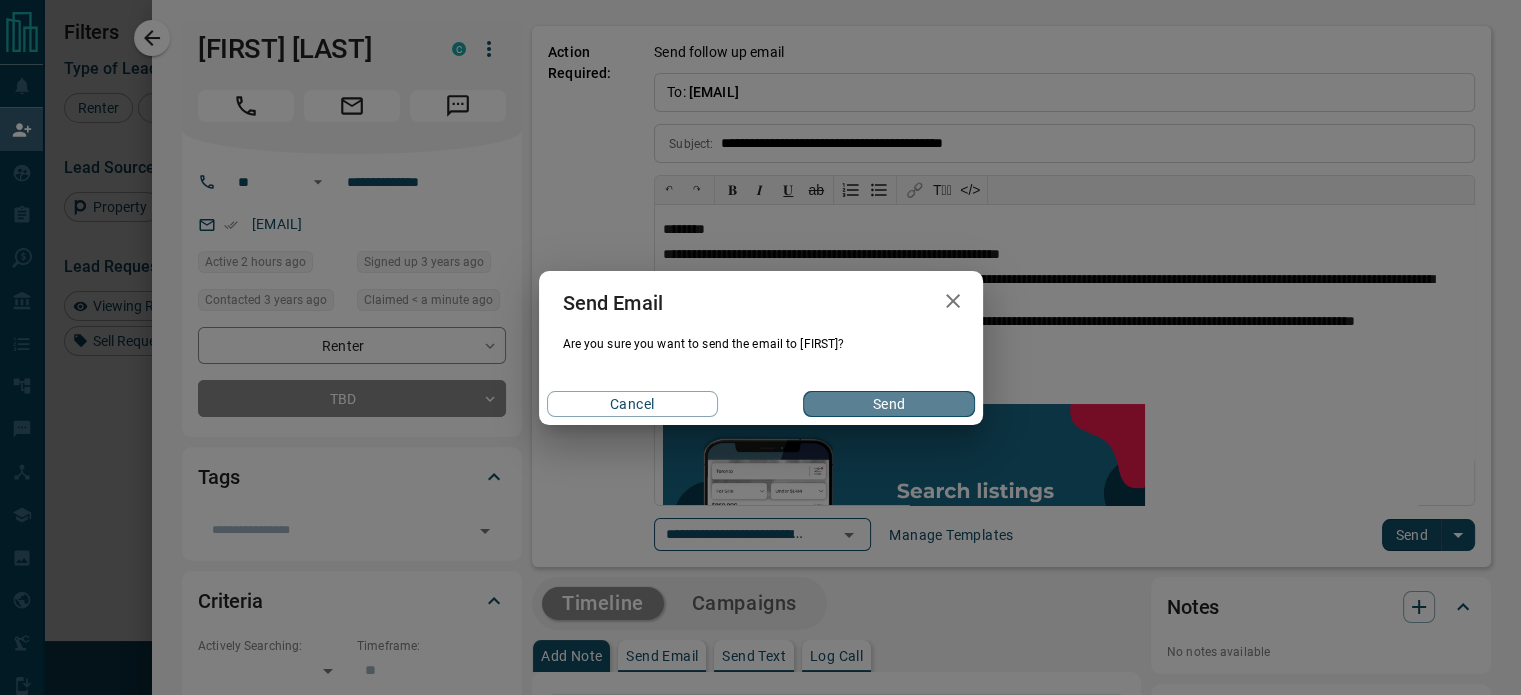 drag, startPoint x: 902, startPoint y: 402, endPoint x: 862, endPoint y: 380, distance: 45.65085 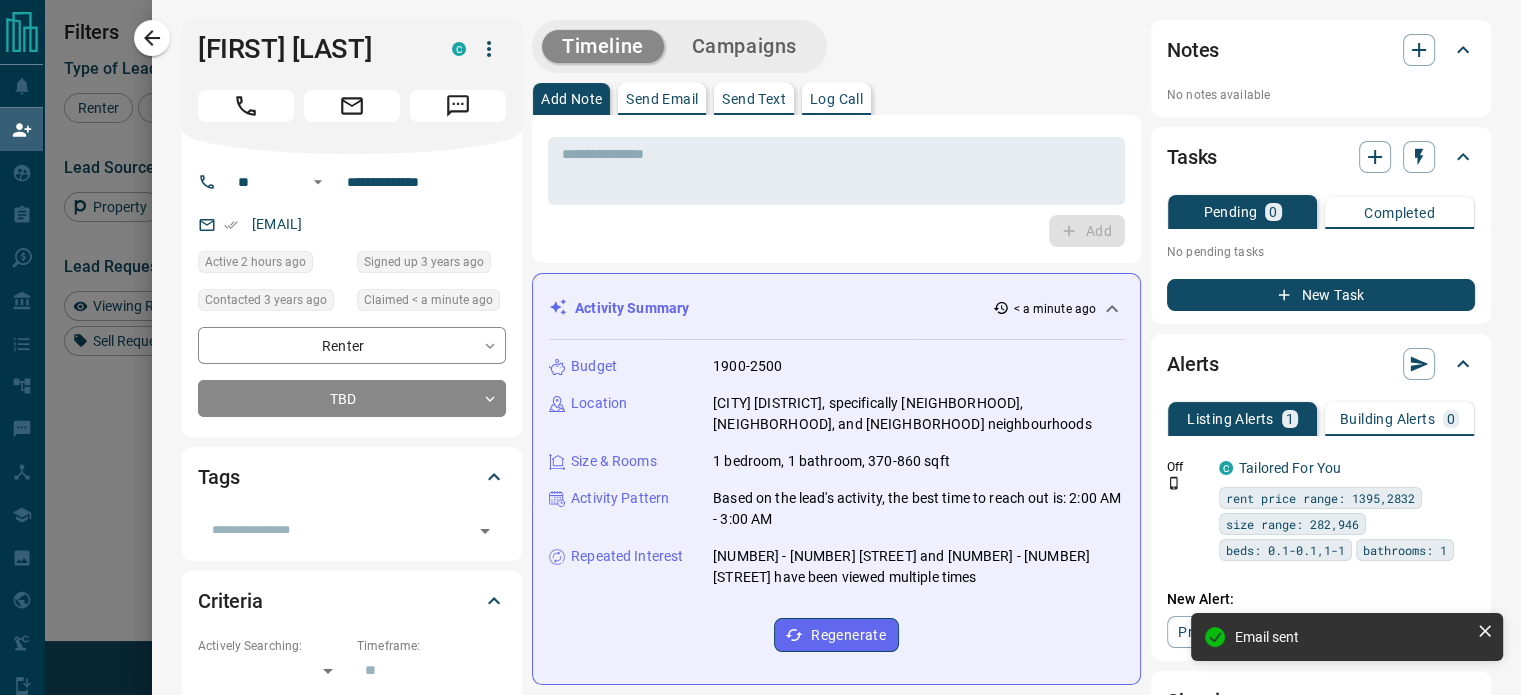 drag, startPoint x: 160, startPoint y: 35, endPoint x: 1535, endPoint y: 322, distance: 1404.633 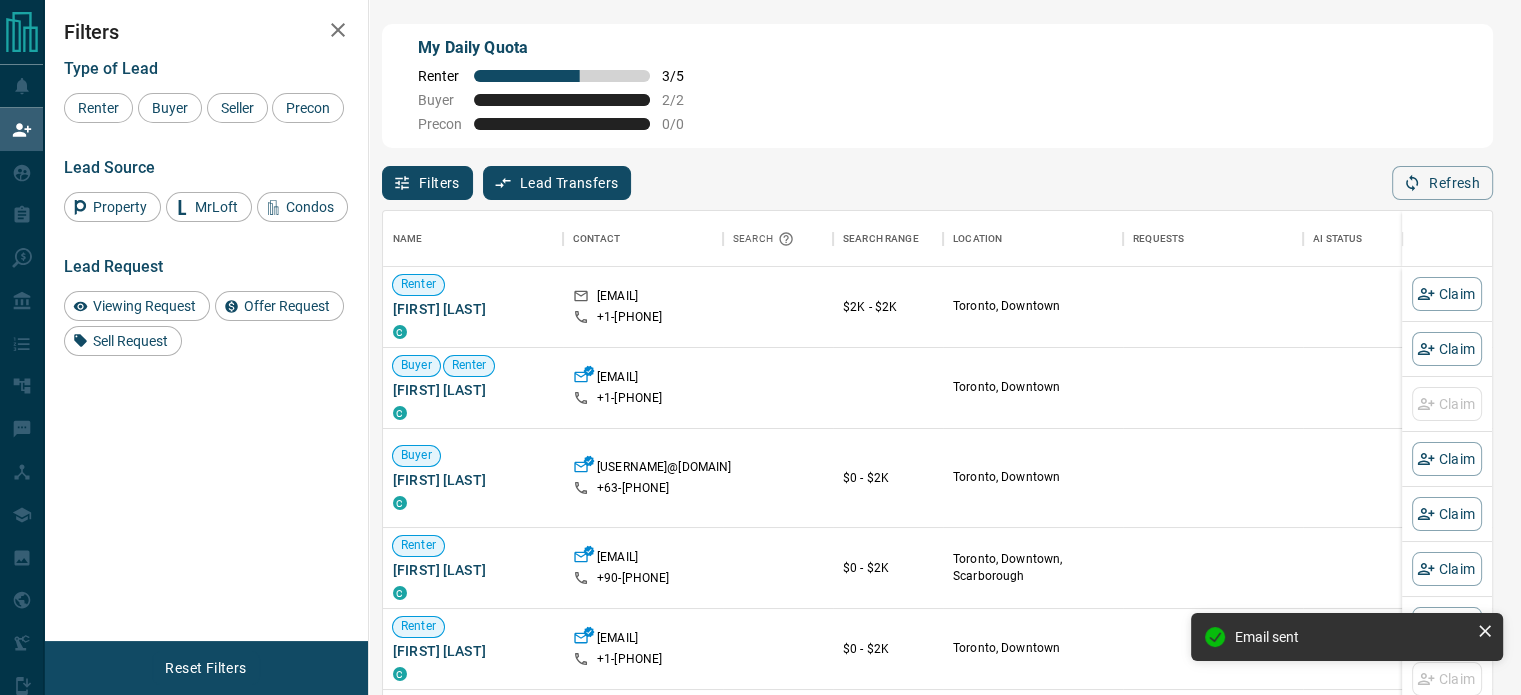 scroll, scrollTop: 16, scrollLeft: 16, axis: both 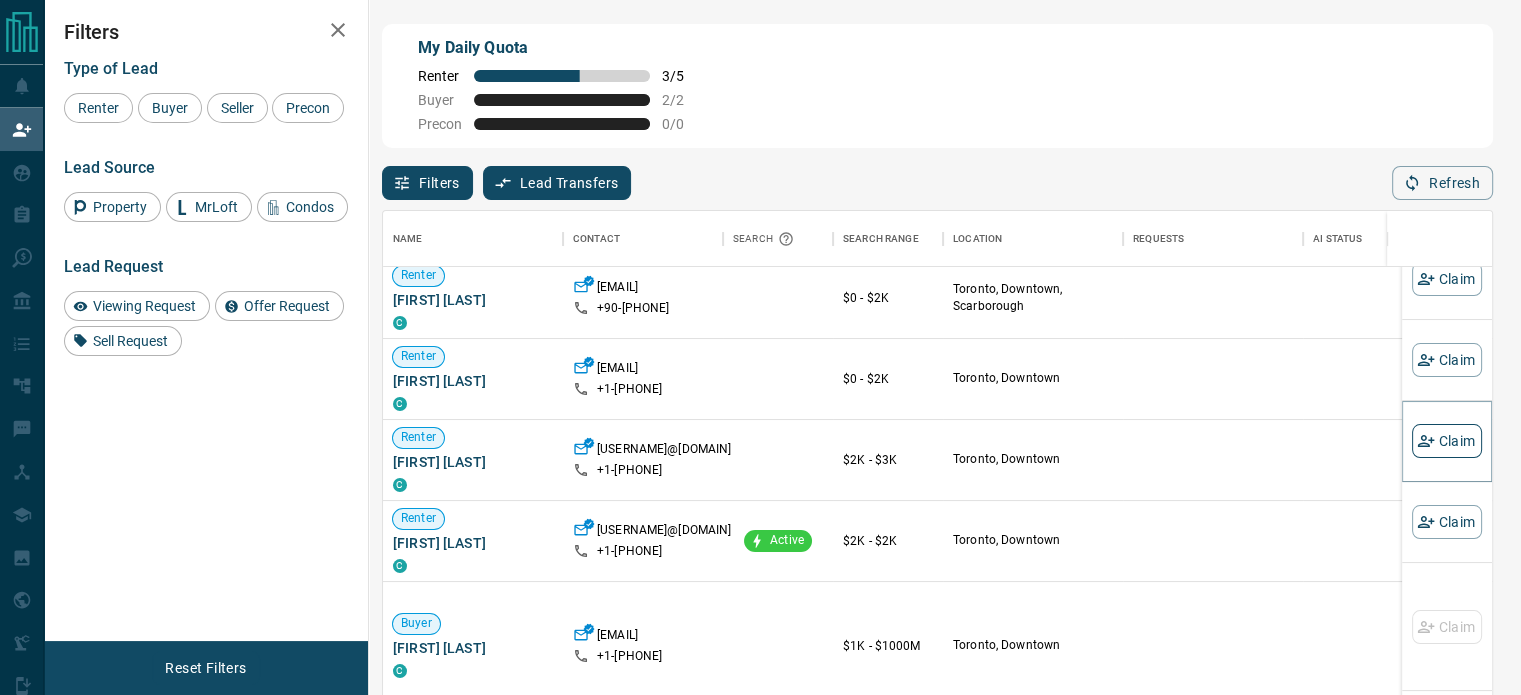 click on "Claim" at bounding box center [1447, 441] 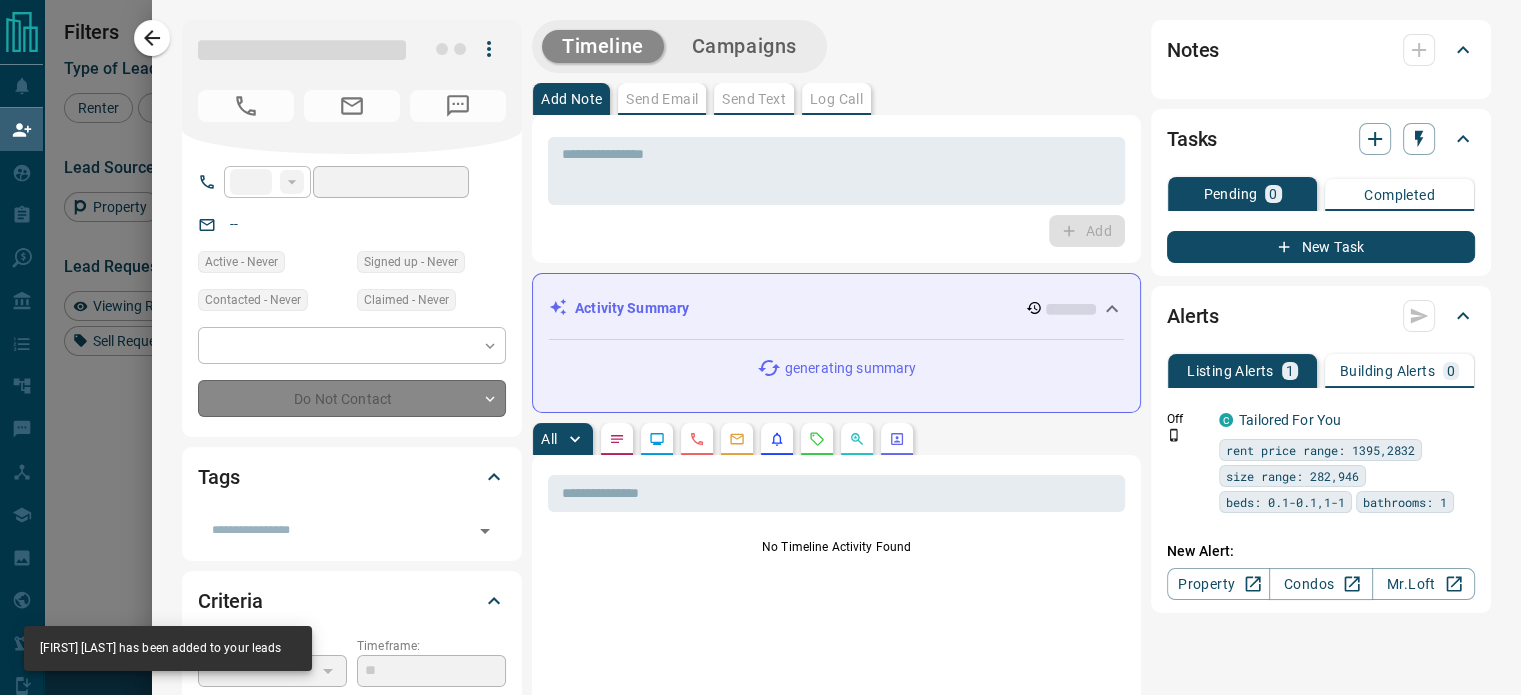 type on "**" 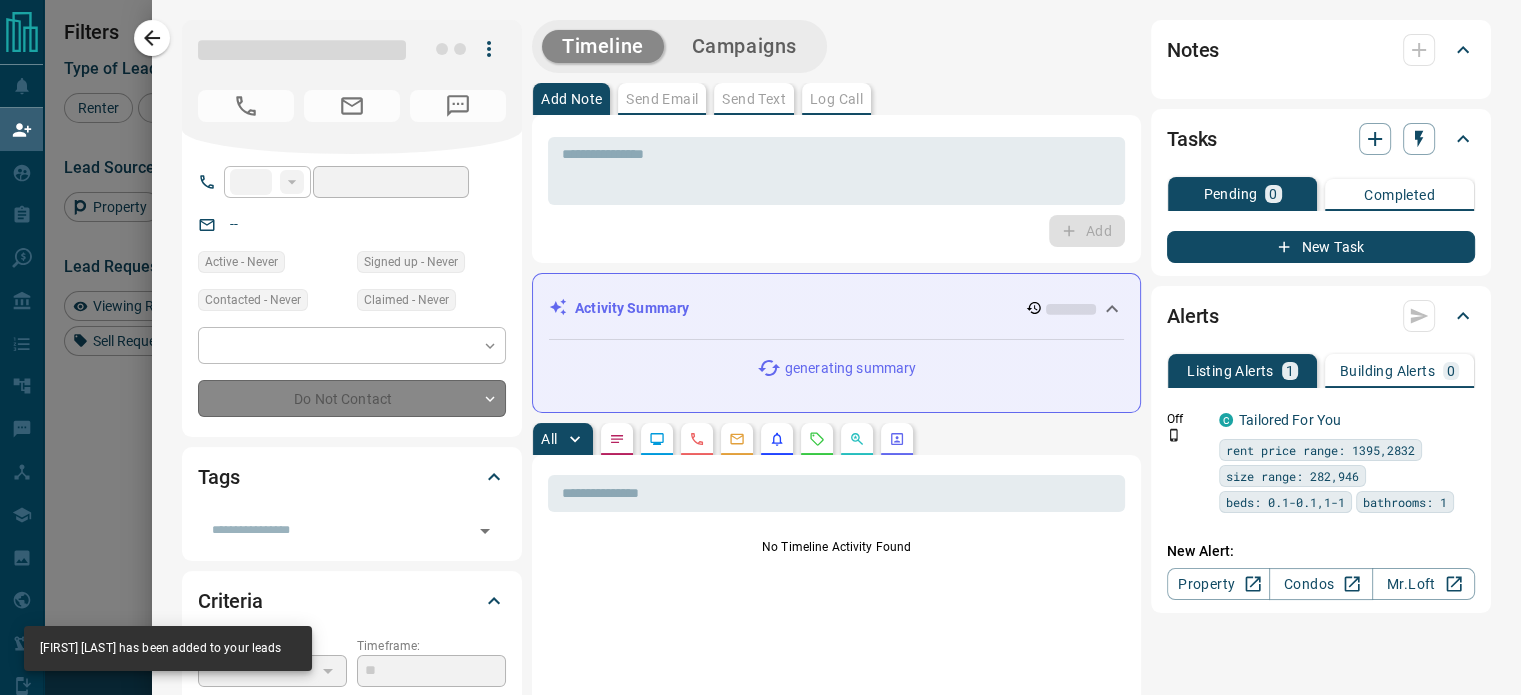 type on "**********" 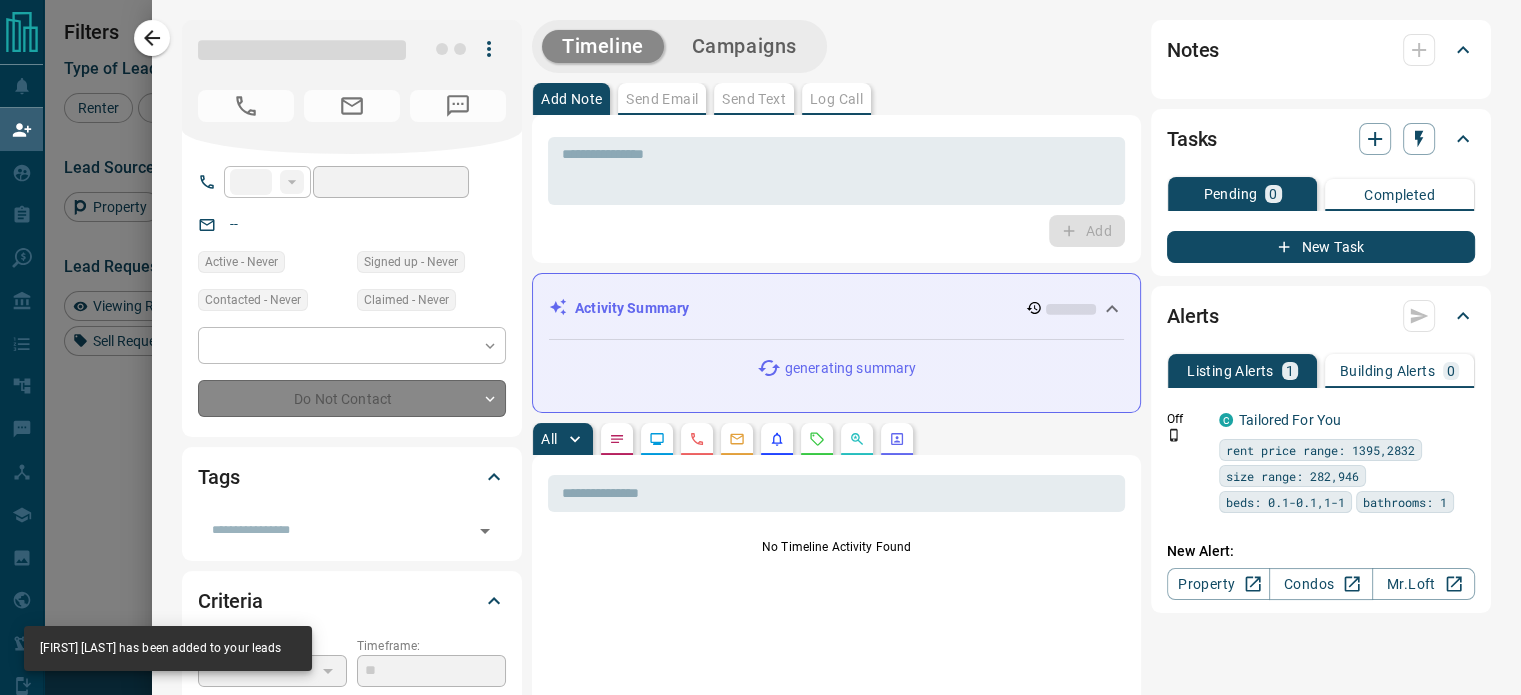 type on "**********" 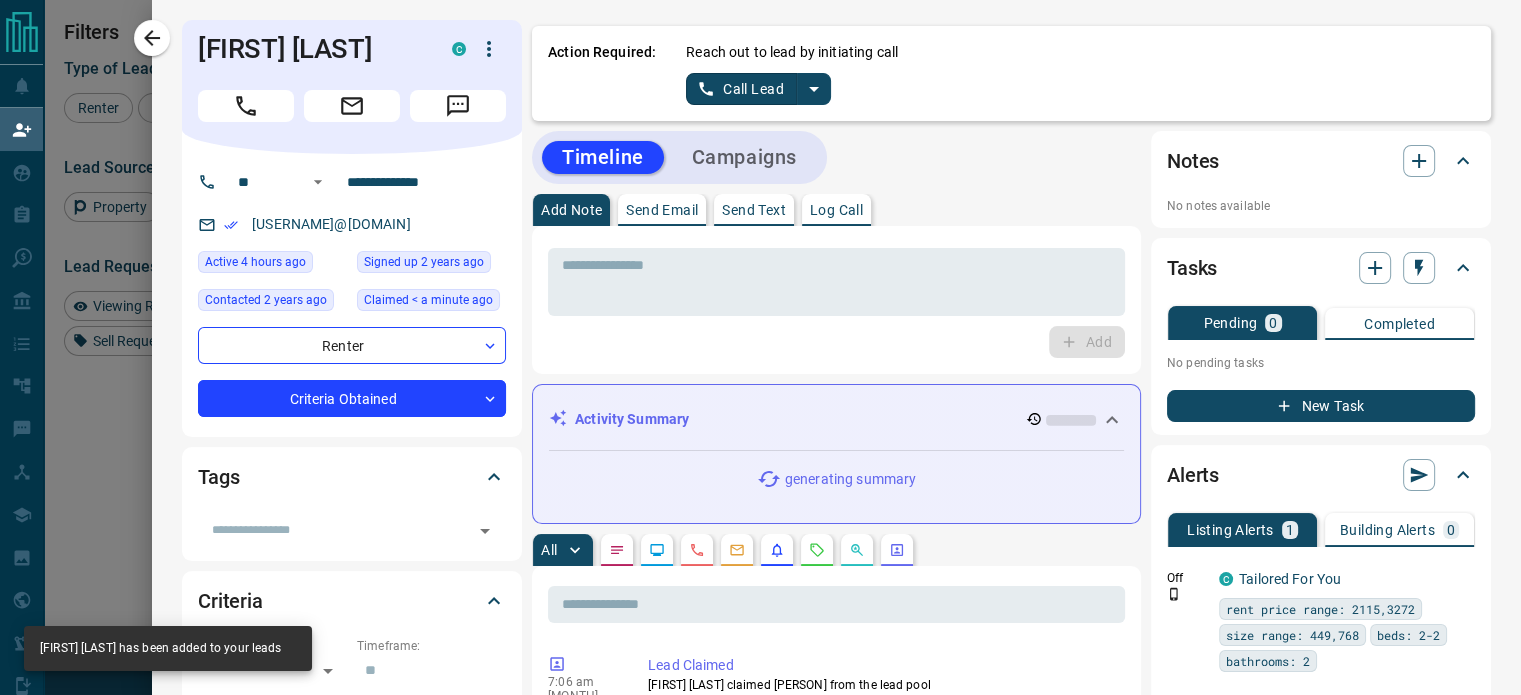 click 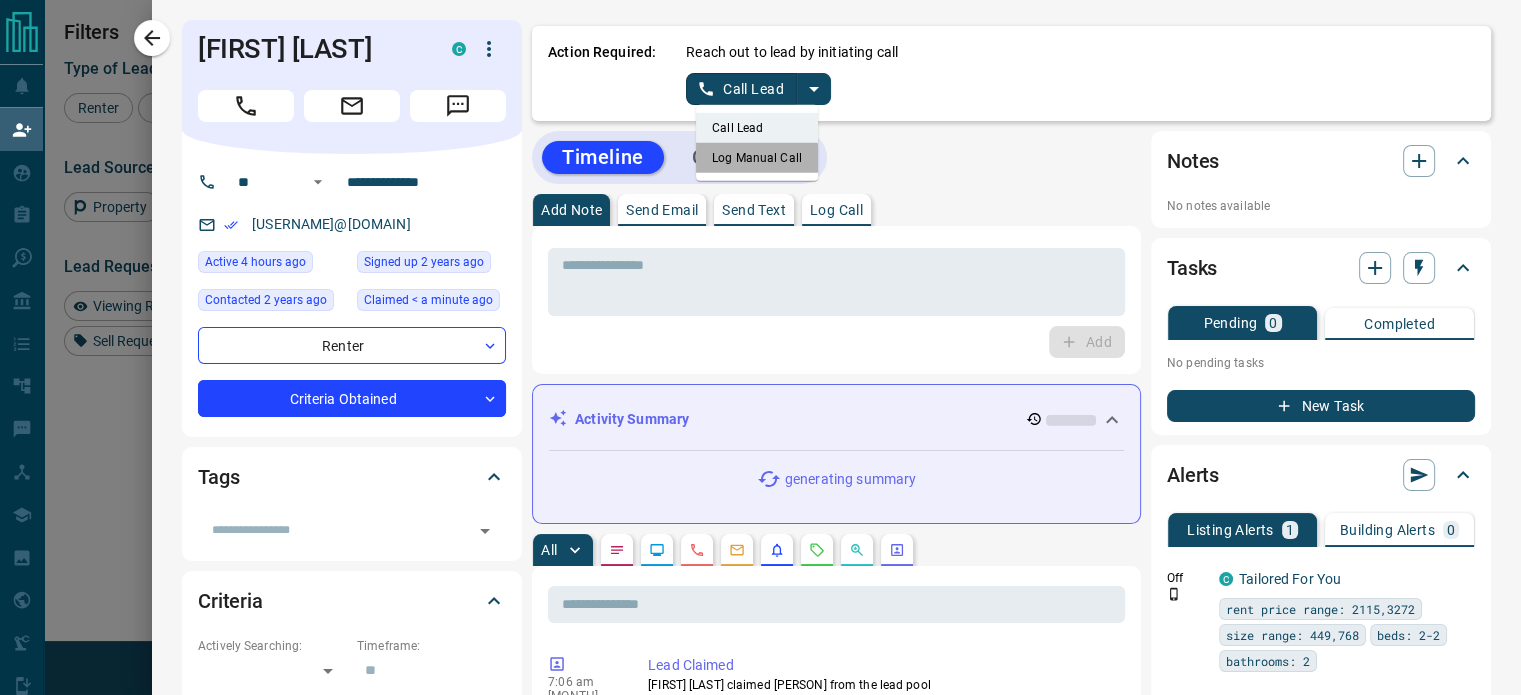 click on "Log Manual Call" at bounding box center (757, 158) 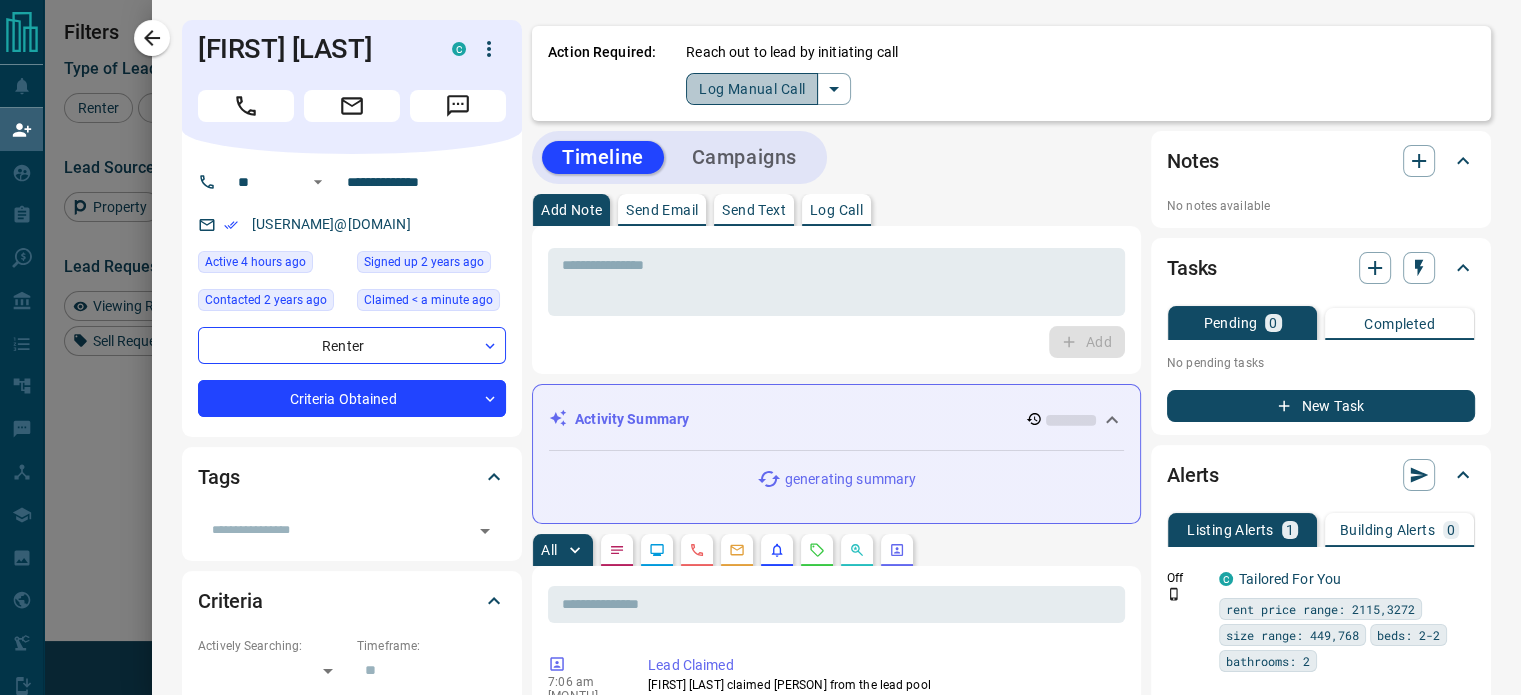 click on "Log Manual Call" at bounding box center [752, 89] 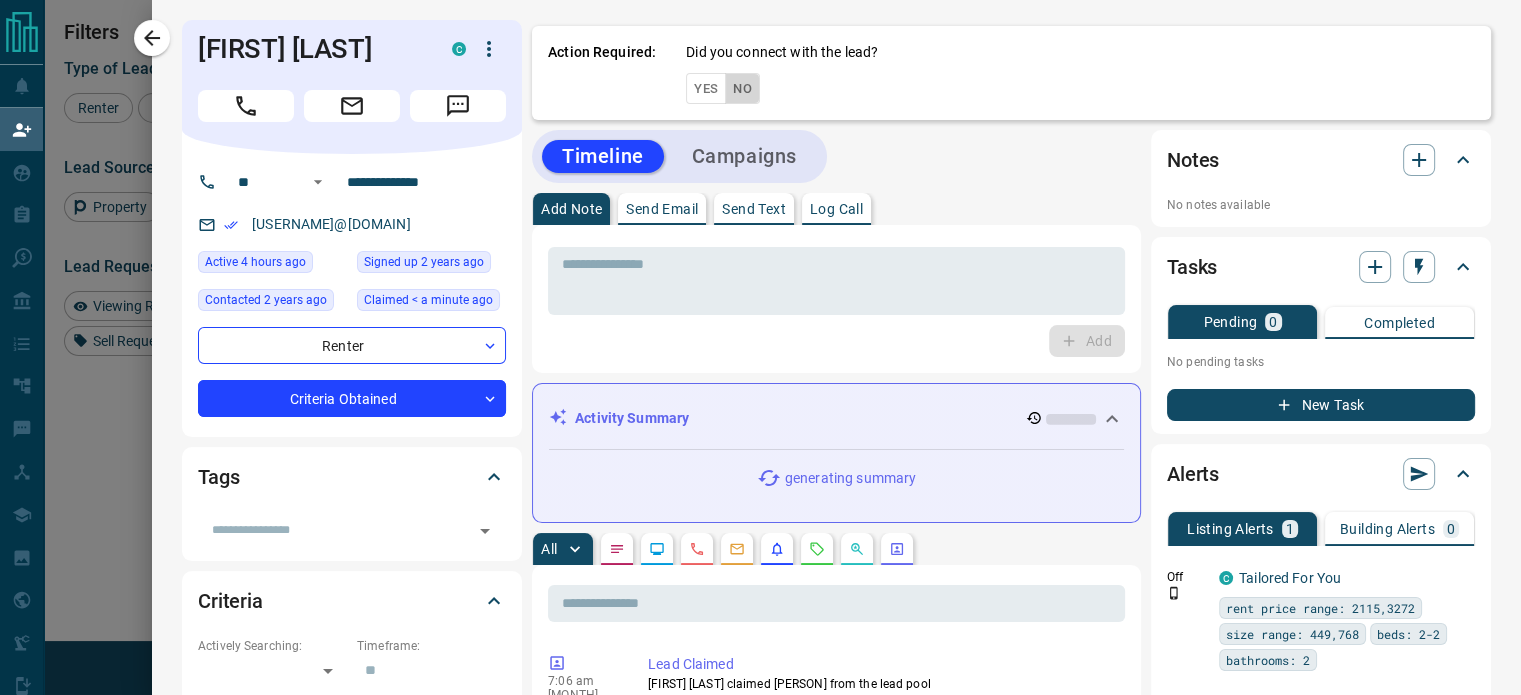 click on "No" at bounding box center (742, 88) 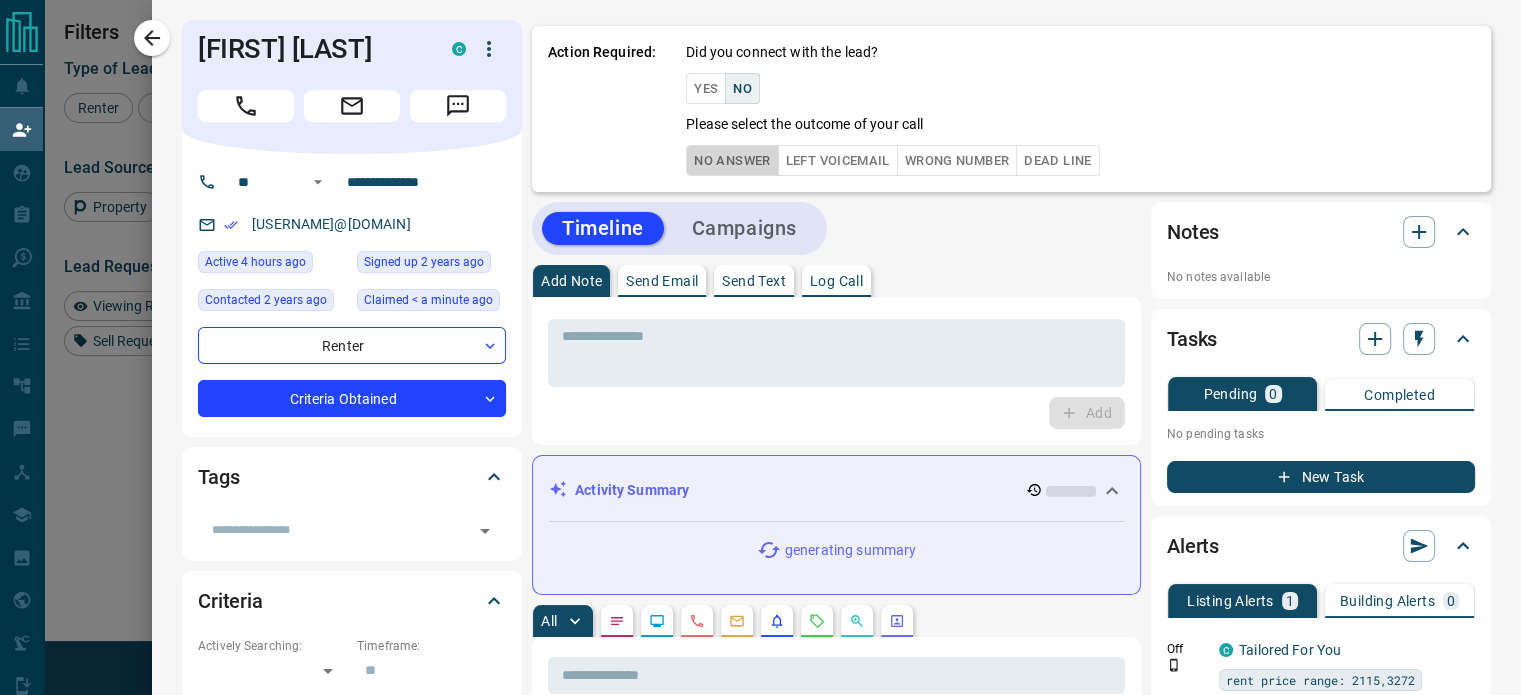 click on "No Answer" at bounding box center [732, 160] 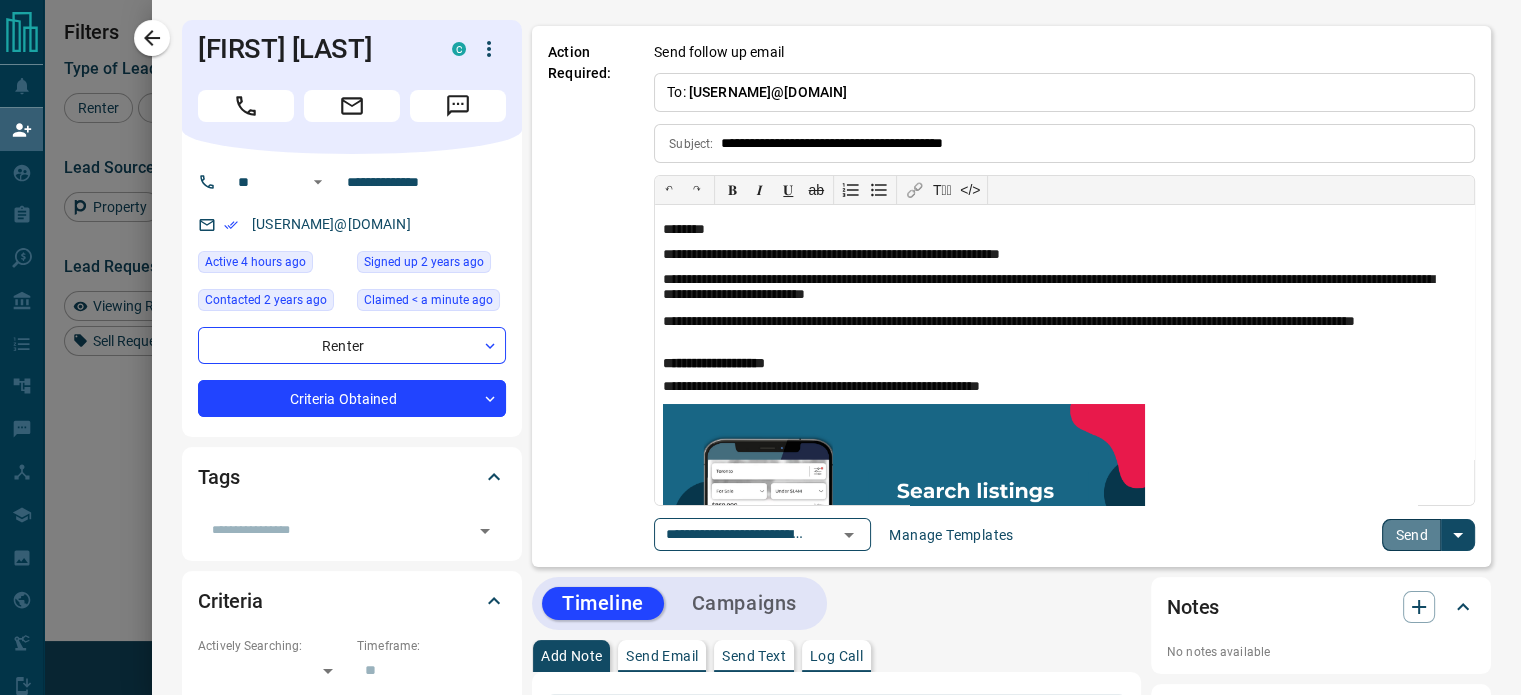 click on "Send" at bounding box center [1411, 535] 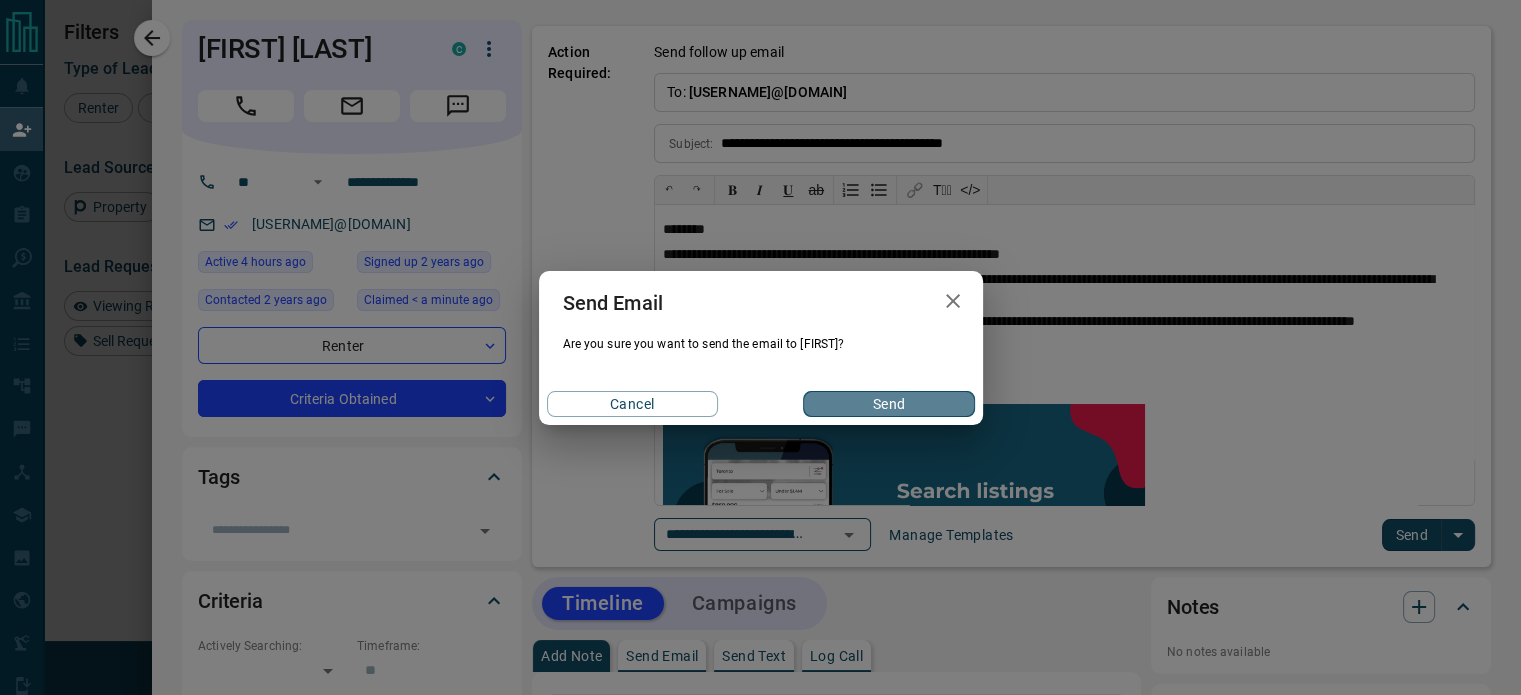 click on "Send" at bounding box center [888, 404] 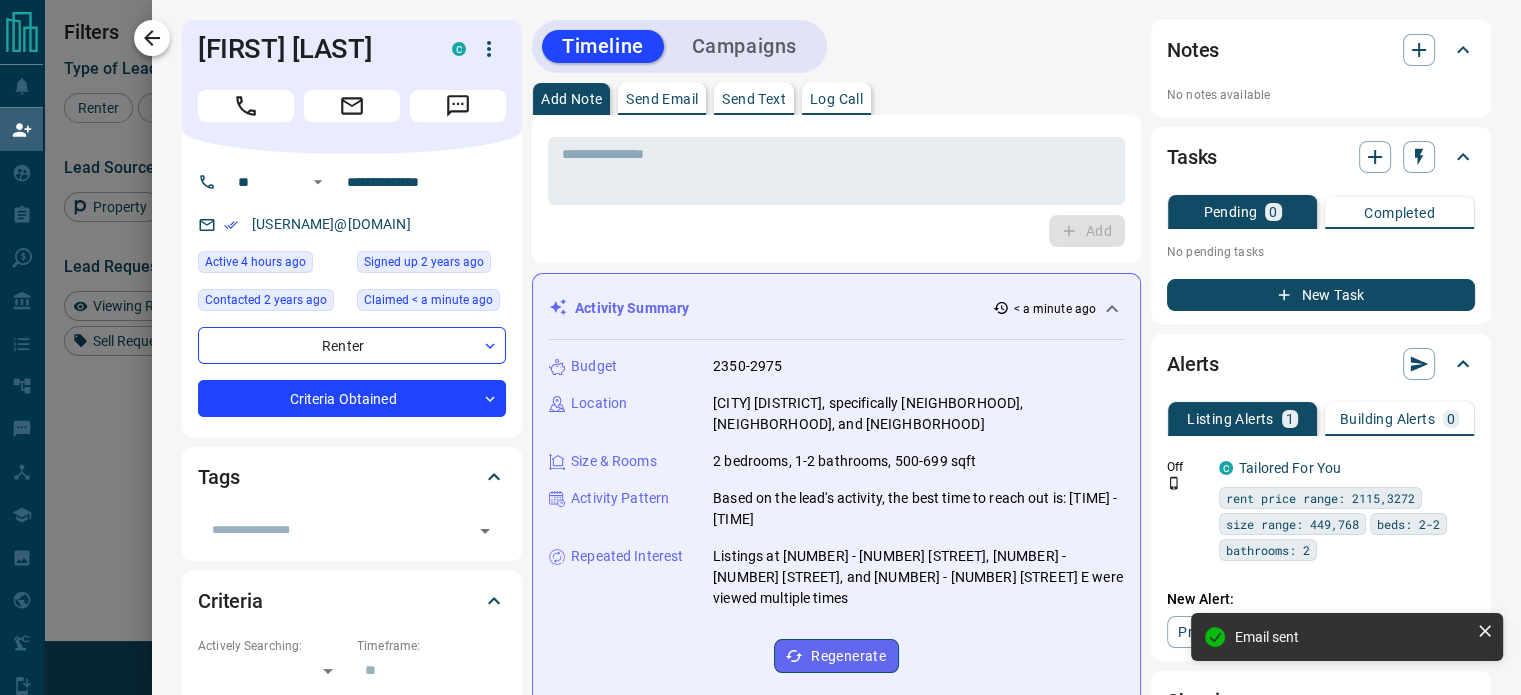 click 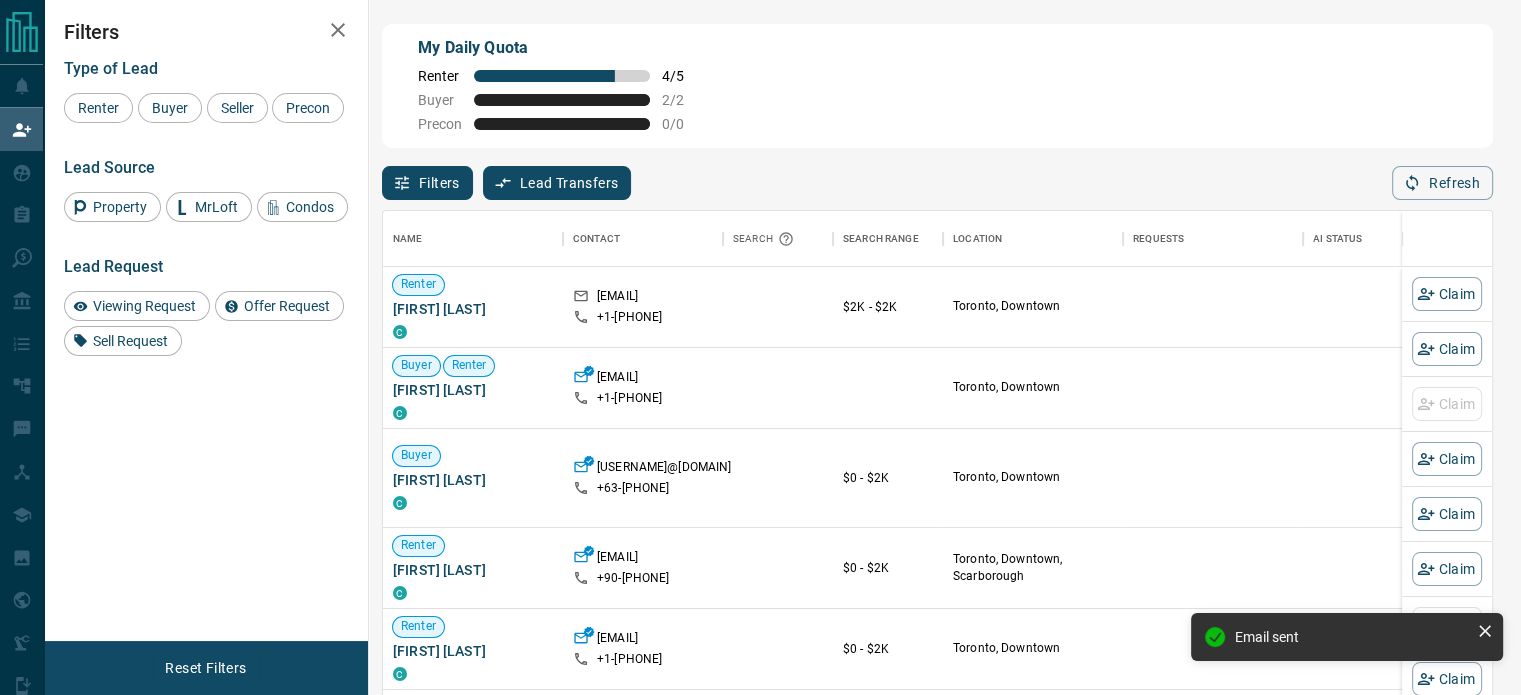scroll, scrollTop: 16, scrollLeft: 16, axis: both 